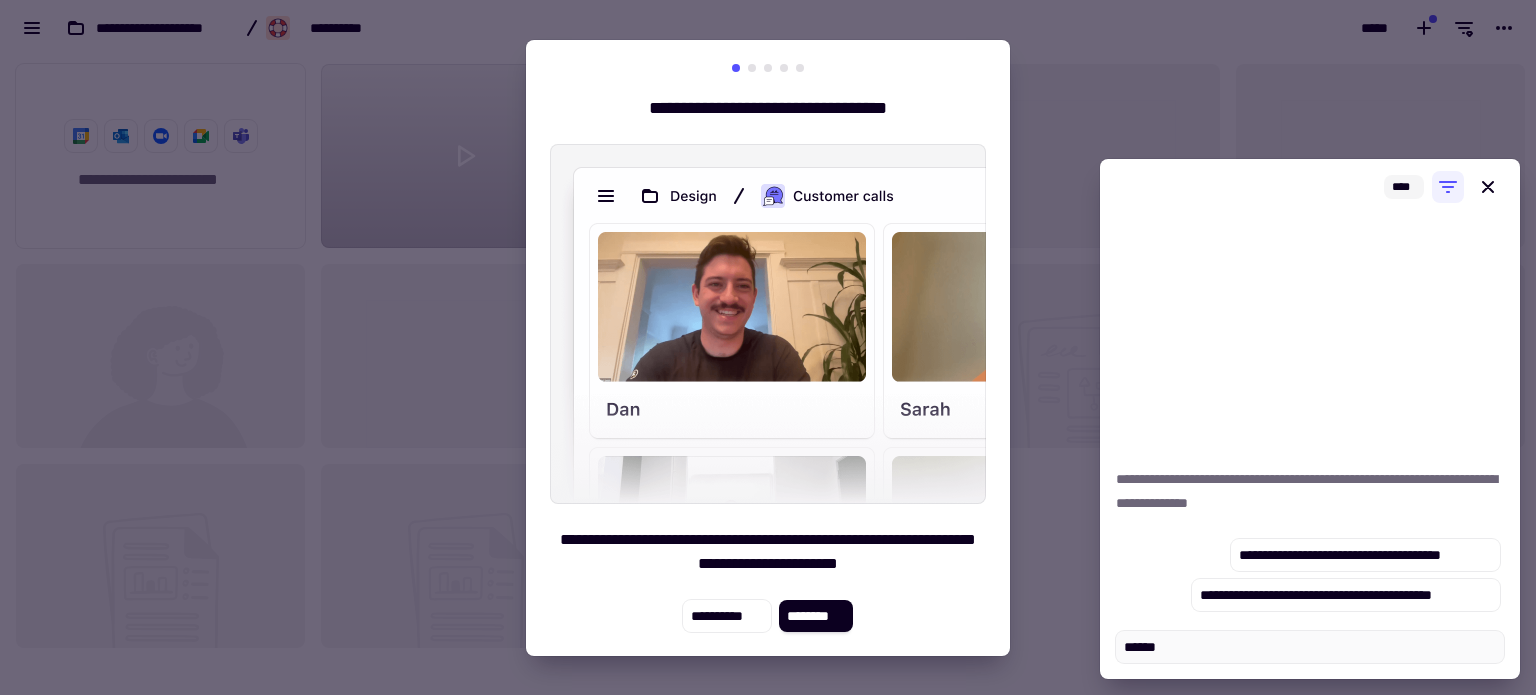 scroll, scrollTop: 0, scrollLeft: 0, axis: both 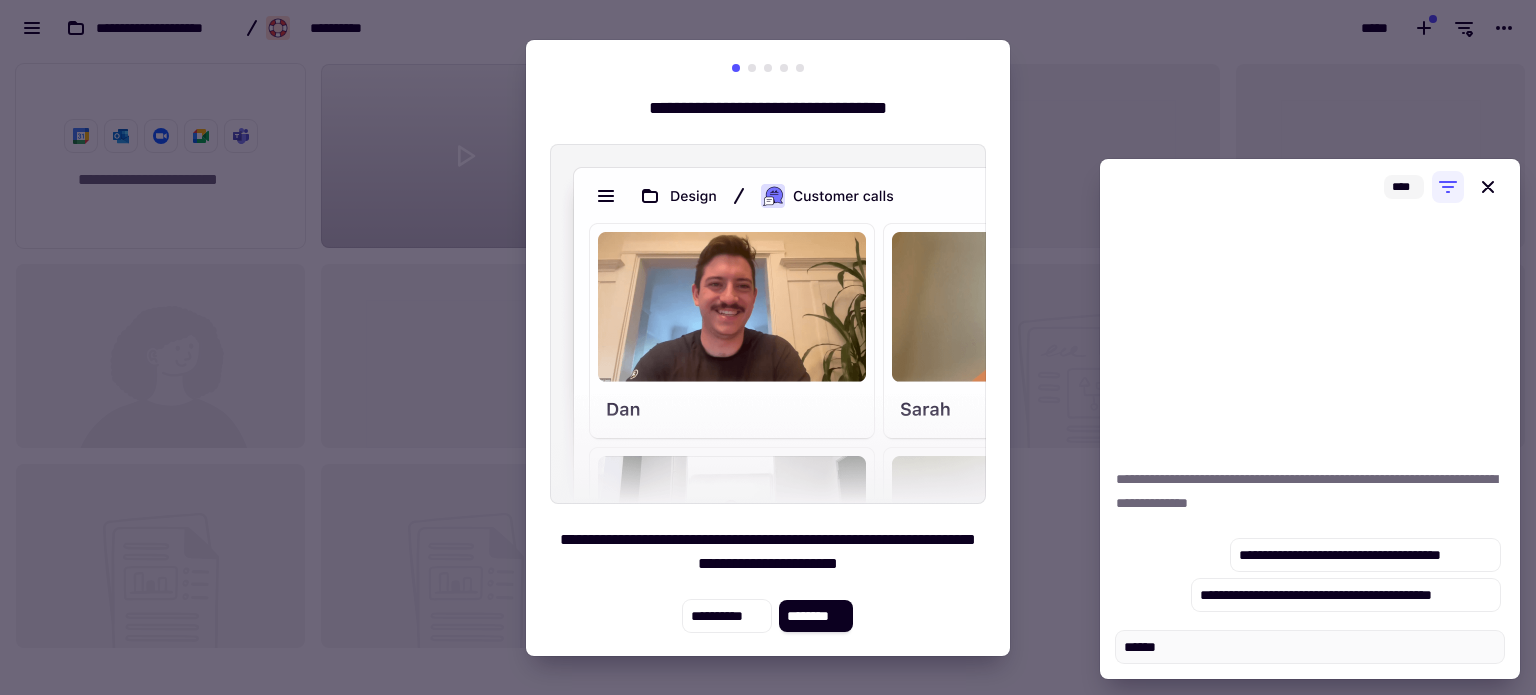 type on "*" 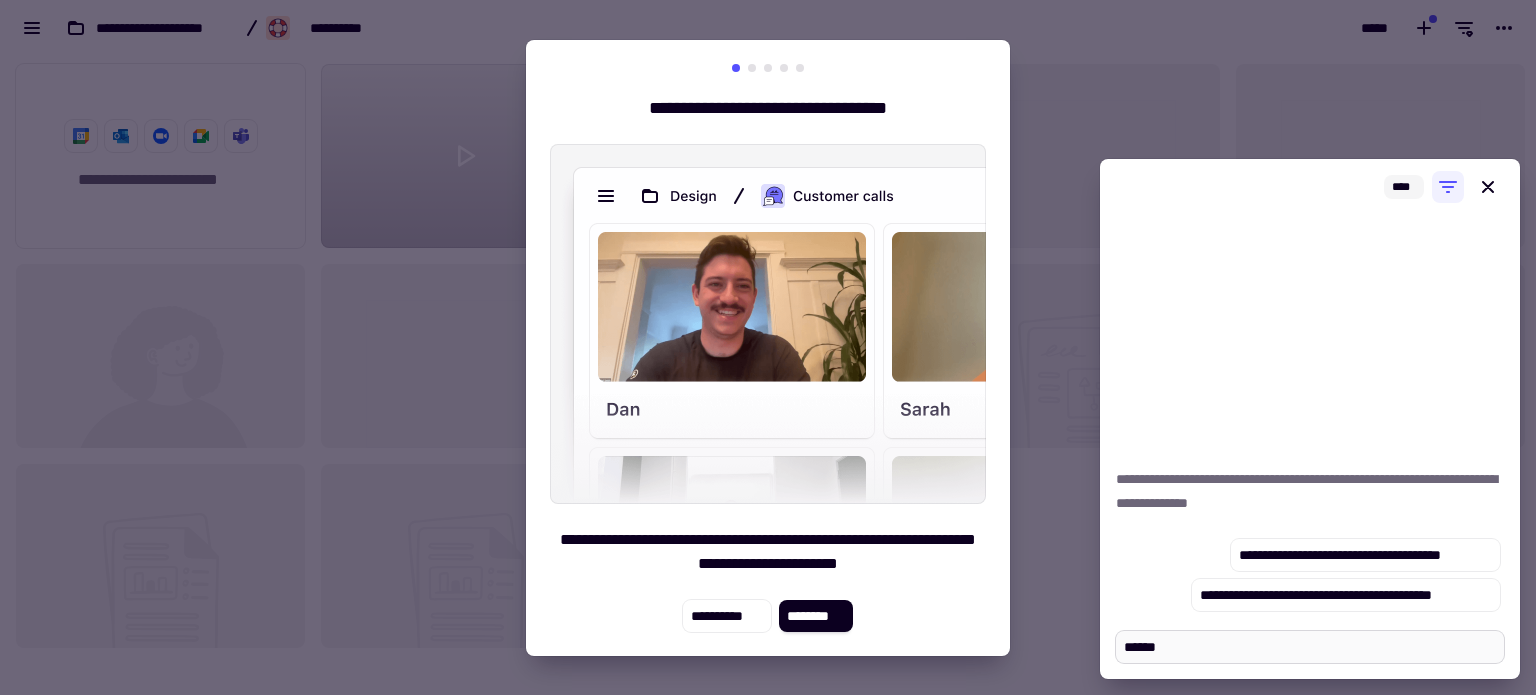 click on "******" at bounding box center [1310, 647] 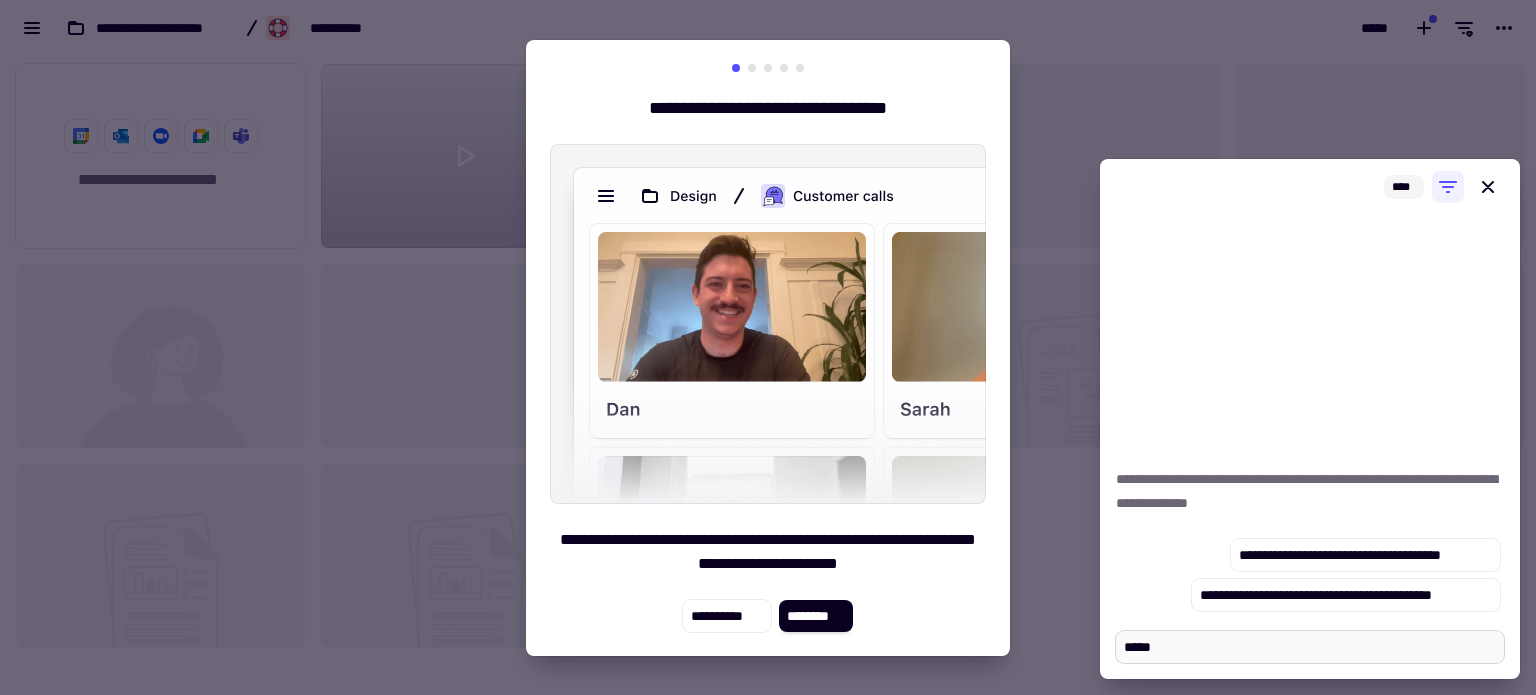 type on "******" 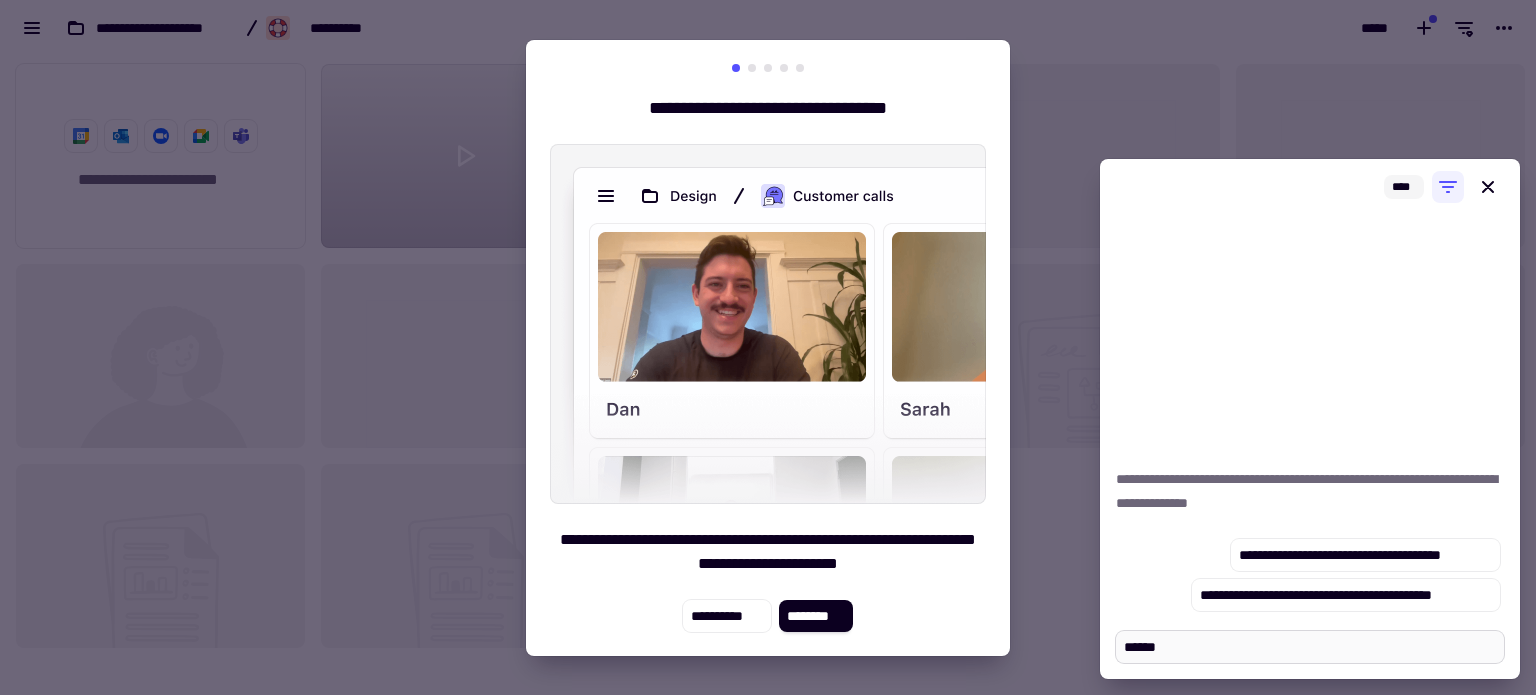 type on "*******" 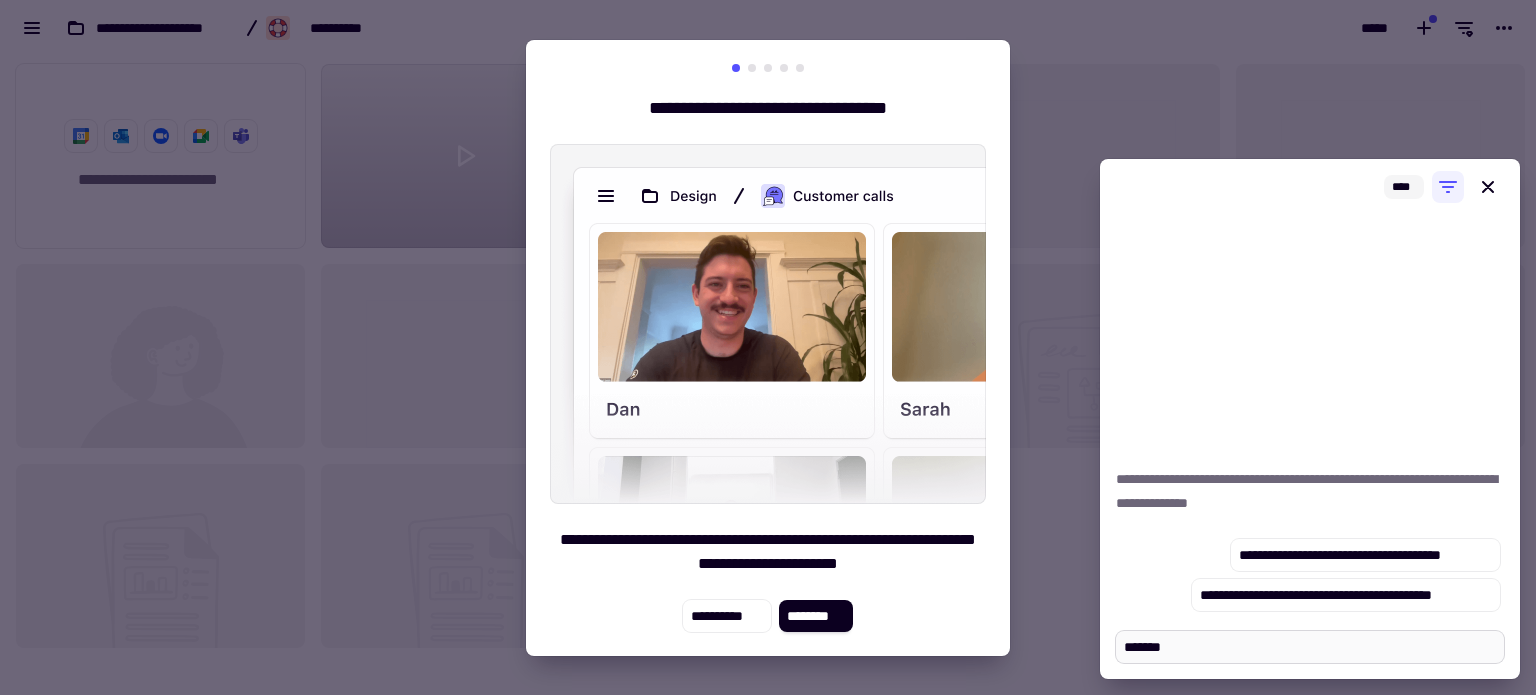type on "*******" 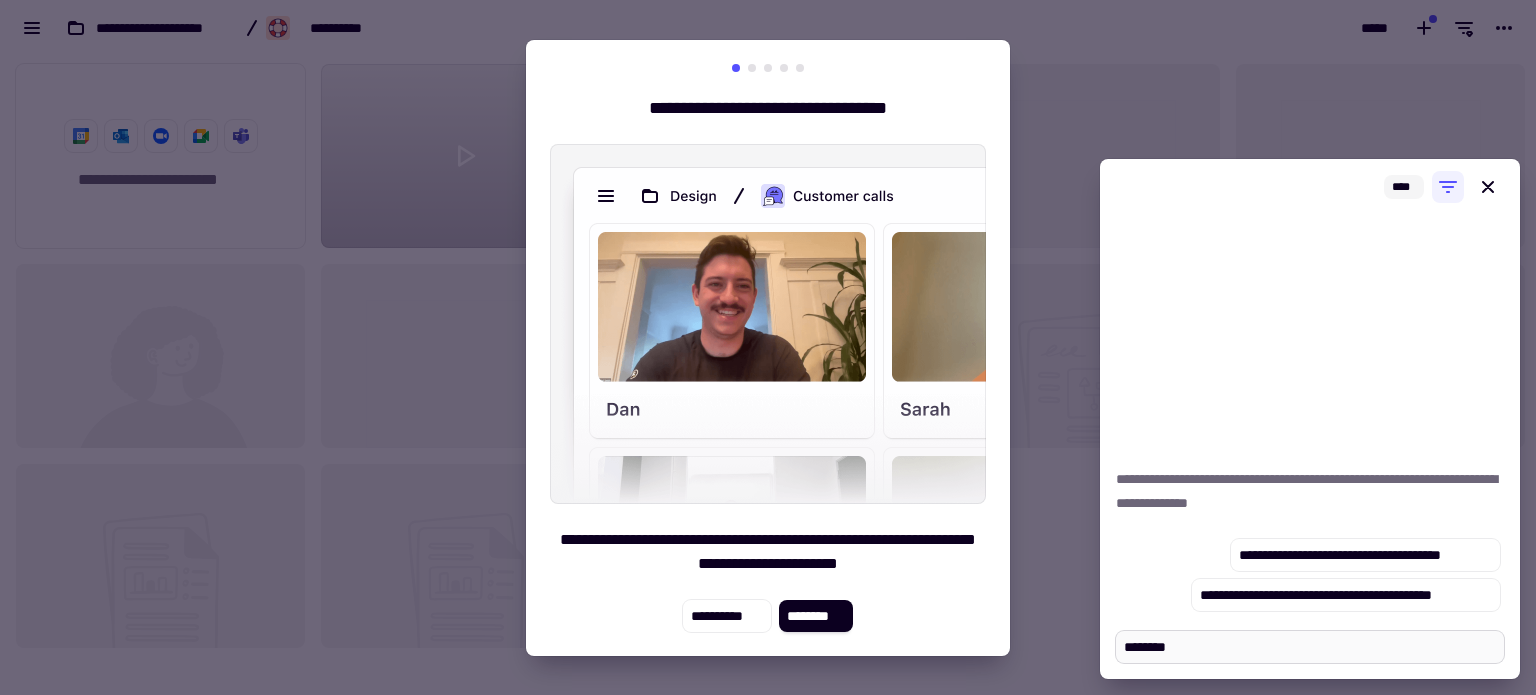 type on "*******" 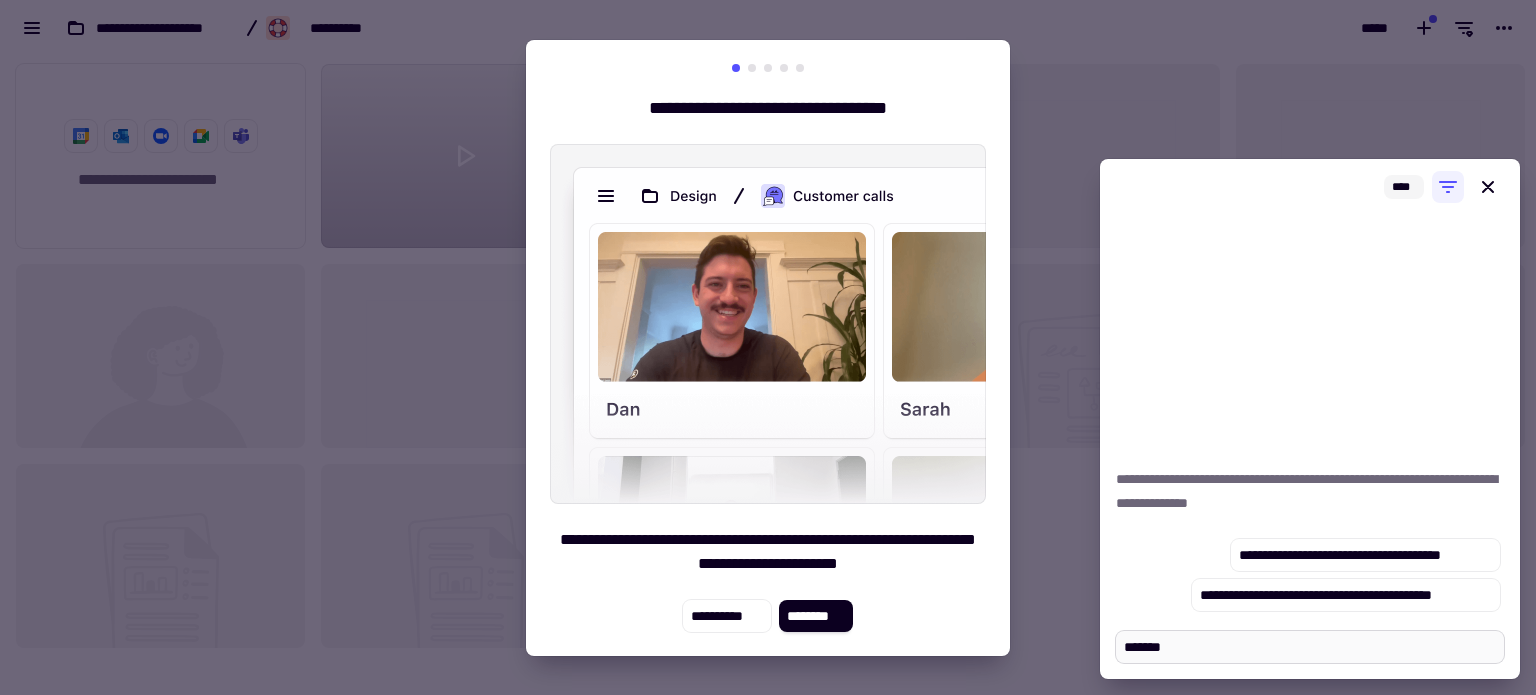 type on "******" 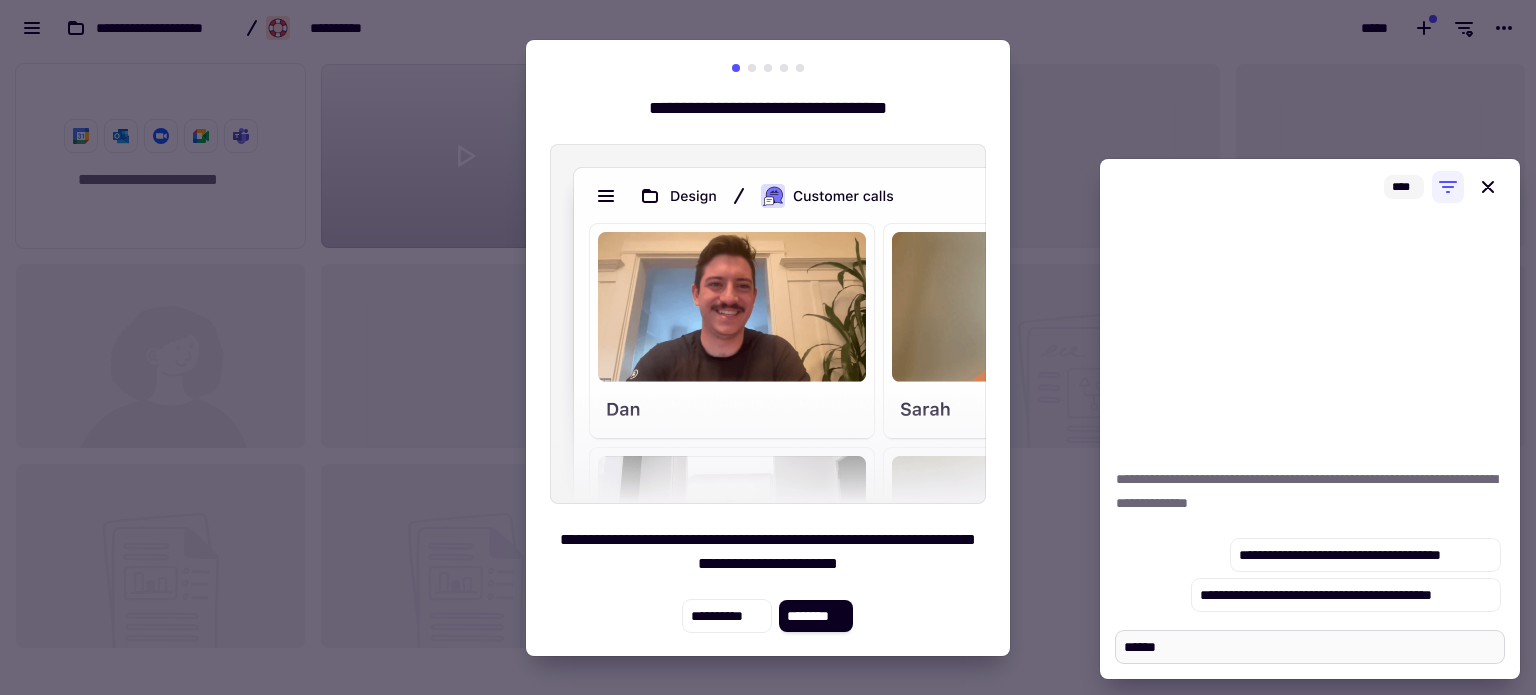 type on "*****" 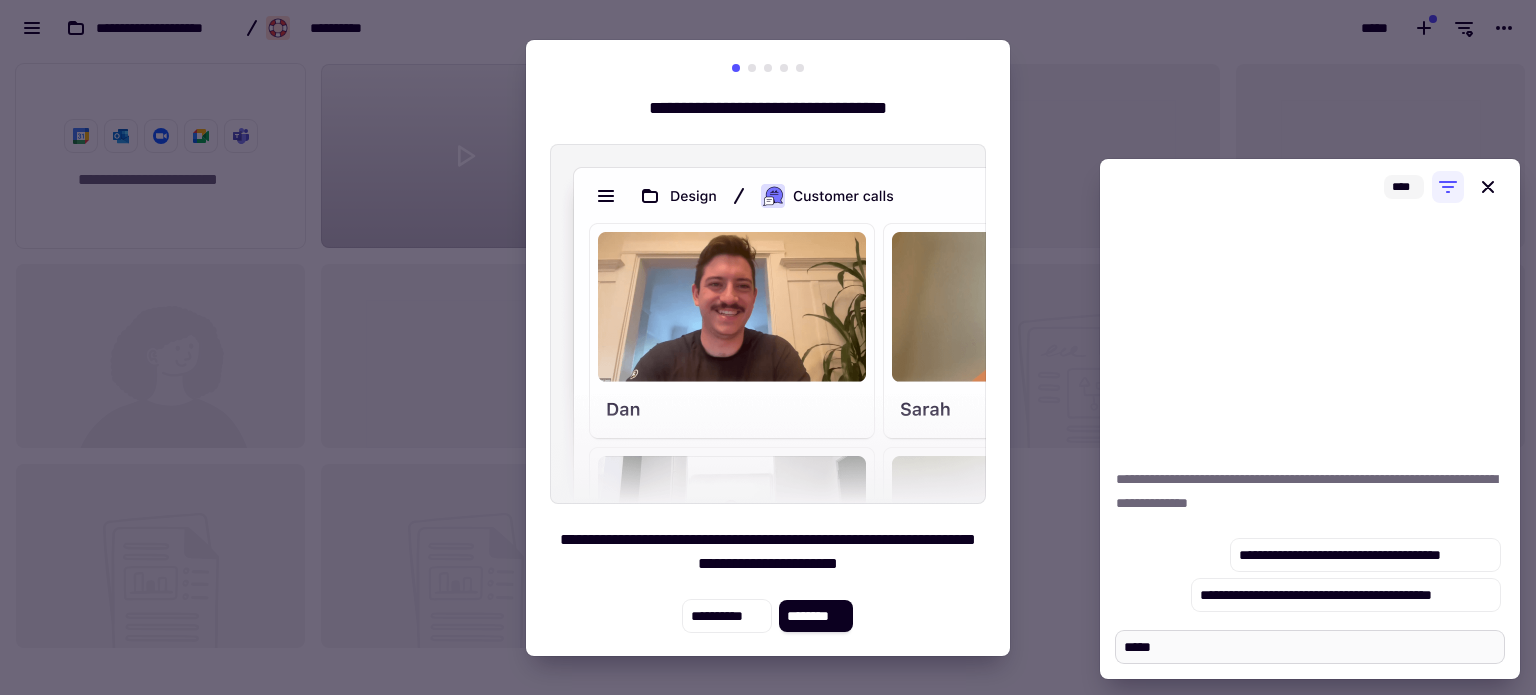 type on "******" 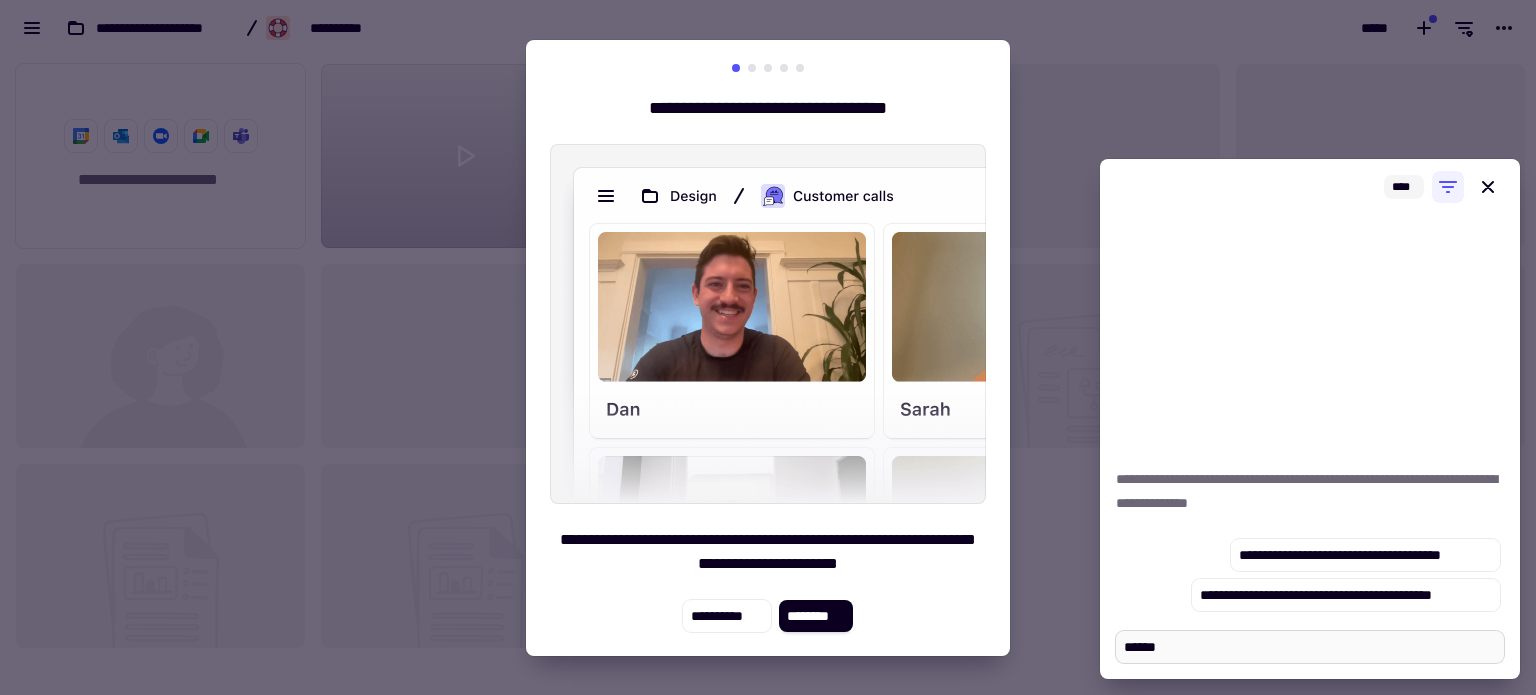 type on "*******" 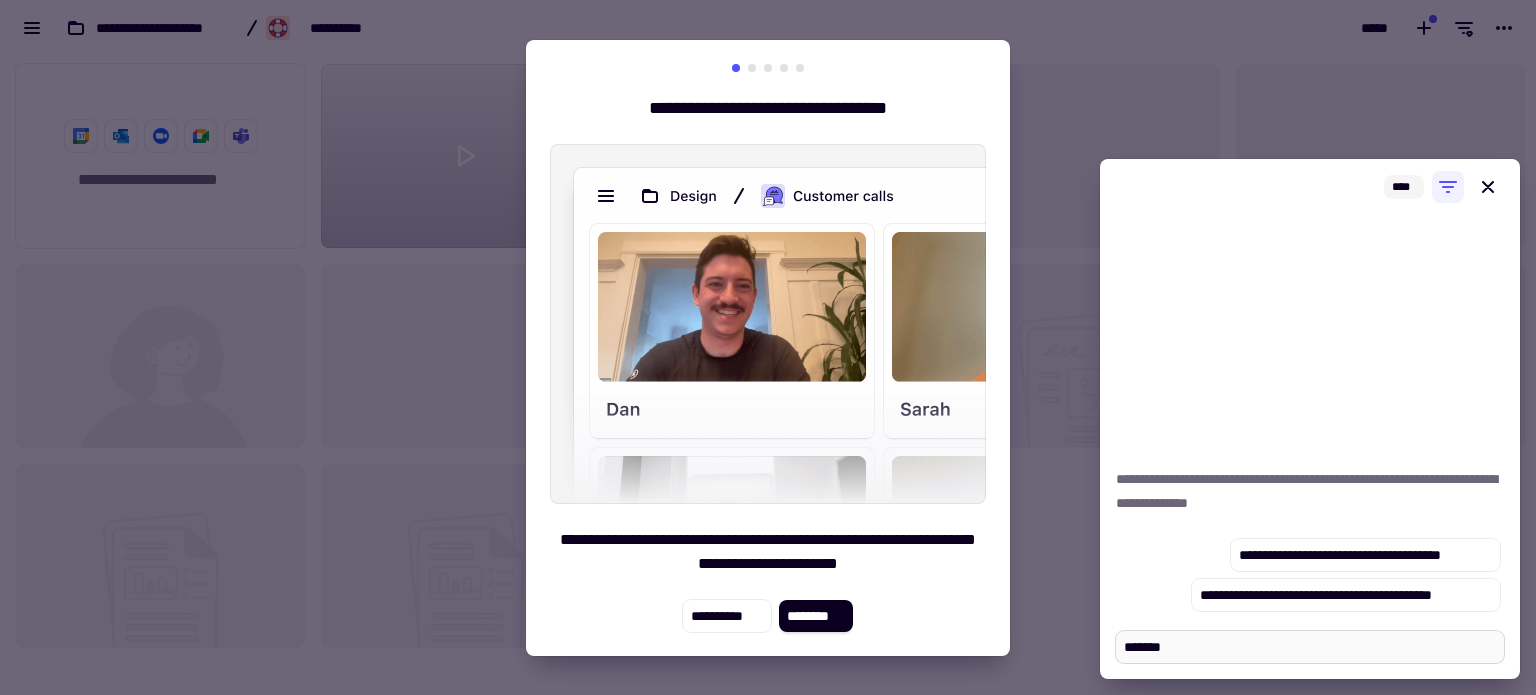 type on "*******" 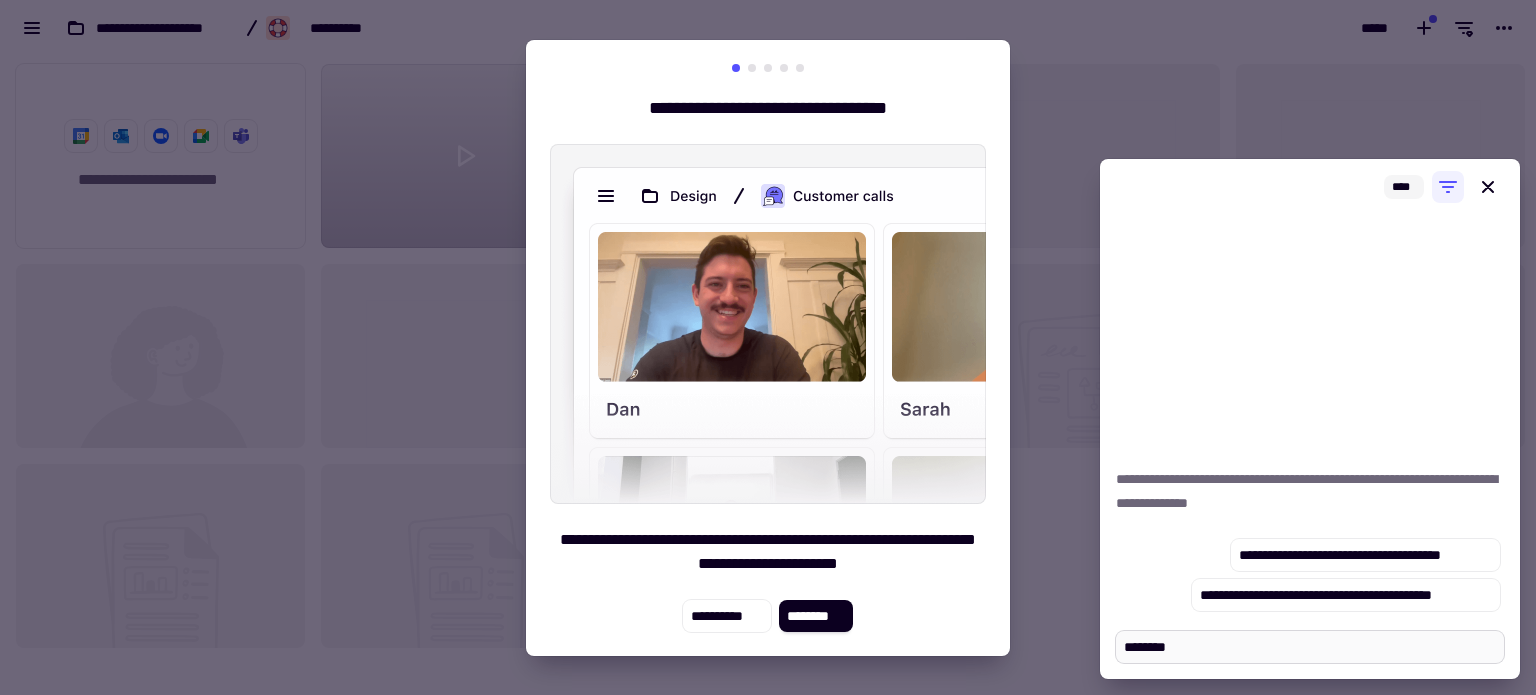 type on "*********" 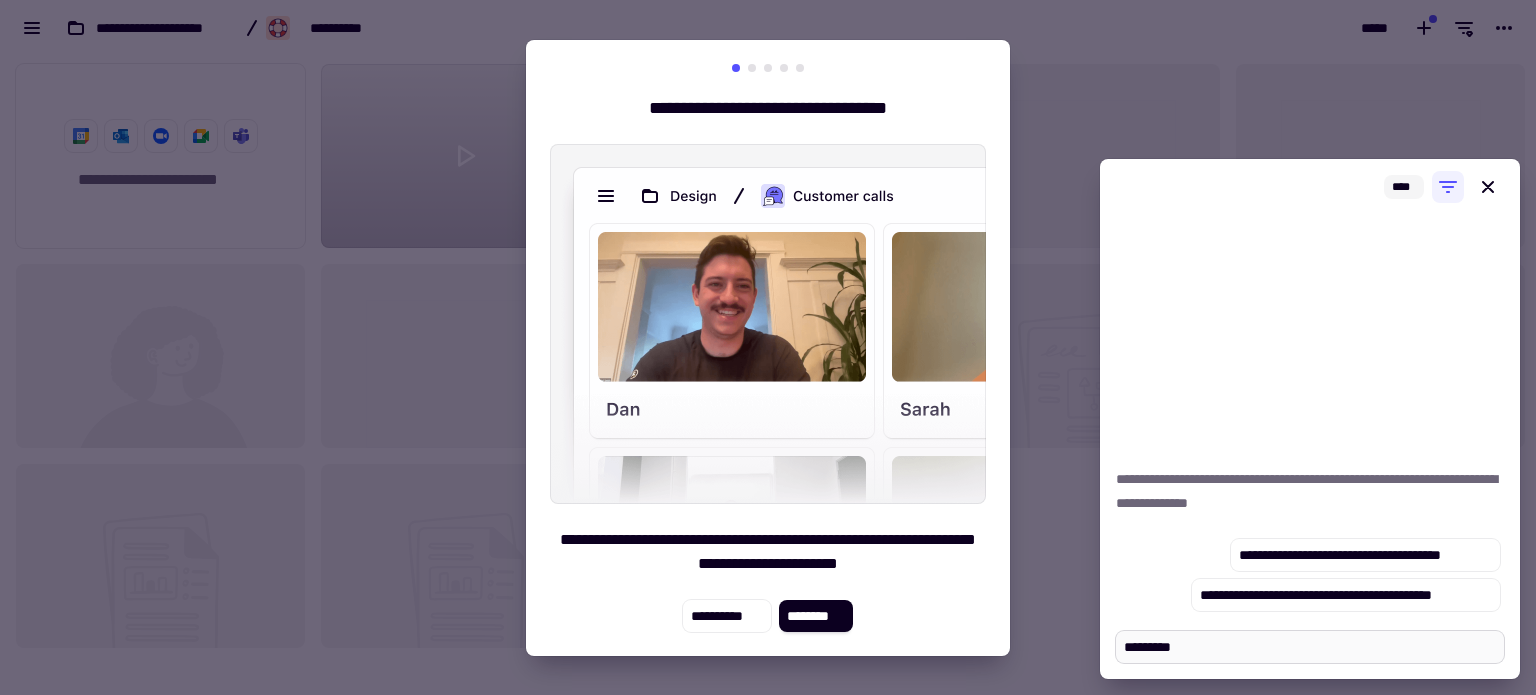 type on "**********" 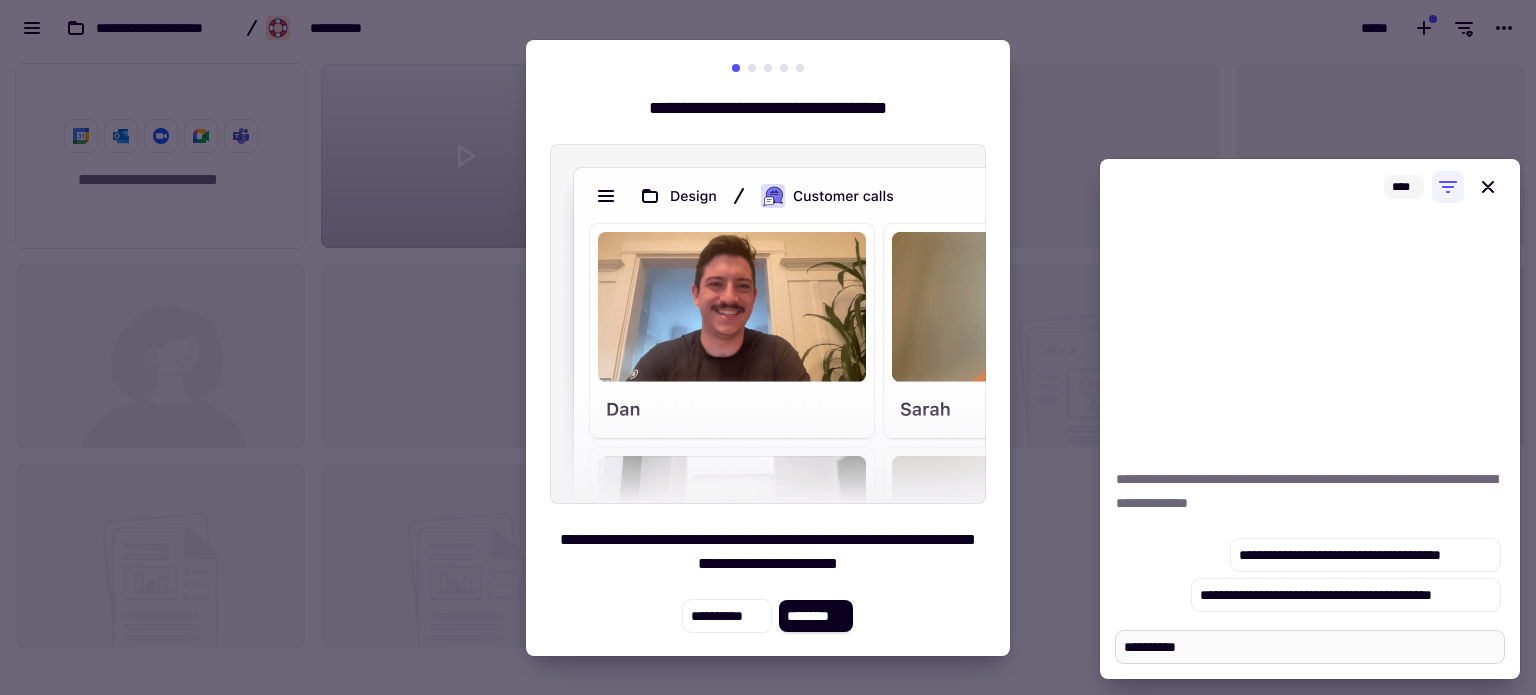 type on "*" 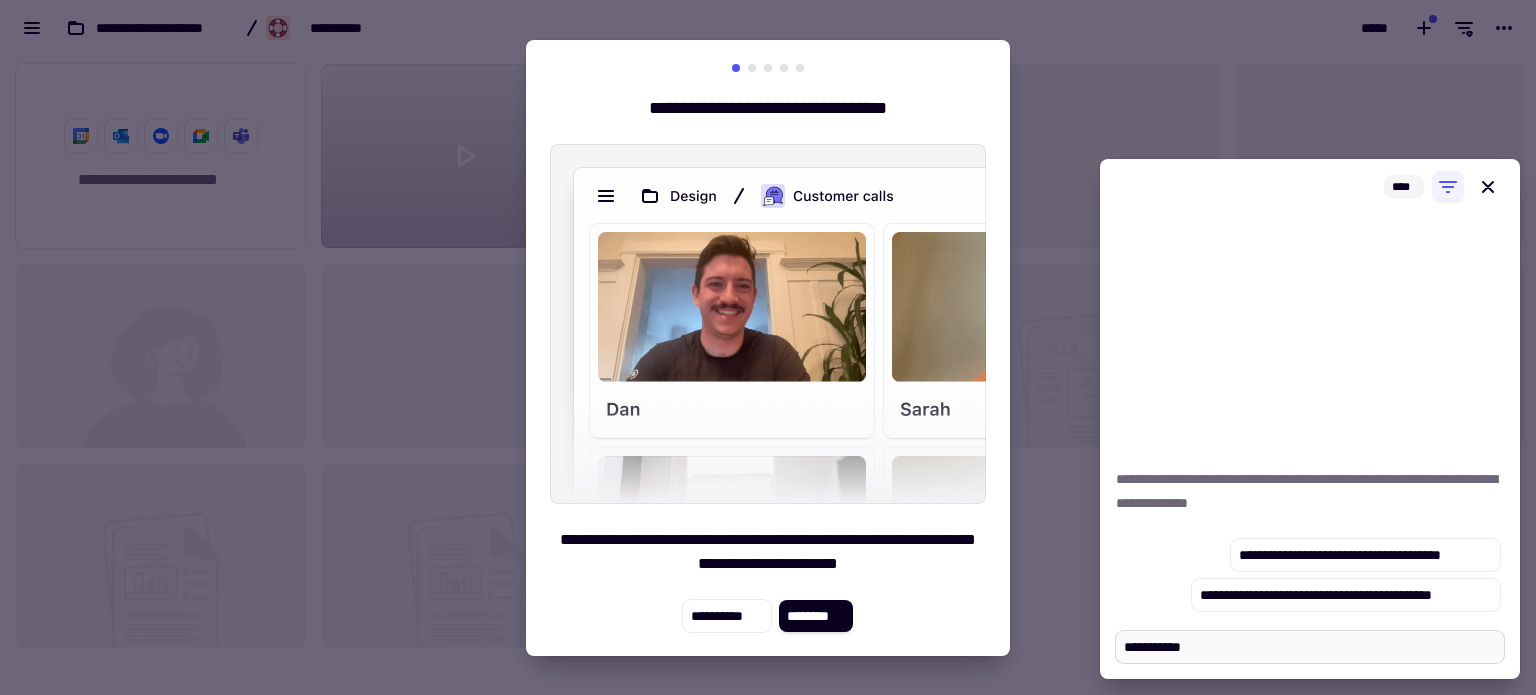 type on "**********" 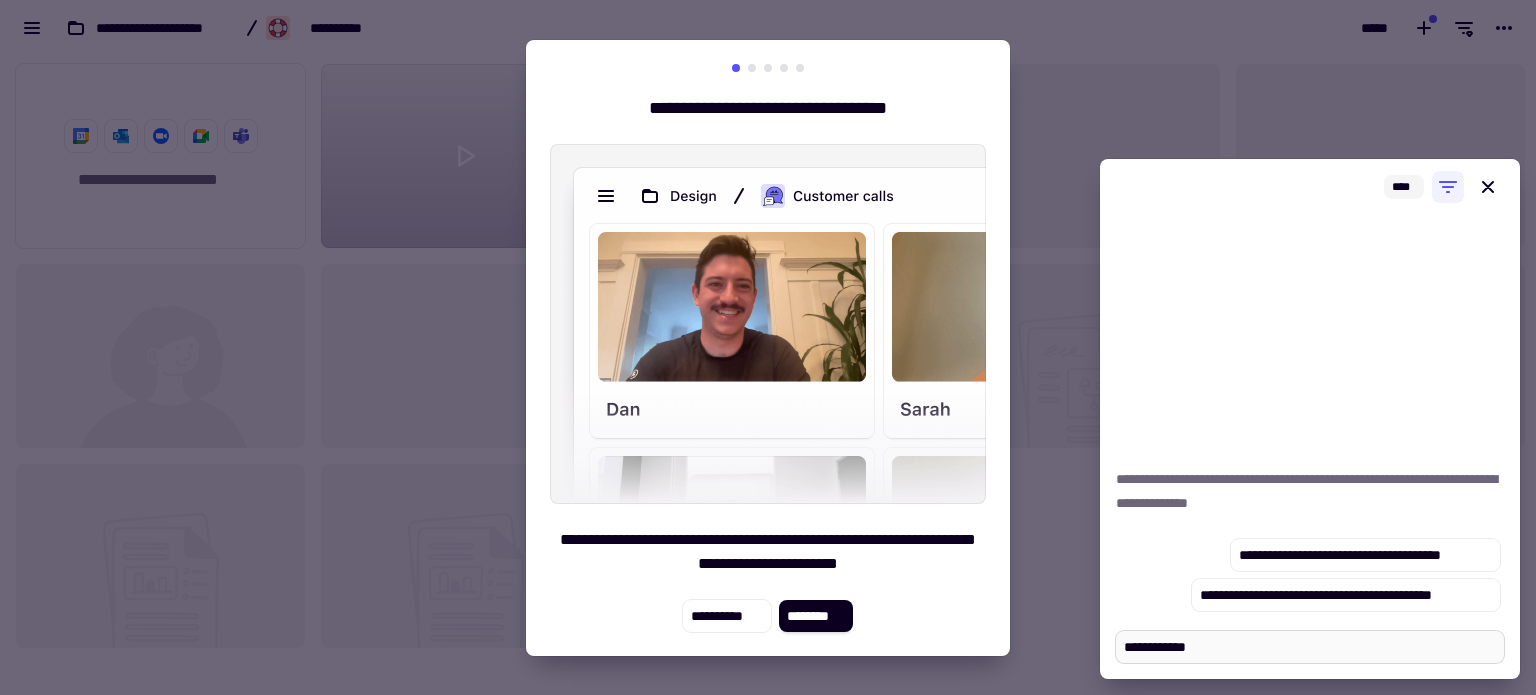 type on "*" 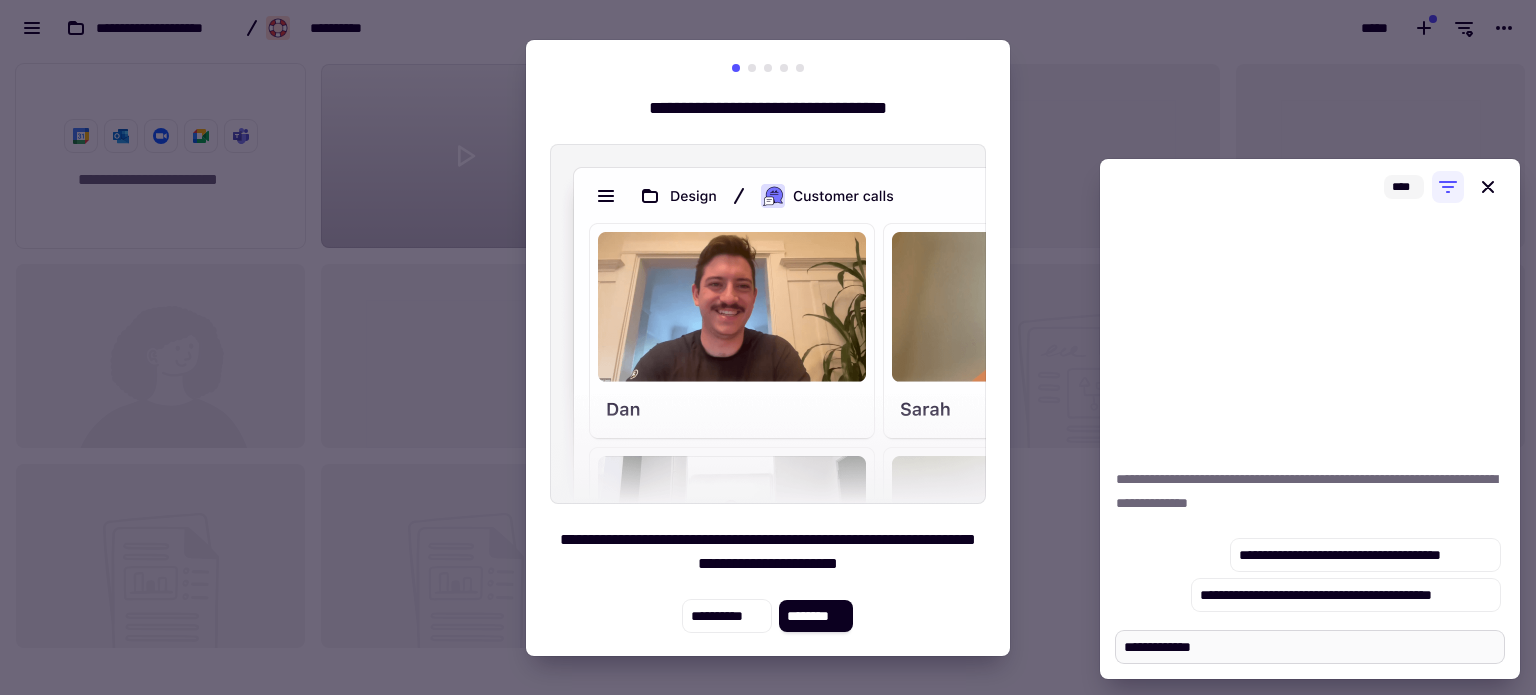type on "**********" 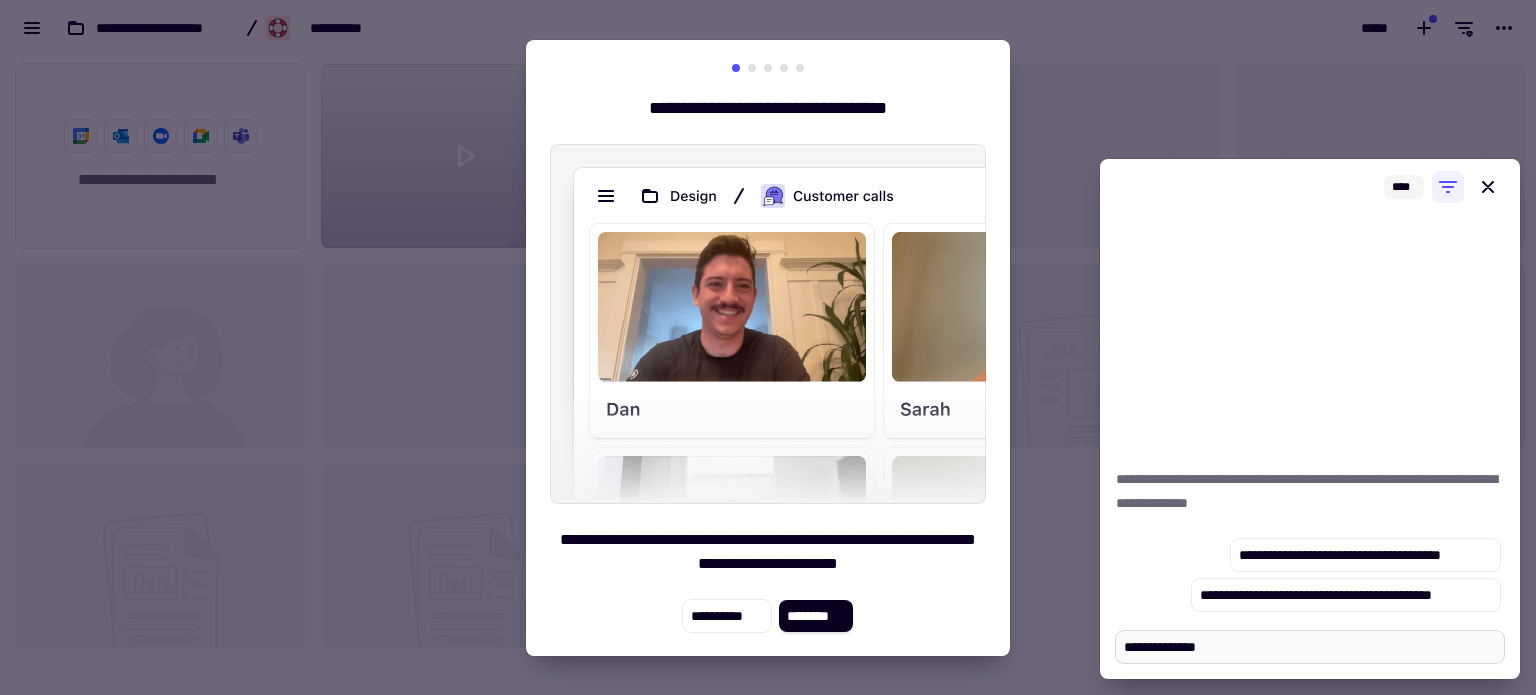 type on "**********" 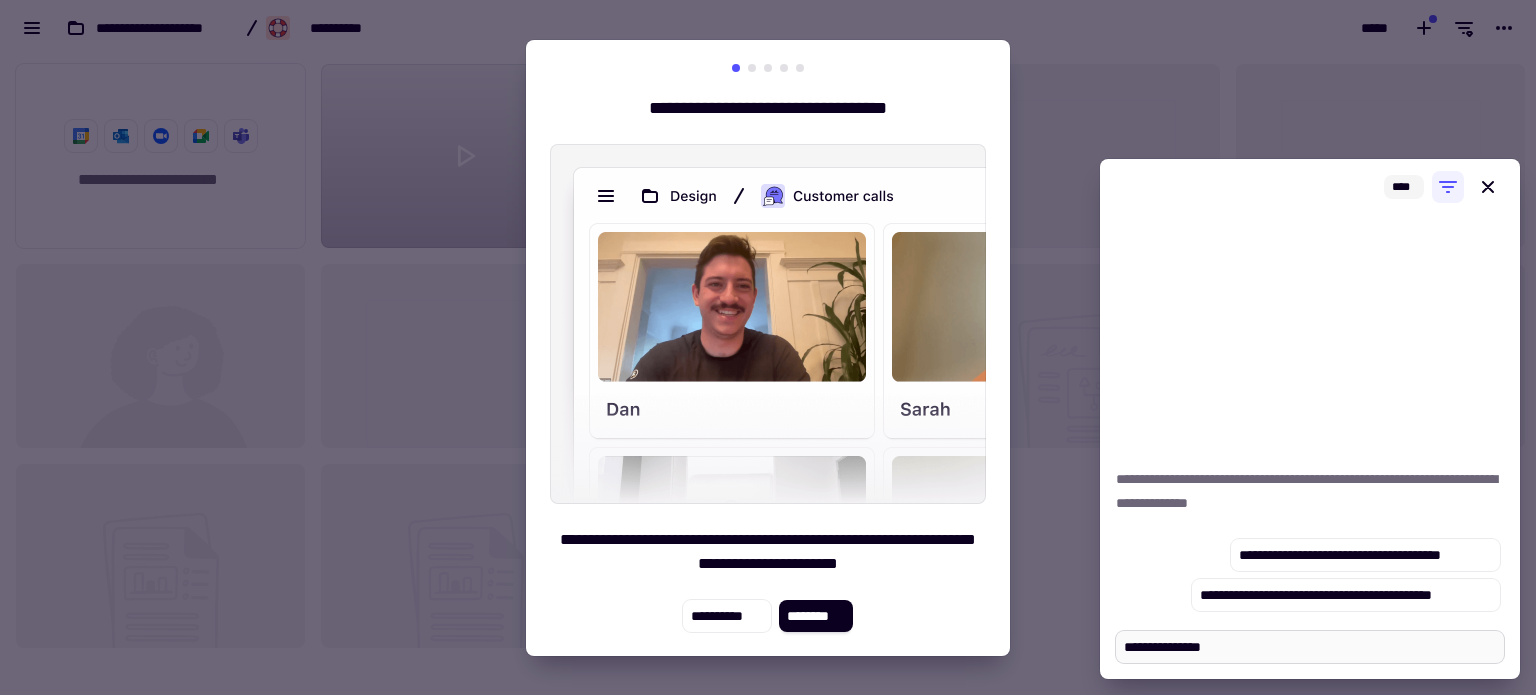 type on "**********" 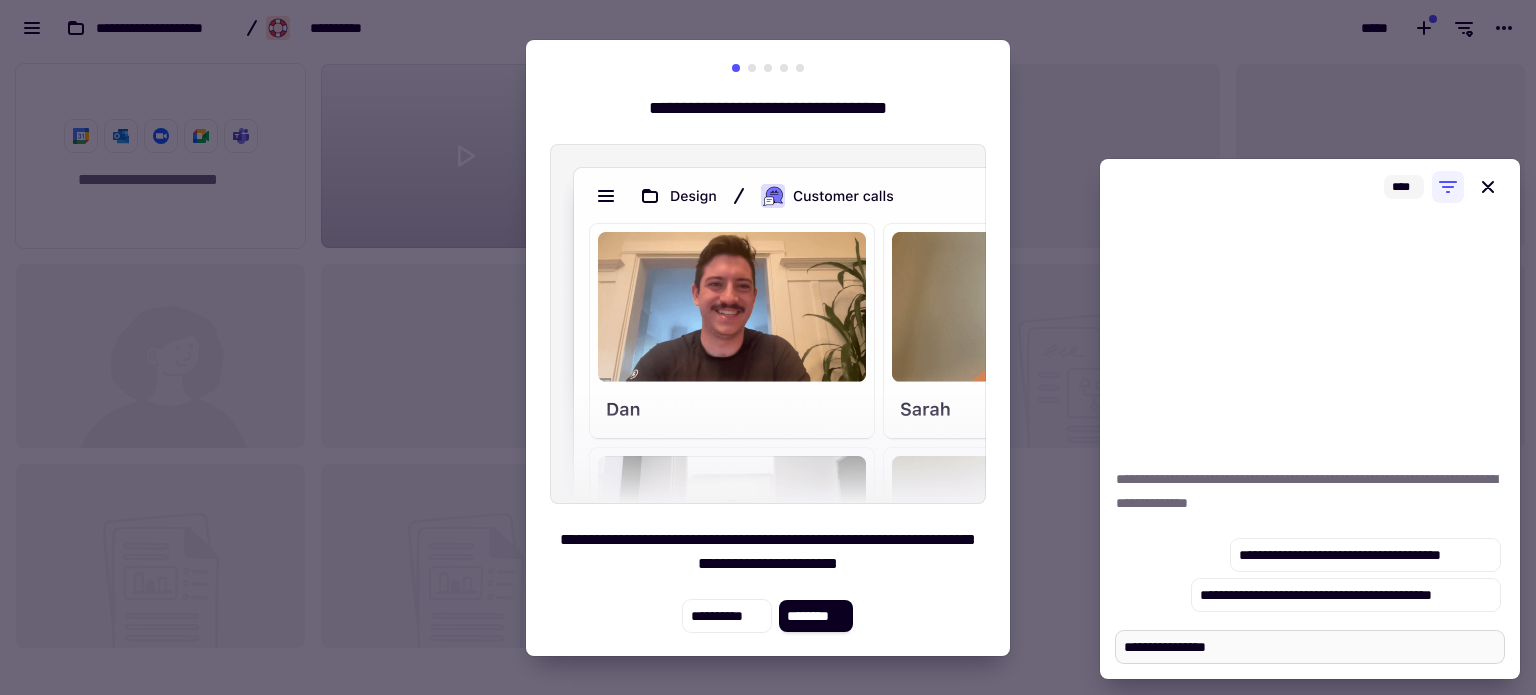 type on "**********" 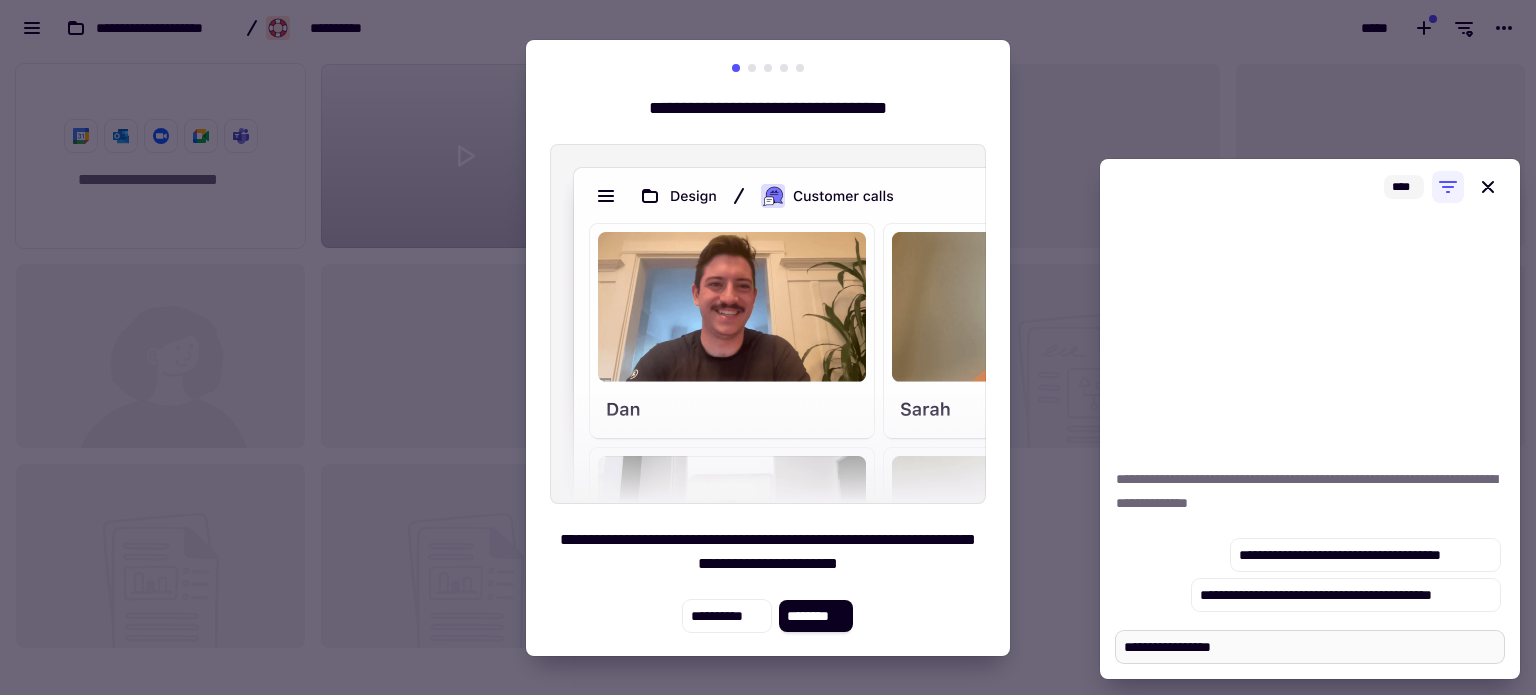 type on "**********" 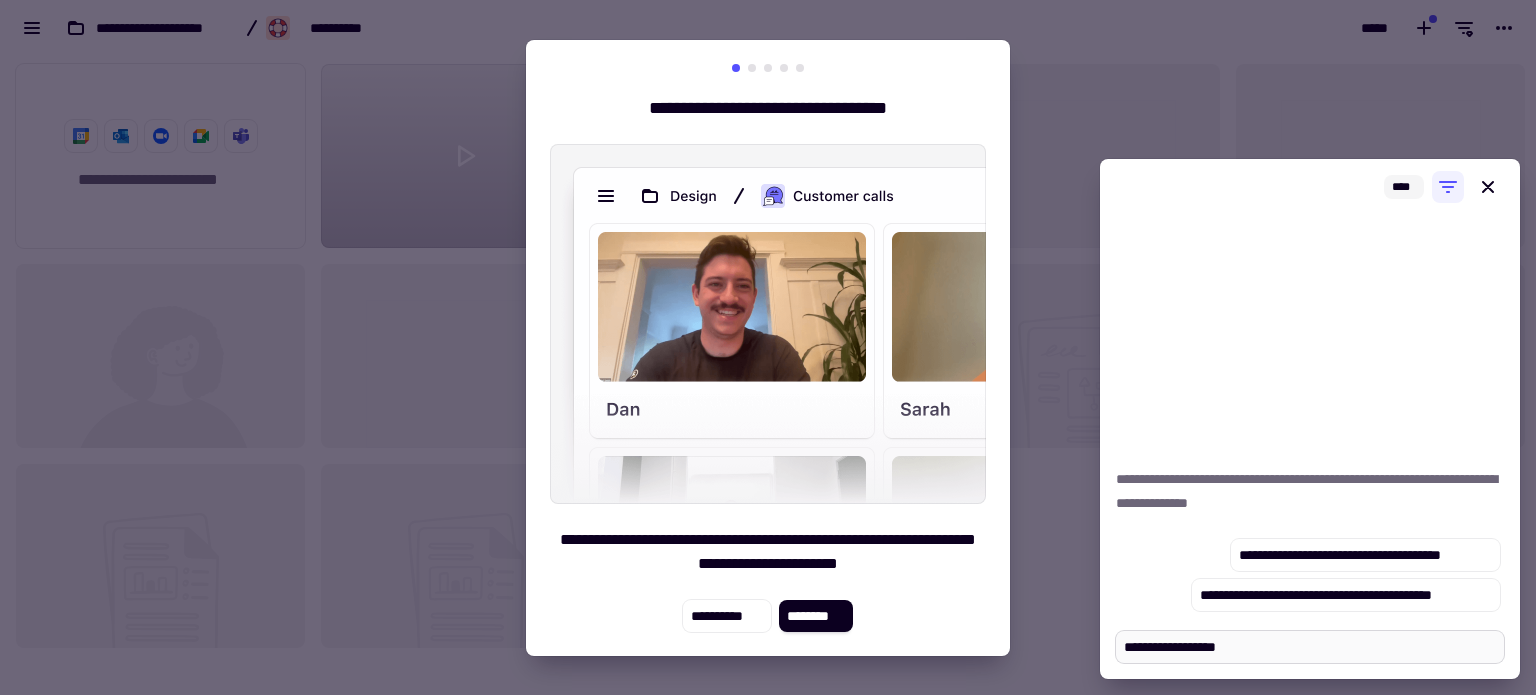 type on "**********" 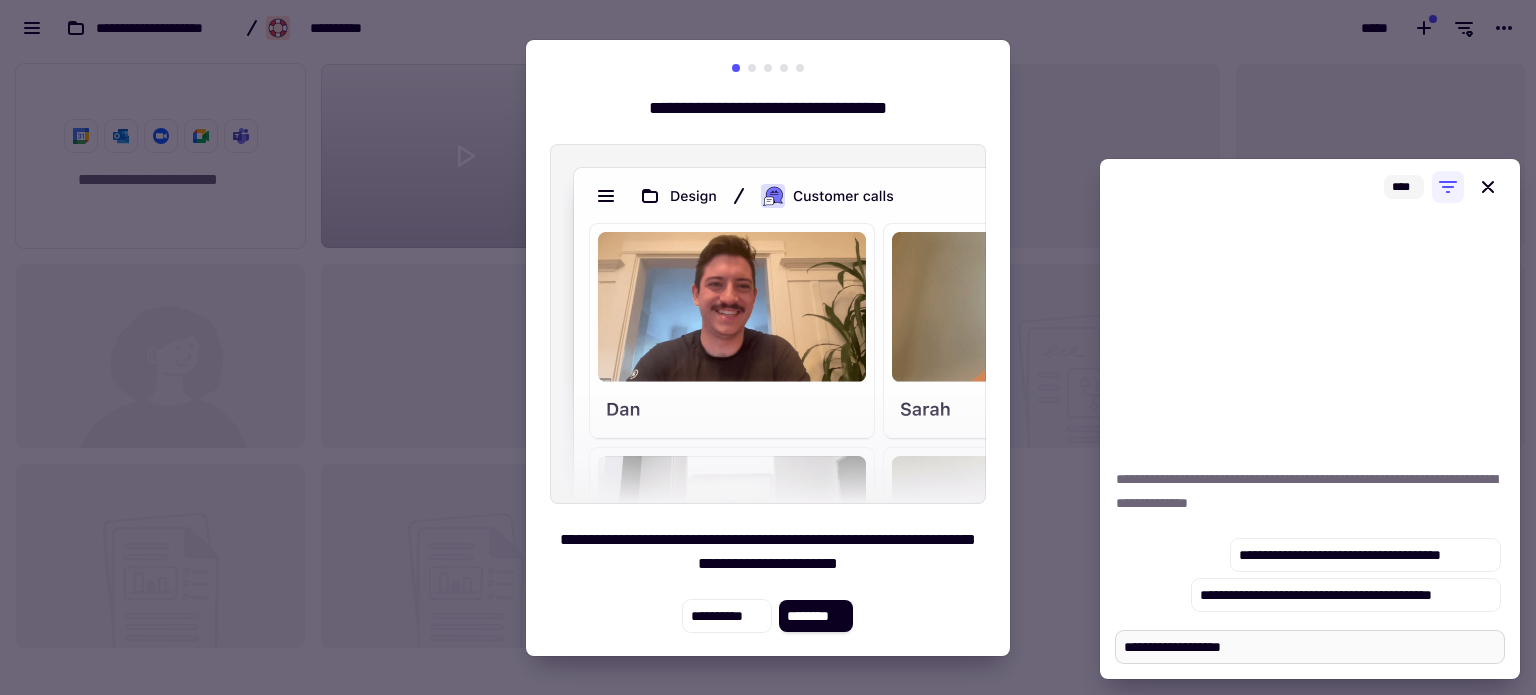 type on "**********" 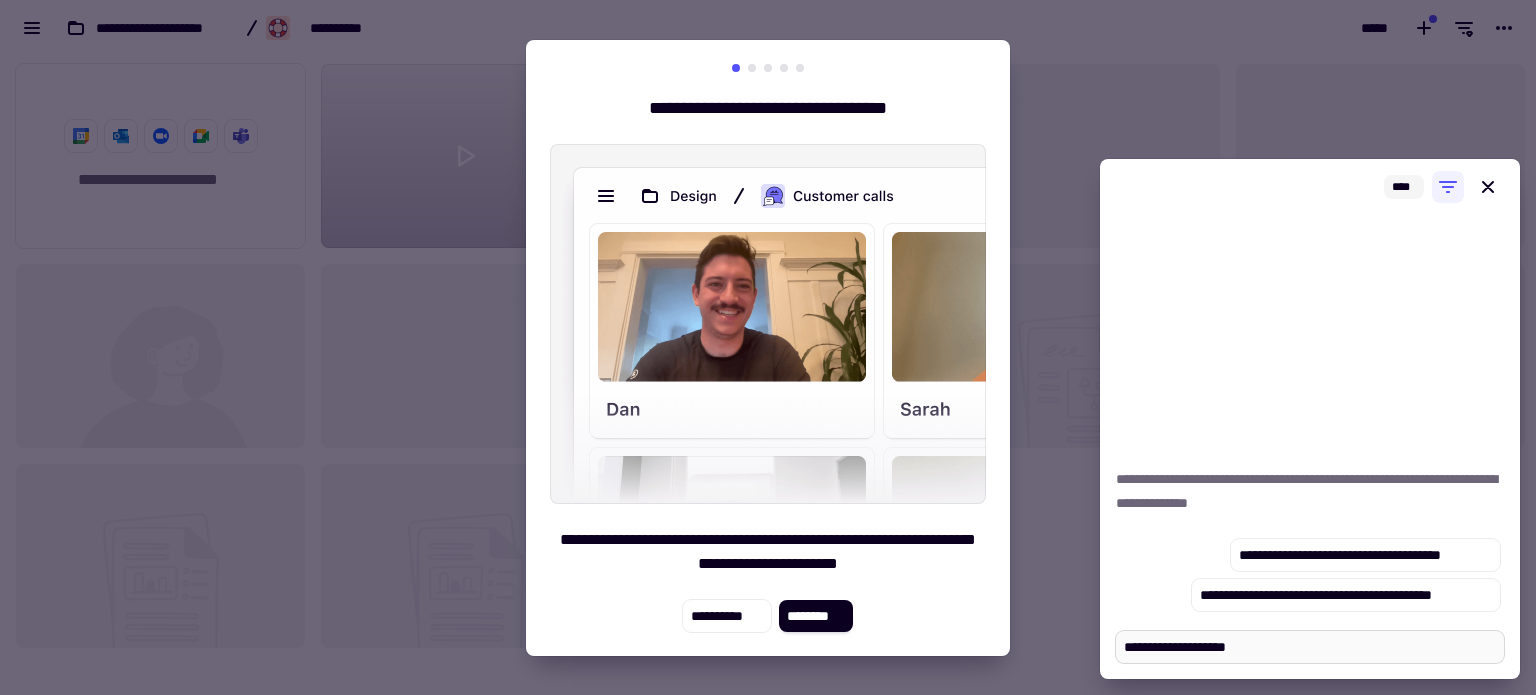 type on "**********" 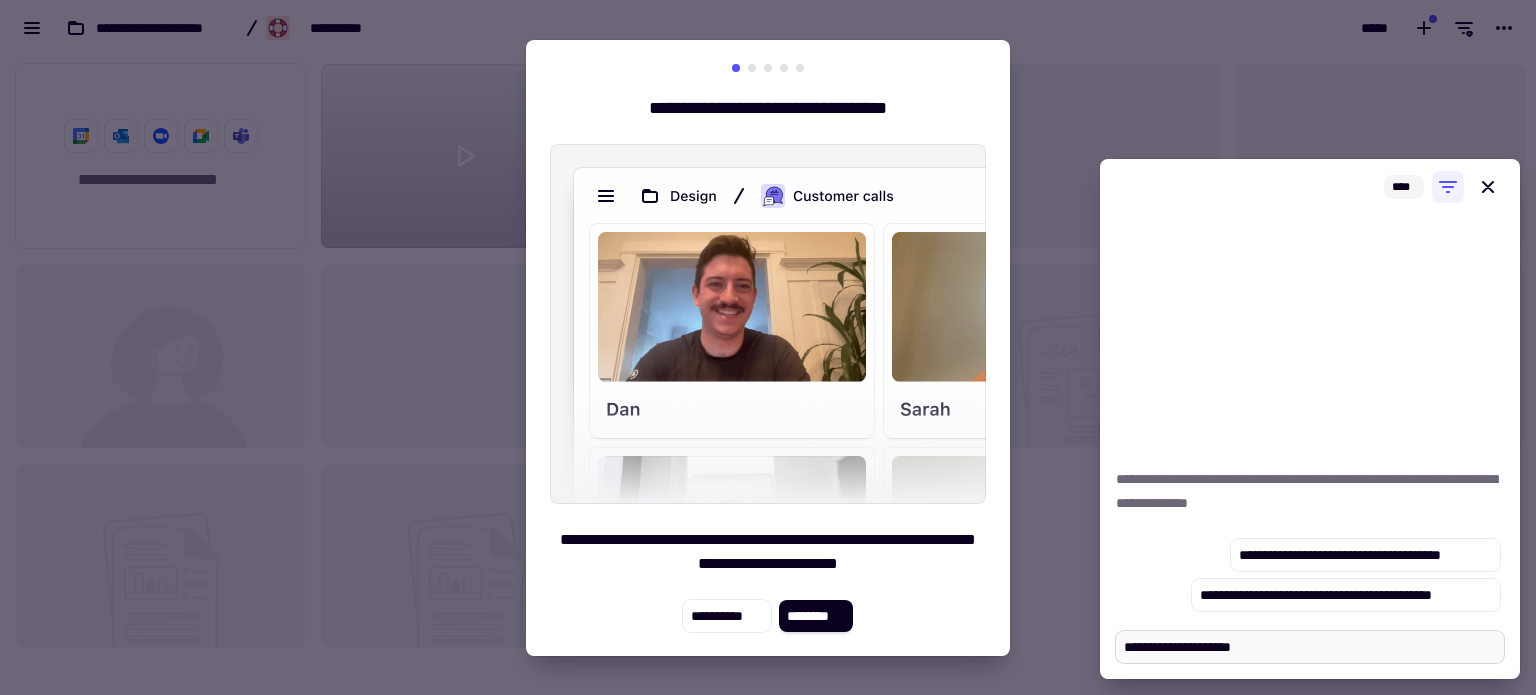 type on "**********" 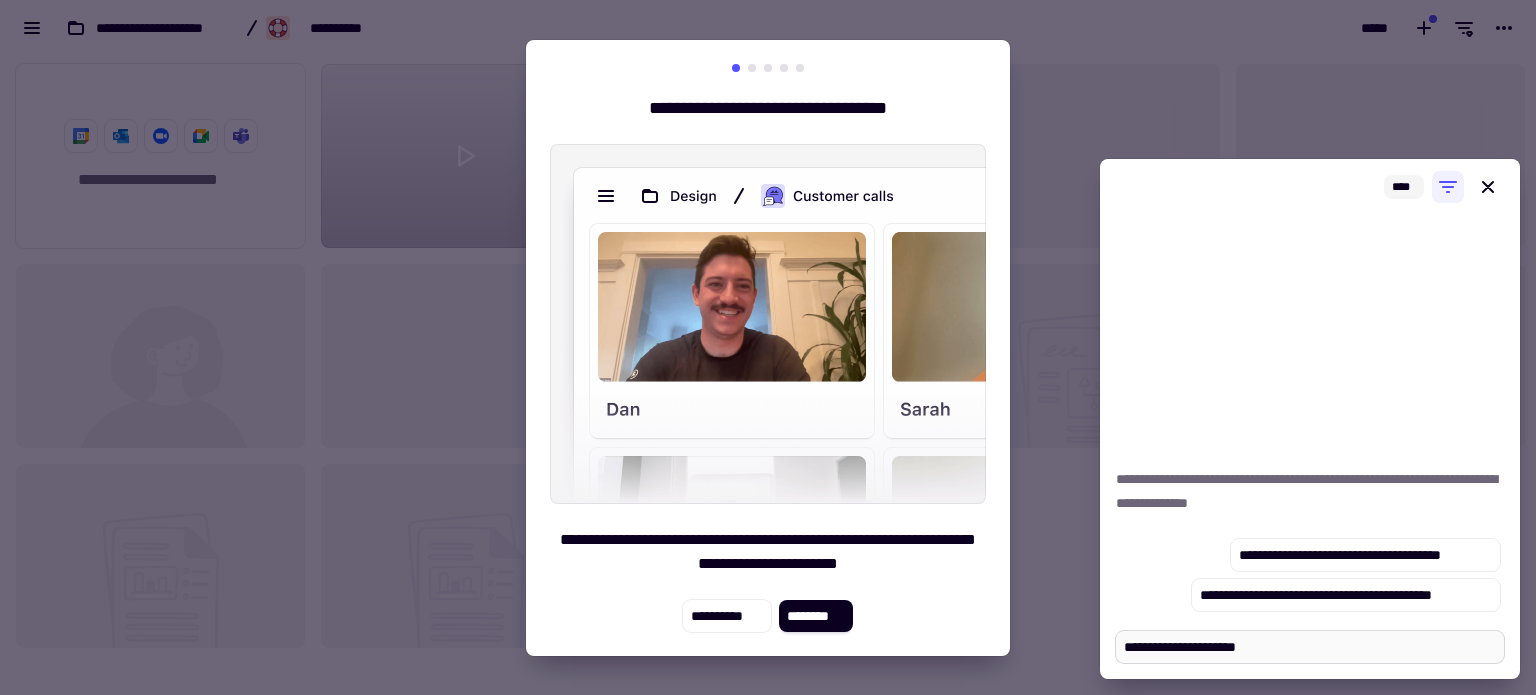 type on "**********" 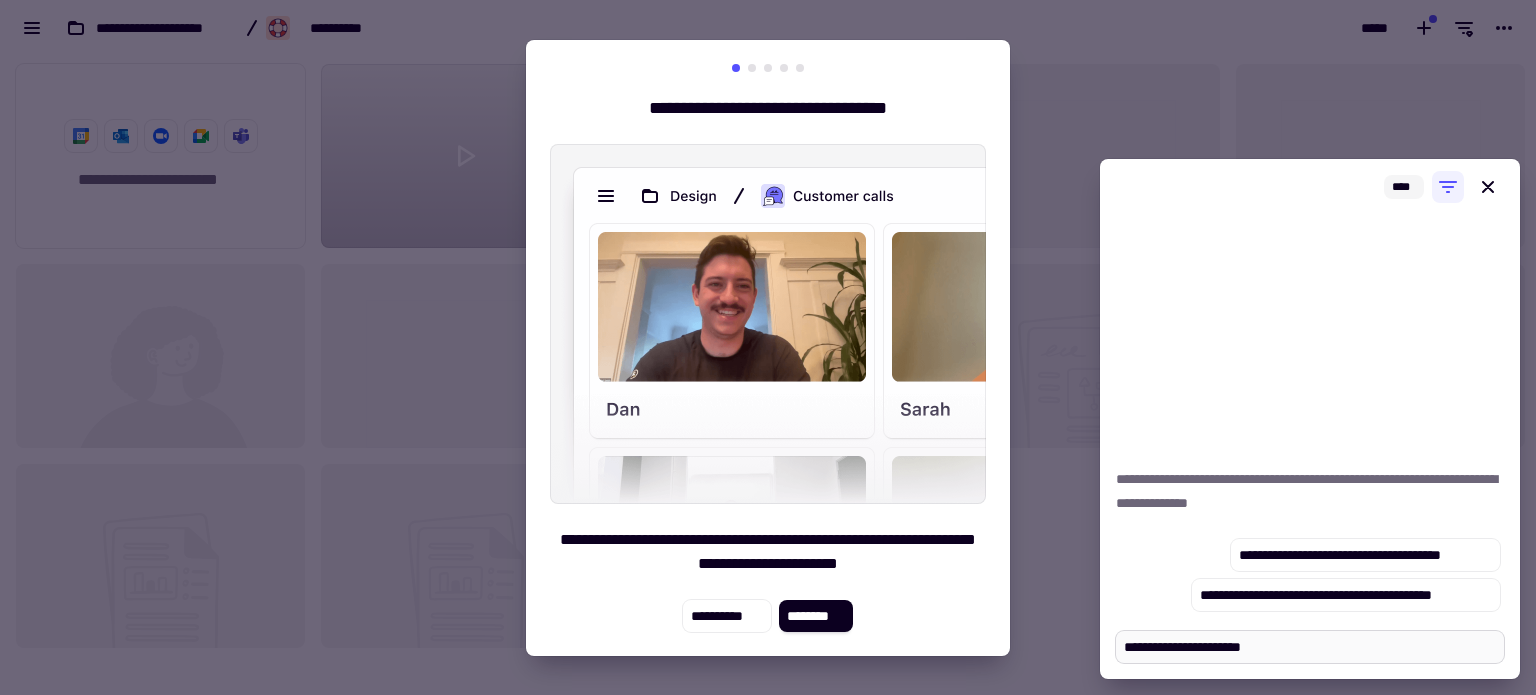 type on "**********" 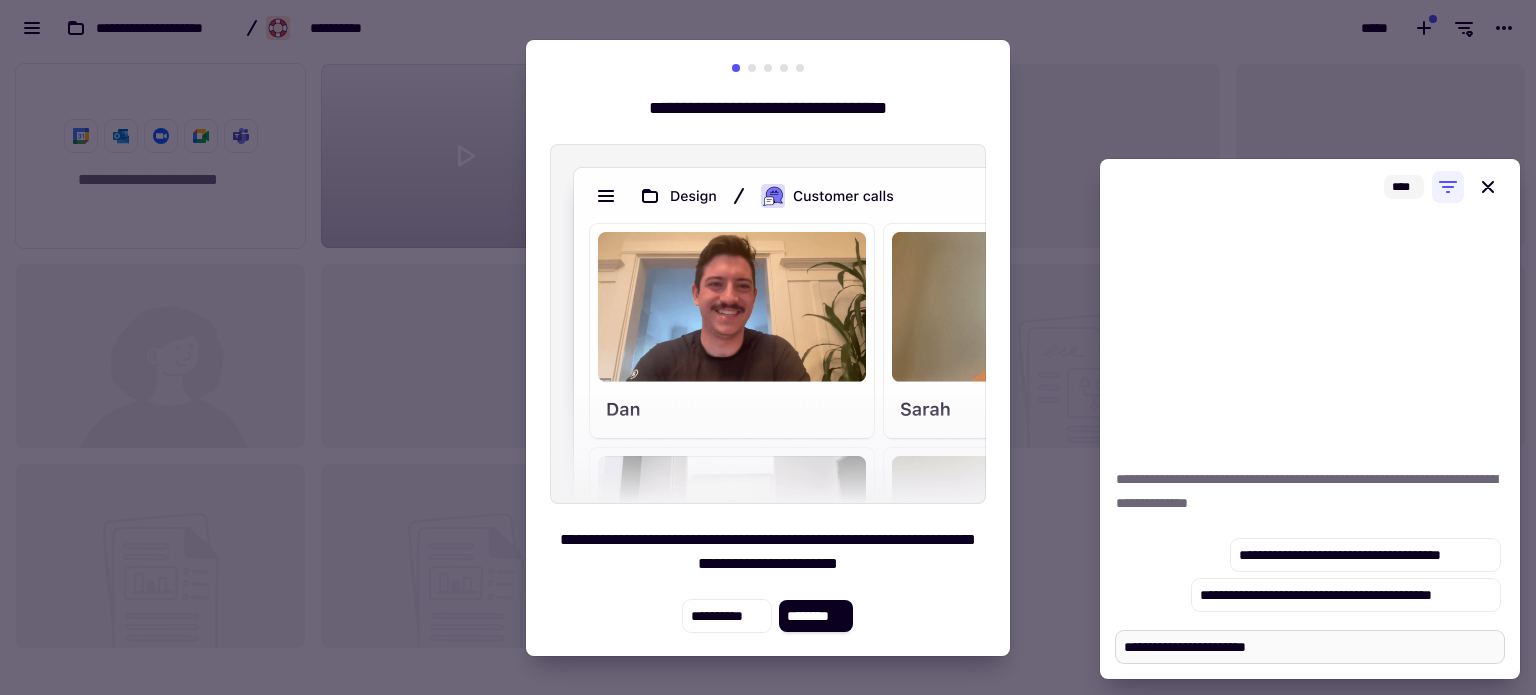 type on "**********" 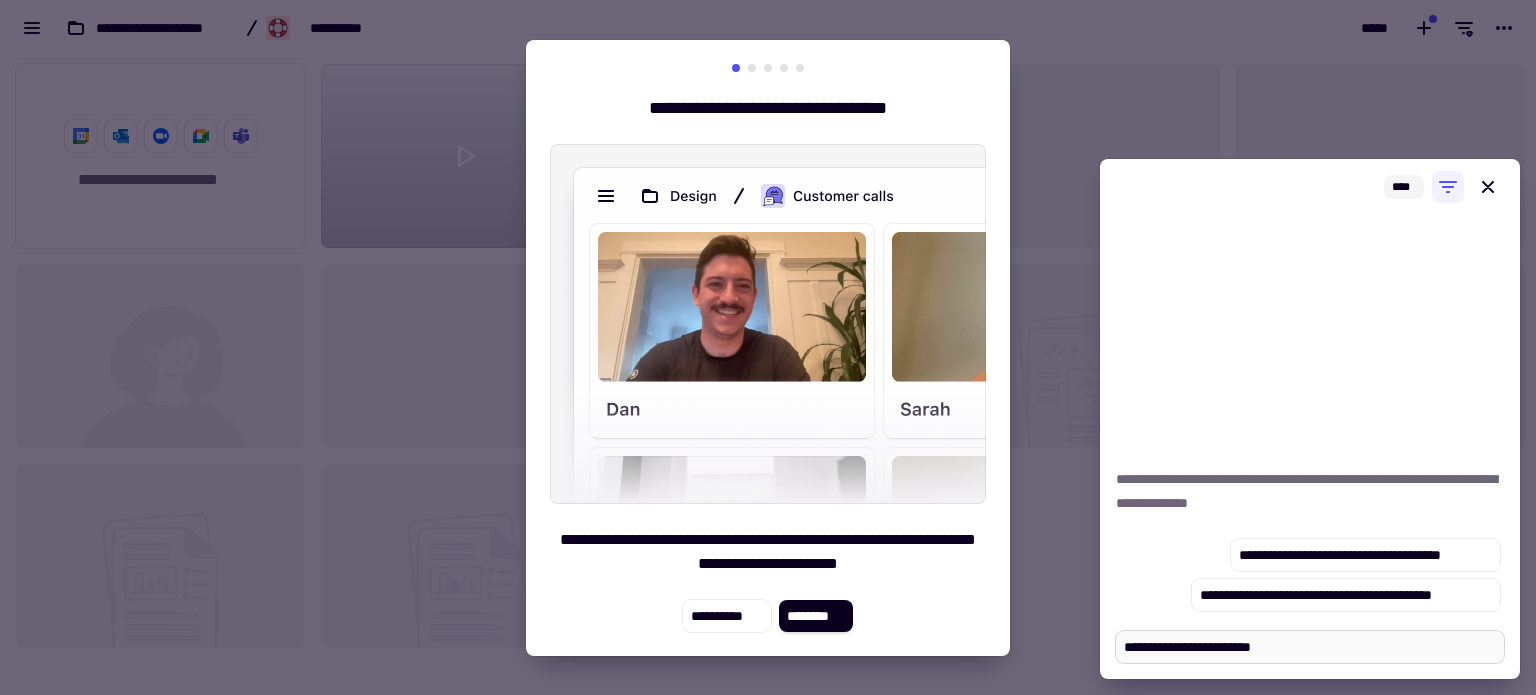 type on "**********" 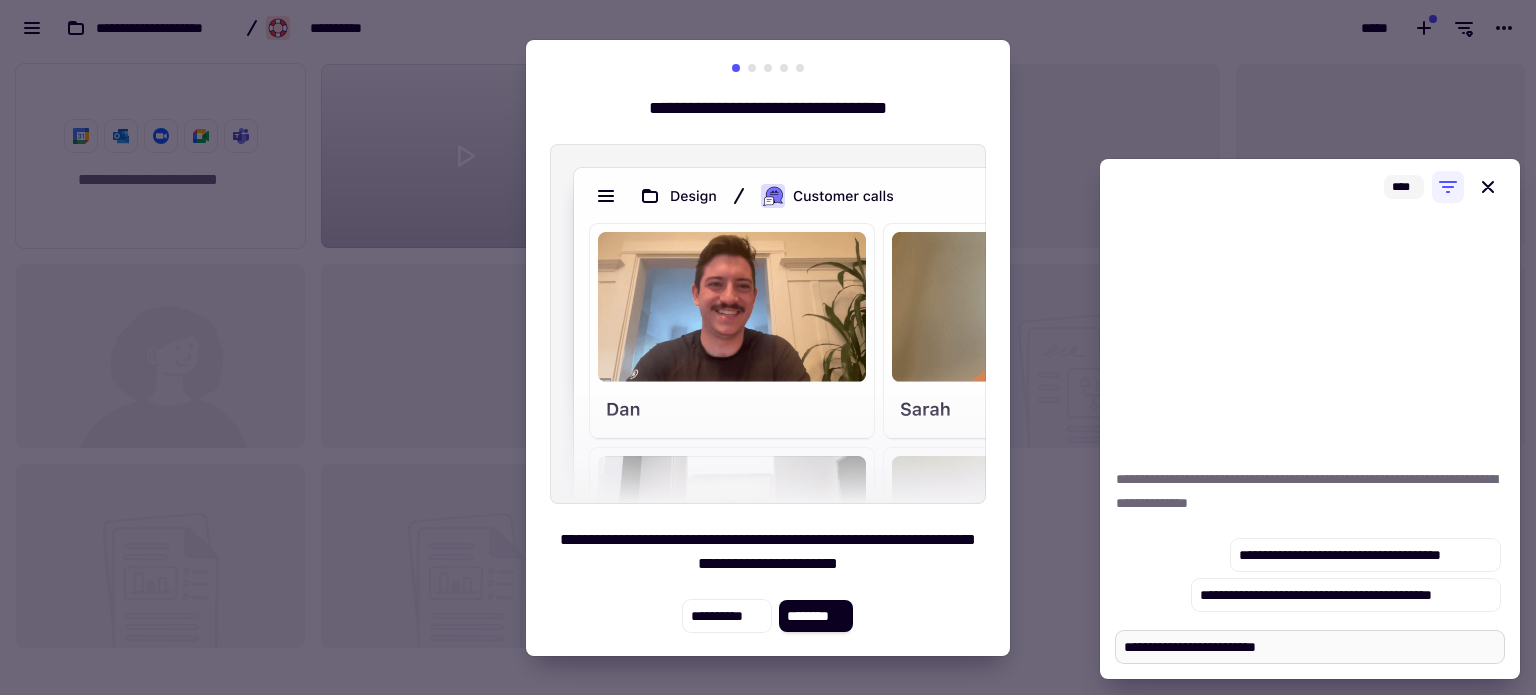 type on "**********" 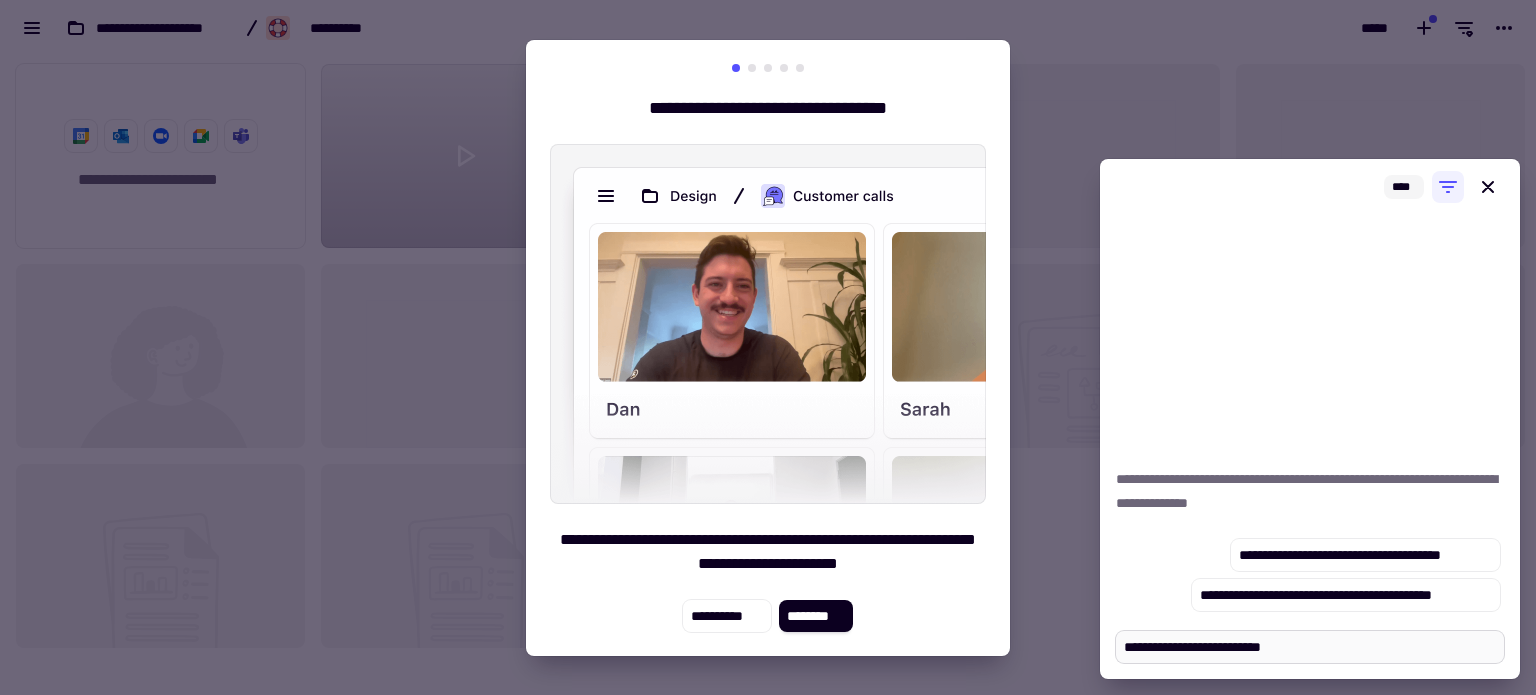 type on "**********" 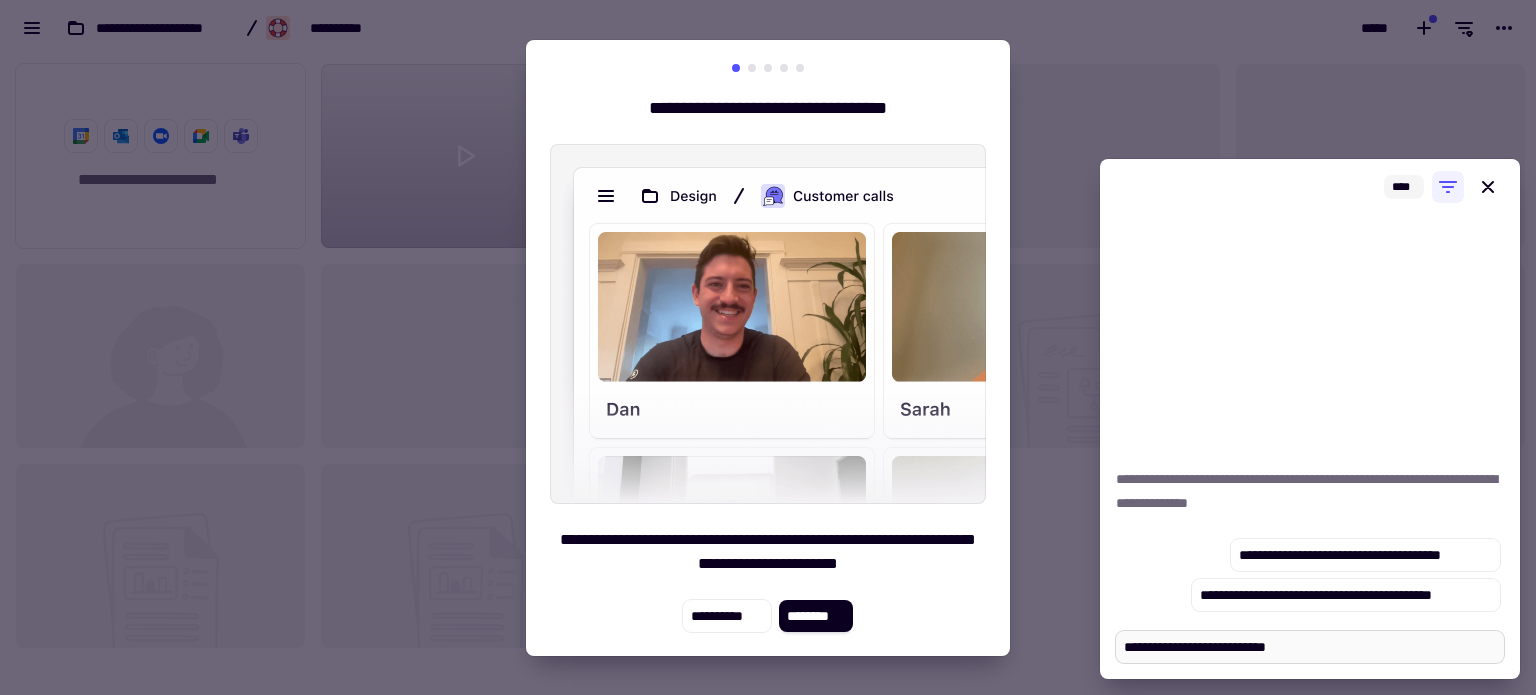 type on "**********" 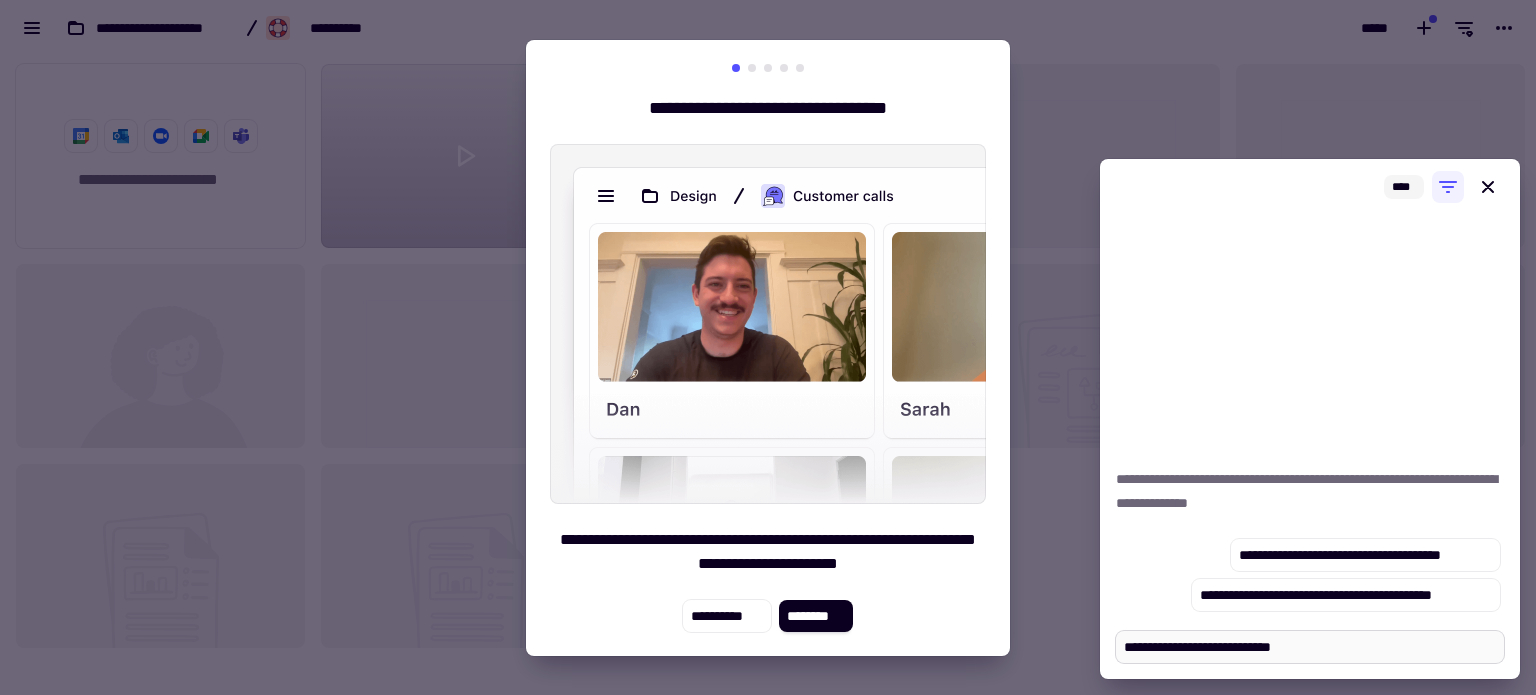 type on "**********" 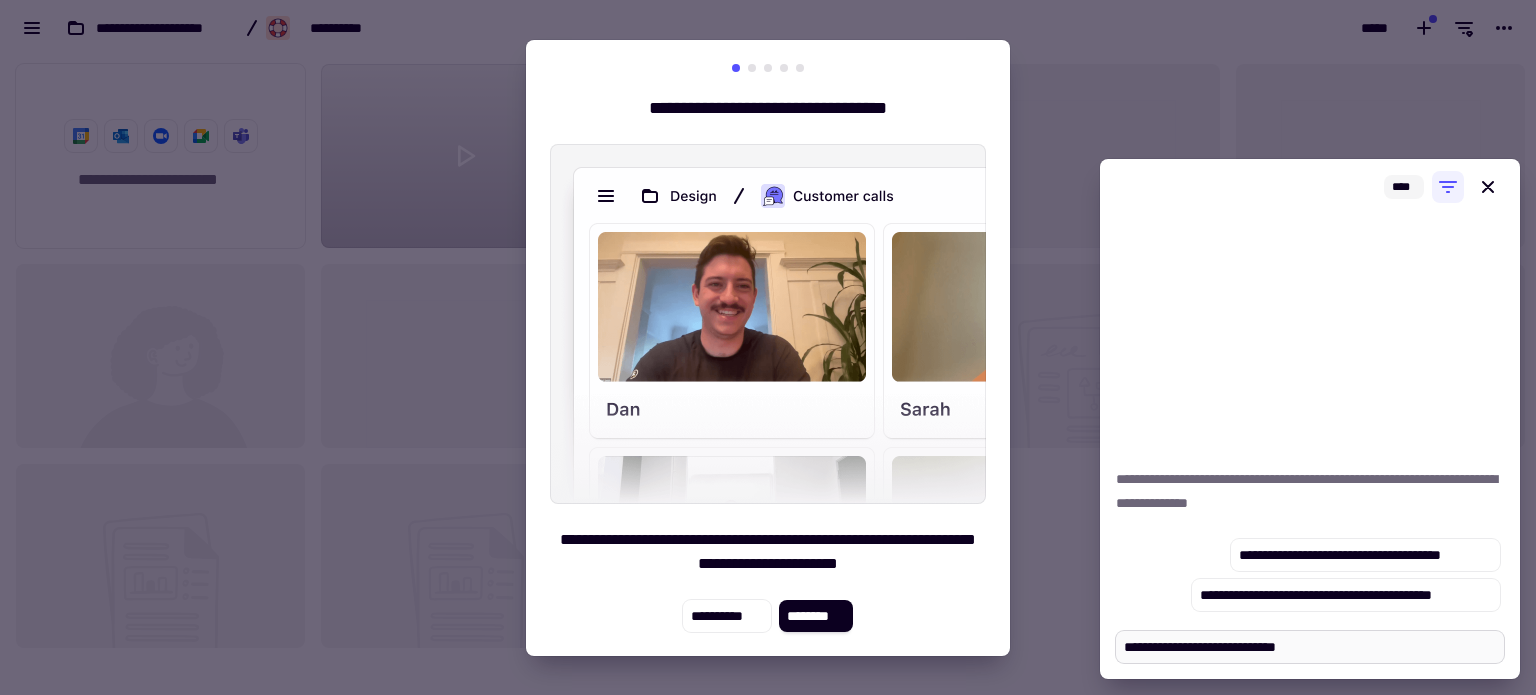type on "**********" 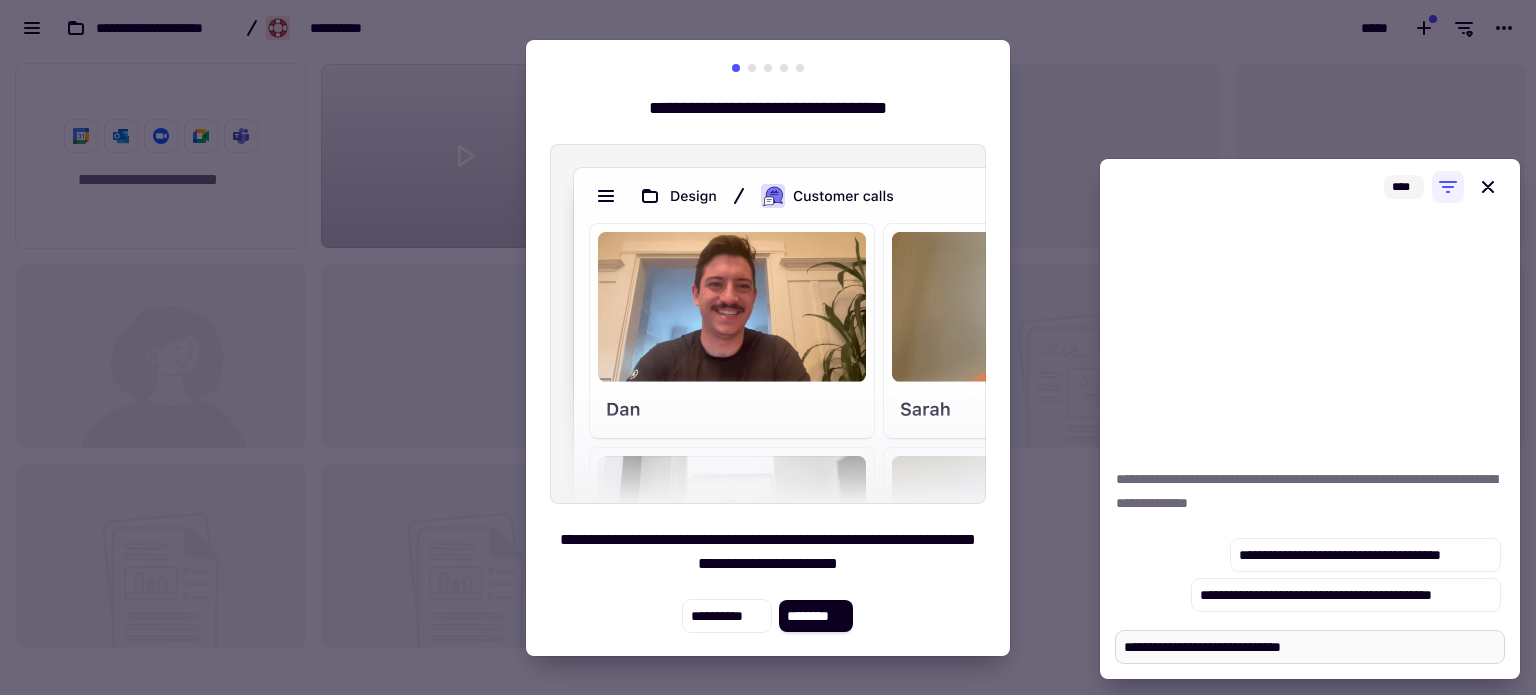 type on "**********" 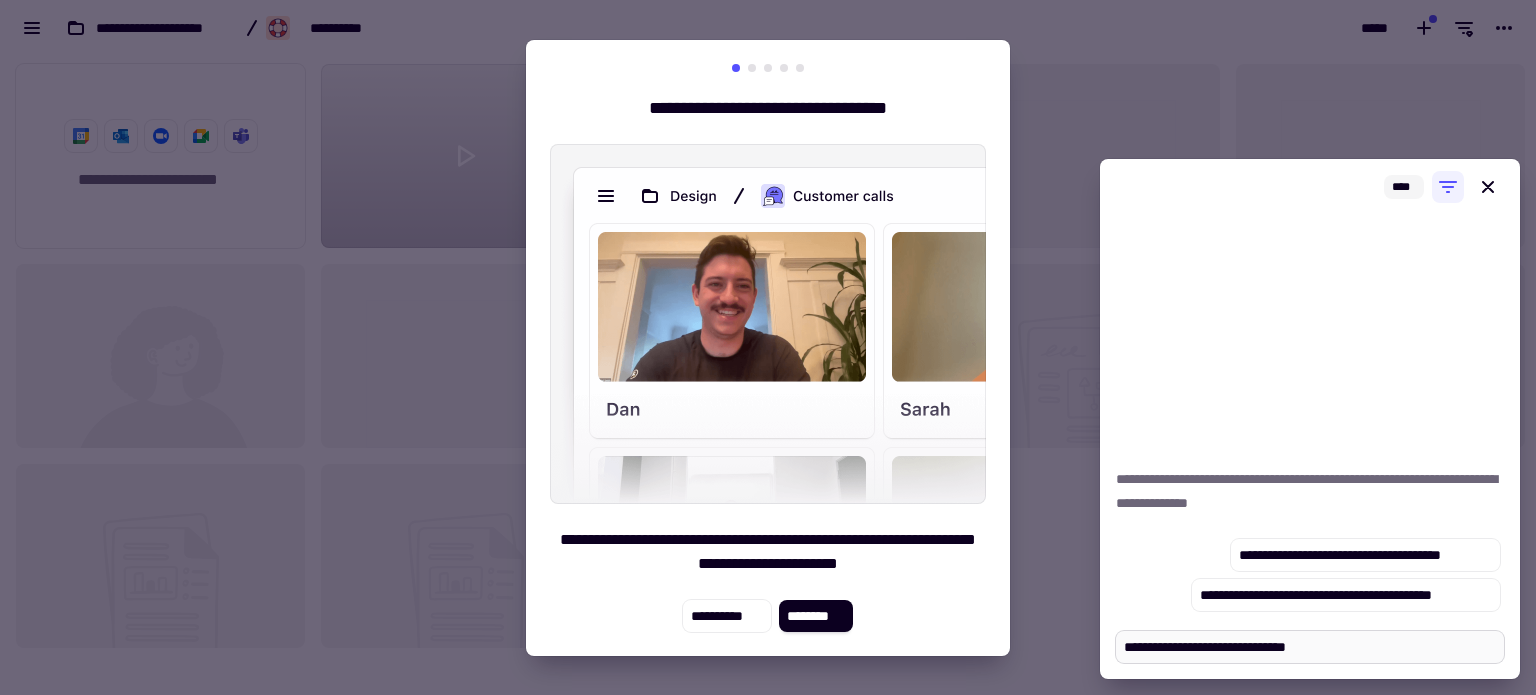type on "**********" 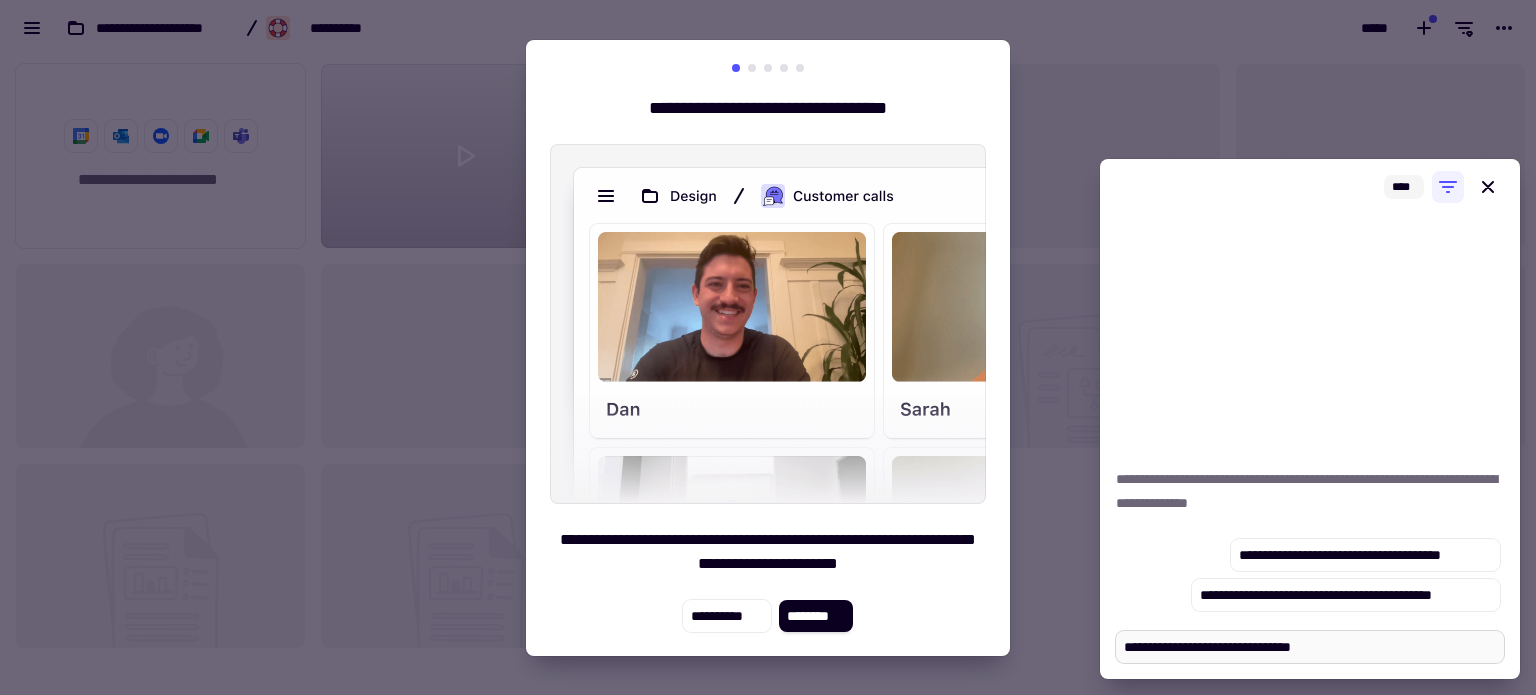 type on "**********" 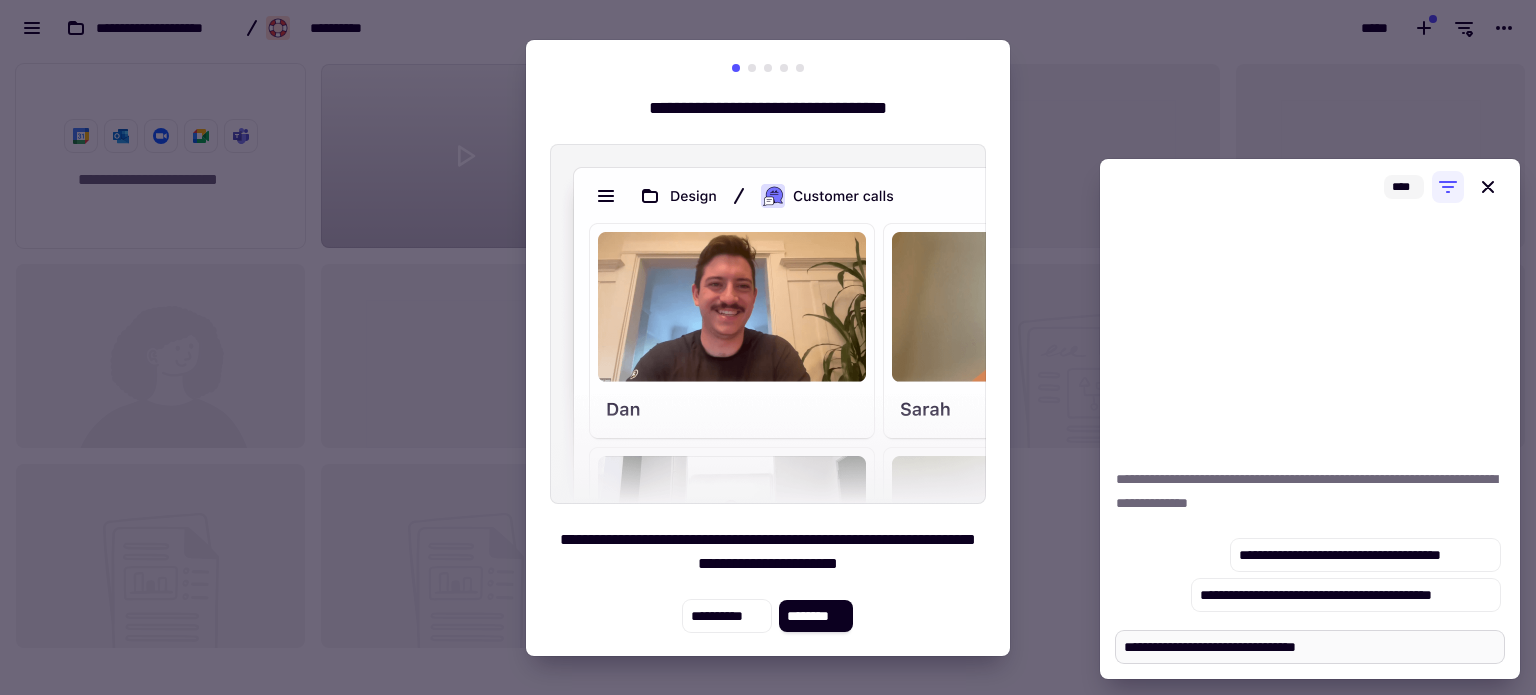 type on "*" 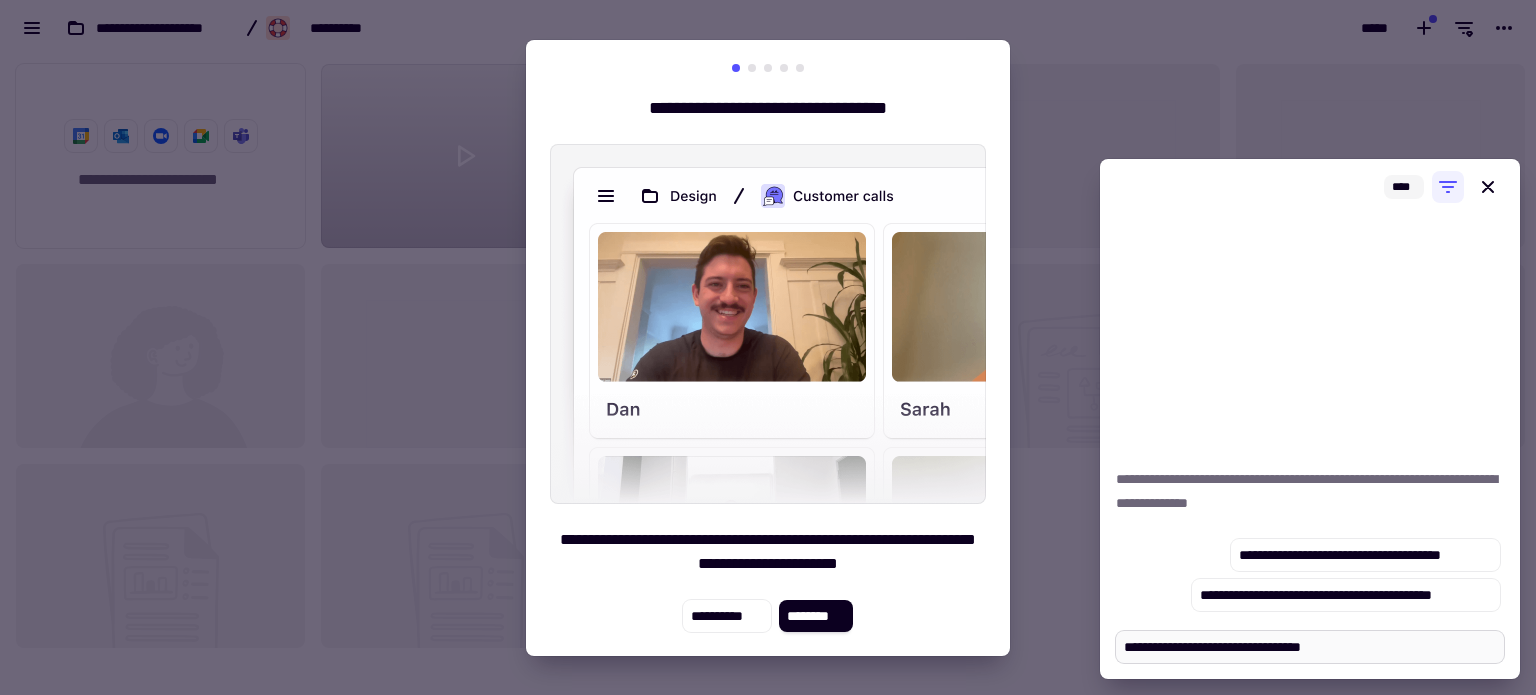type on "**********" 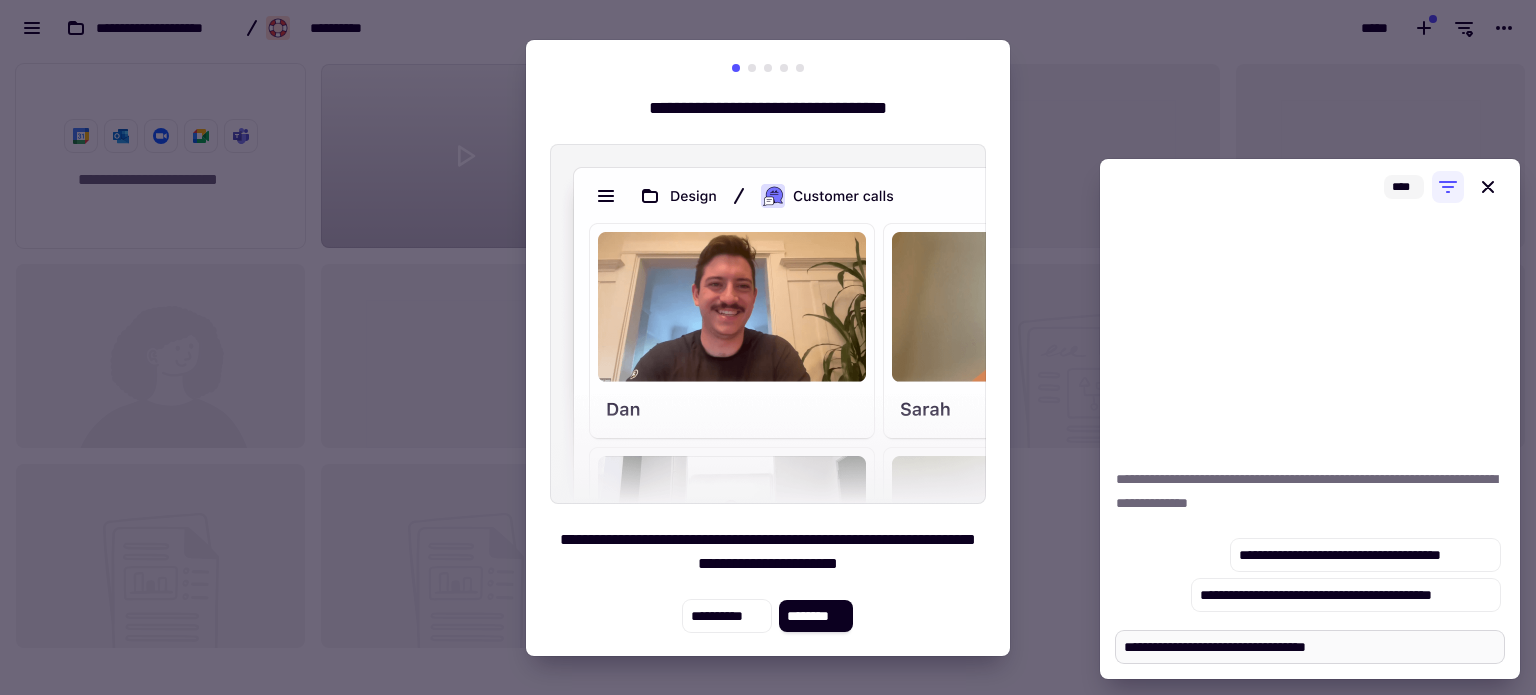 type on "**********" 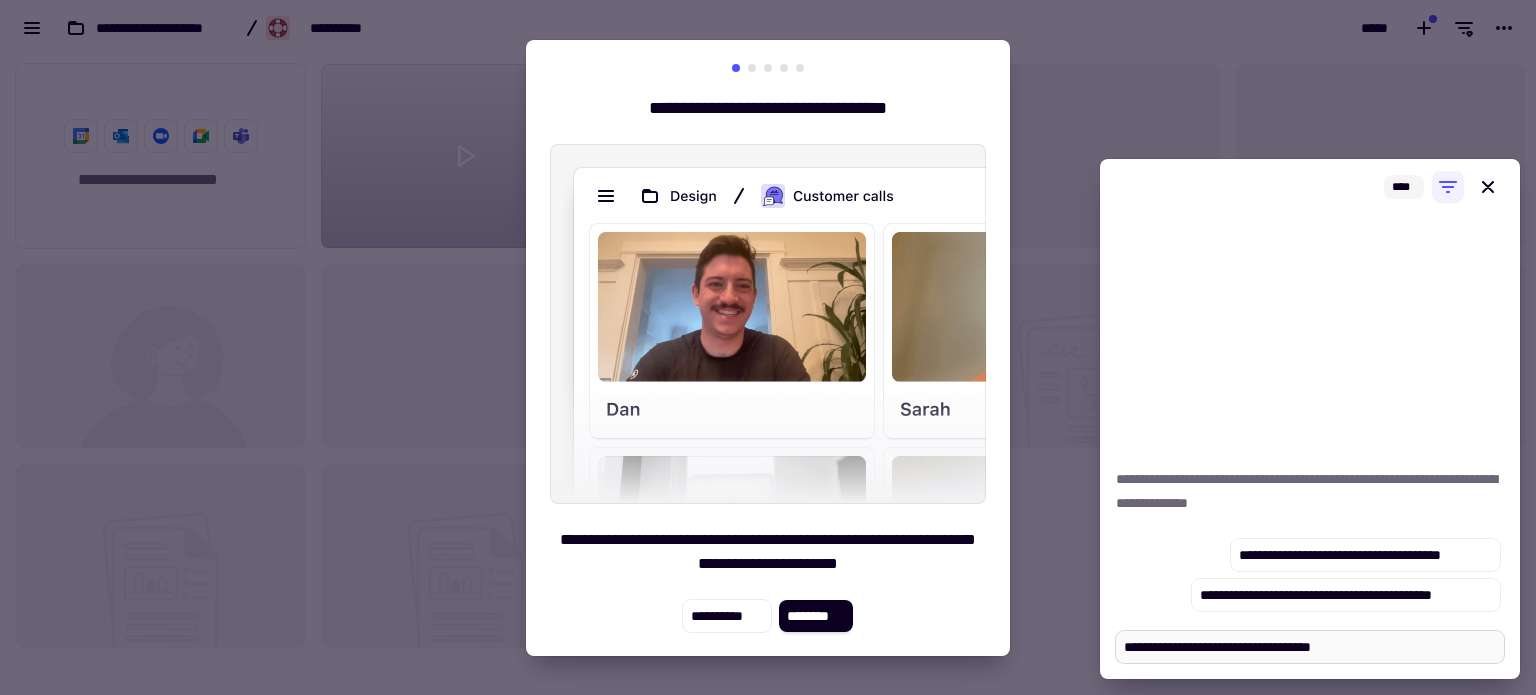 type on "**********" 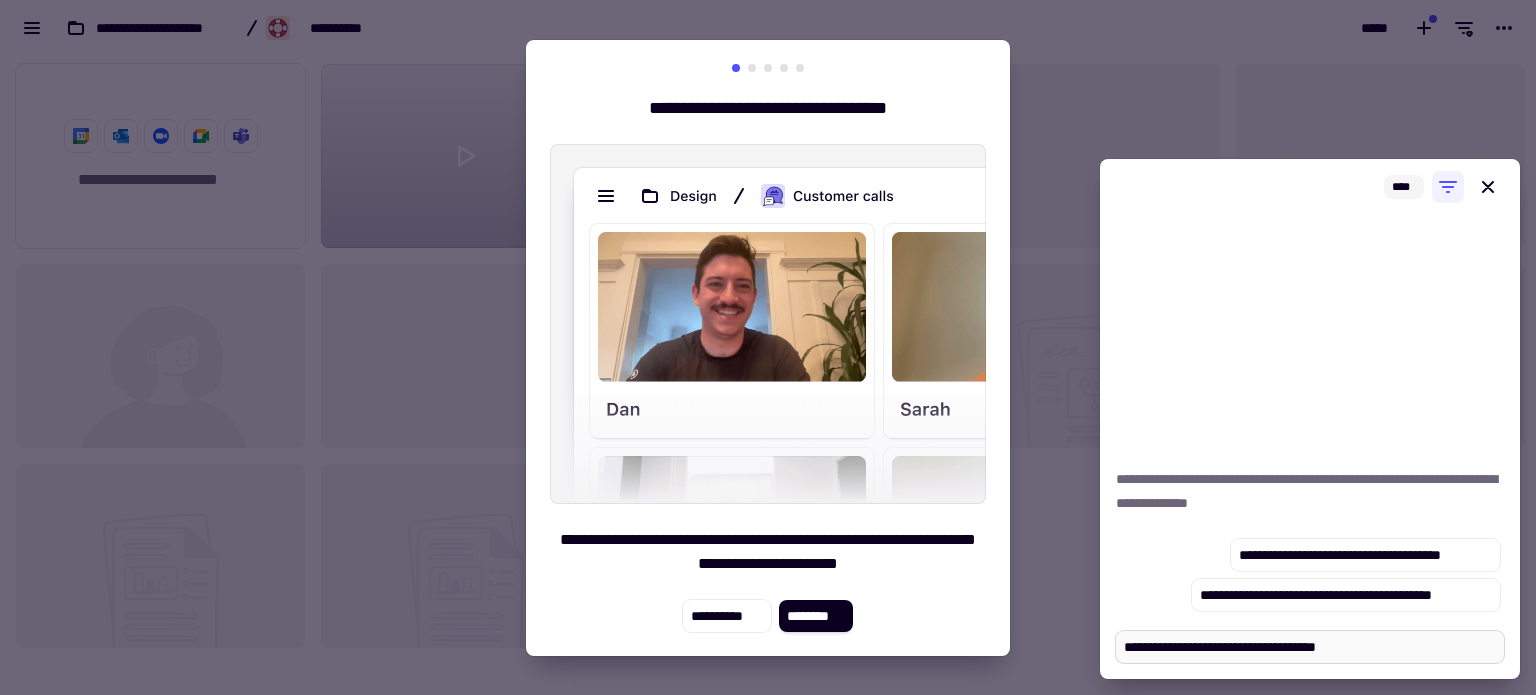 type on "**********" 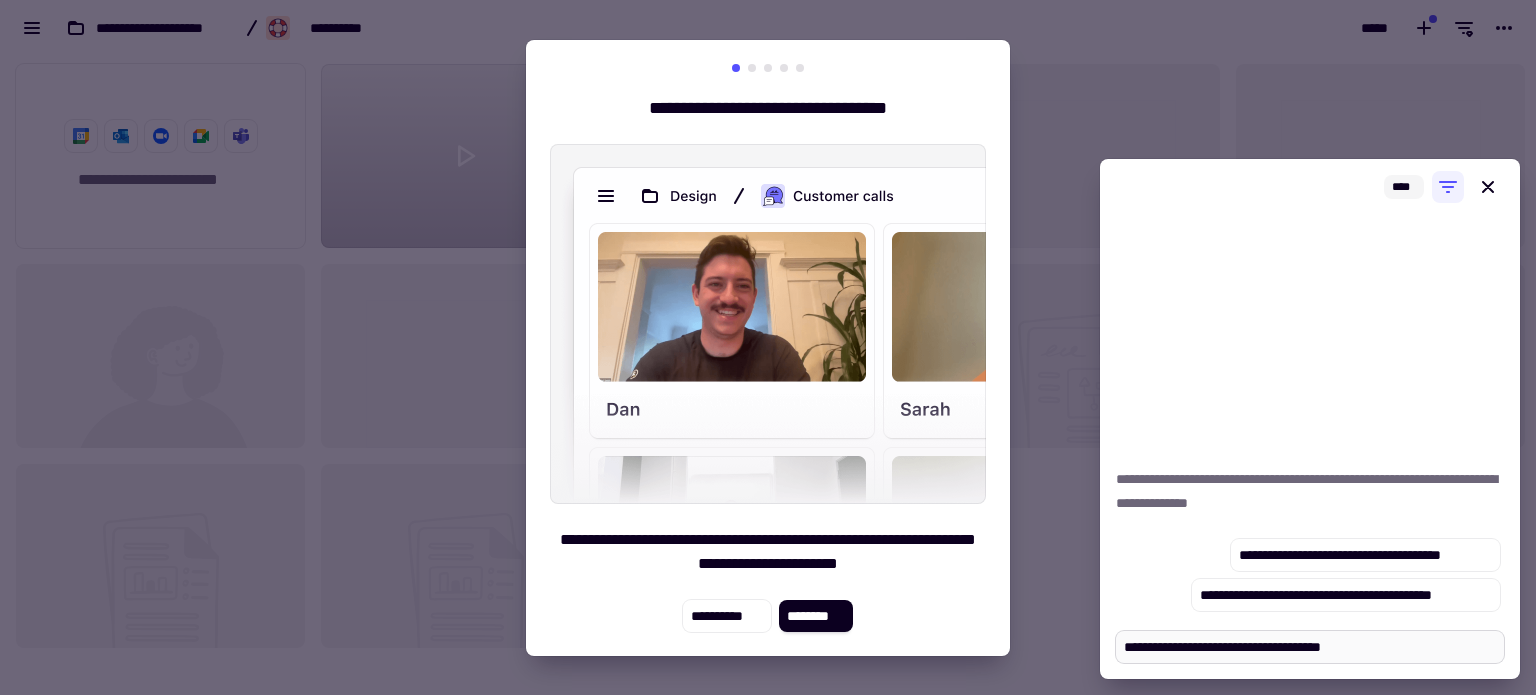 type on "**********" 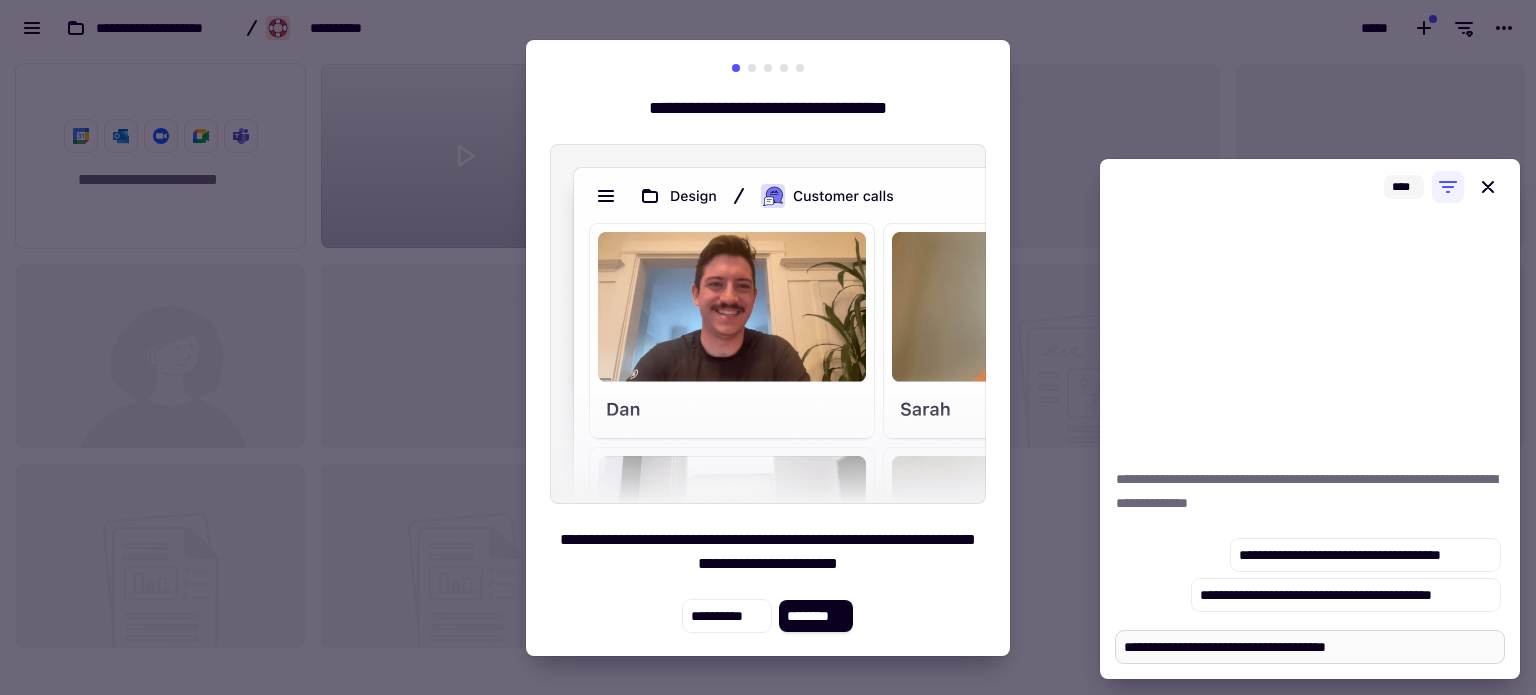 type on "**********" 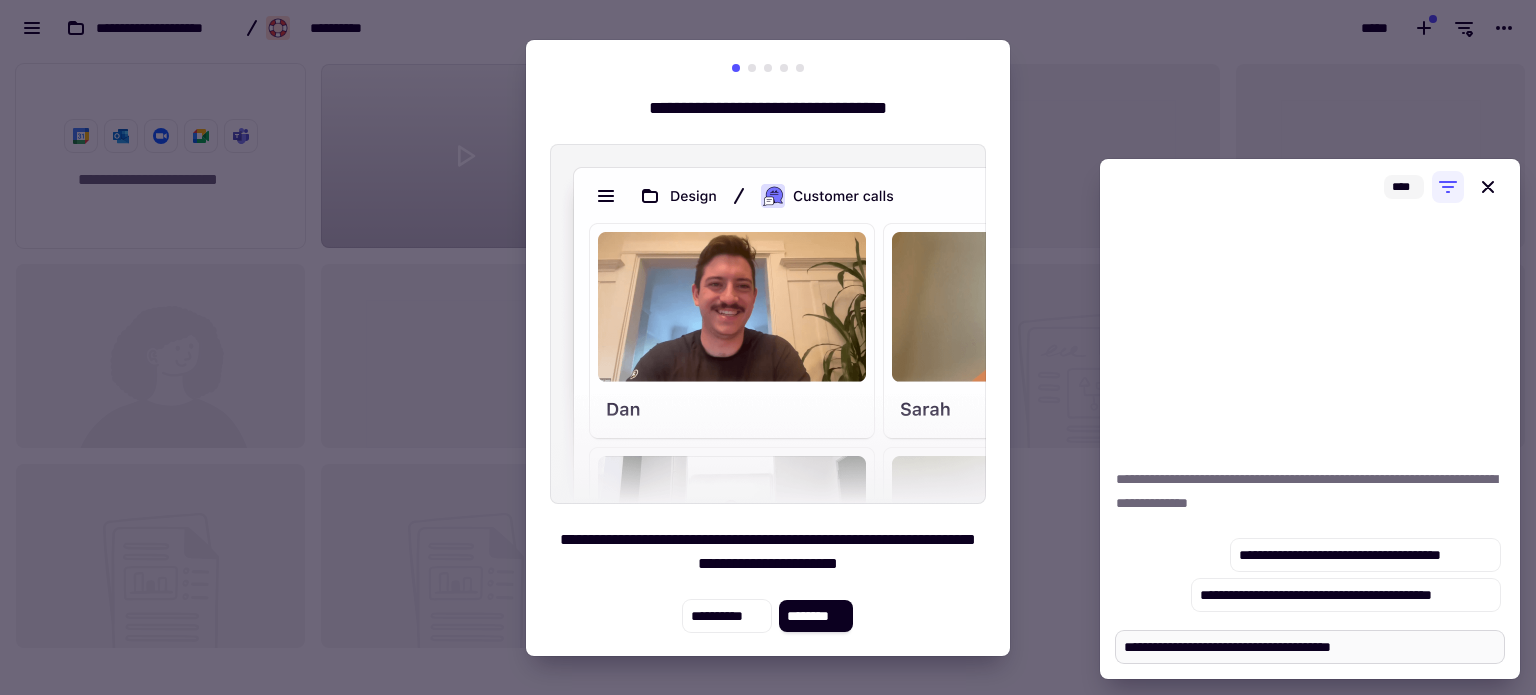 type on "**********" 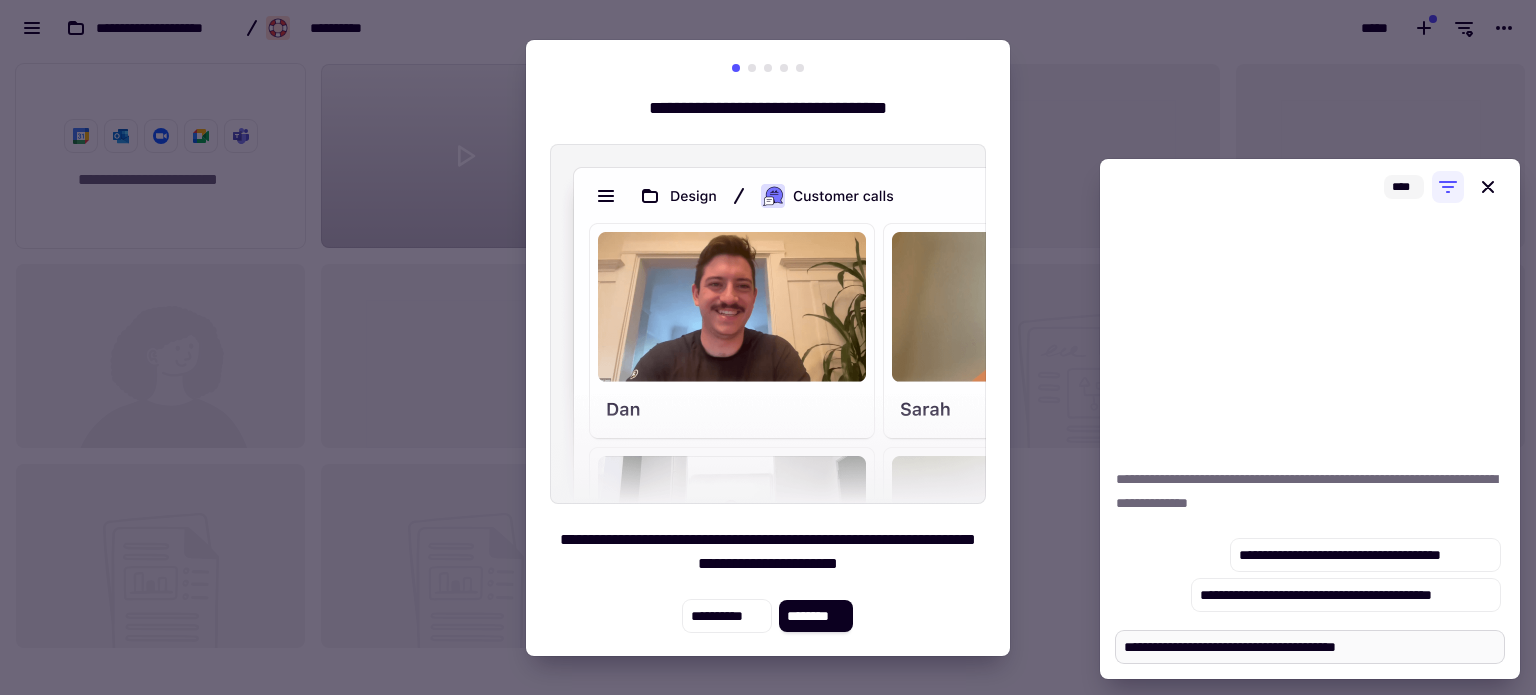 type on "**********" 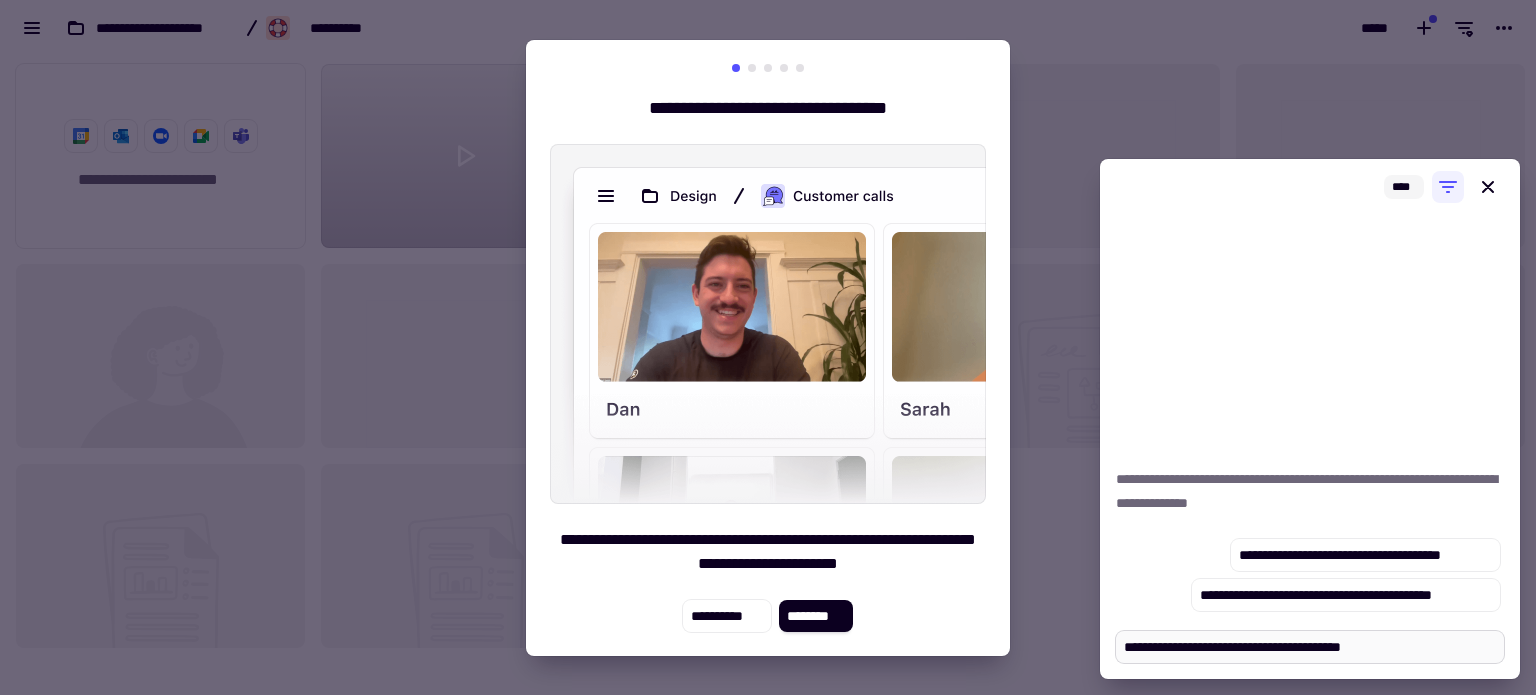 type on "**********" 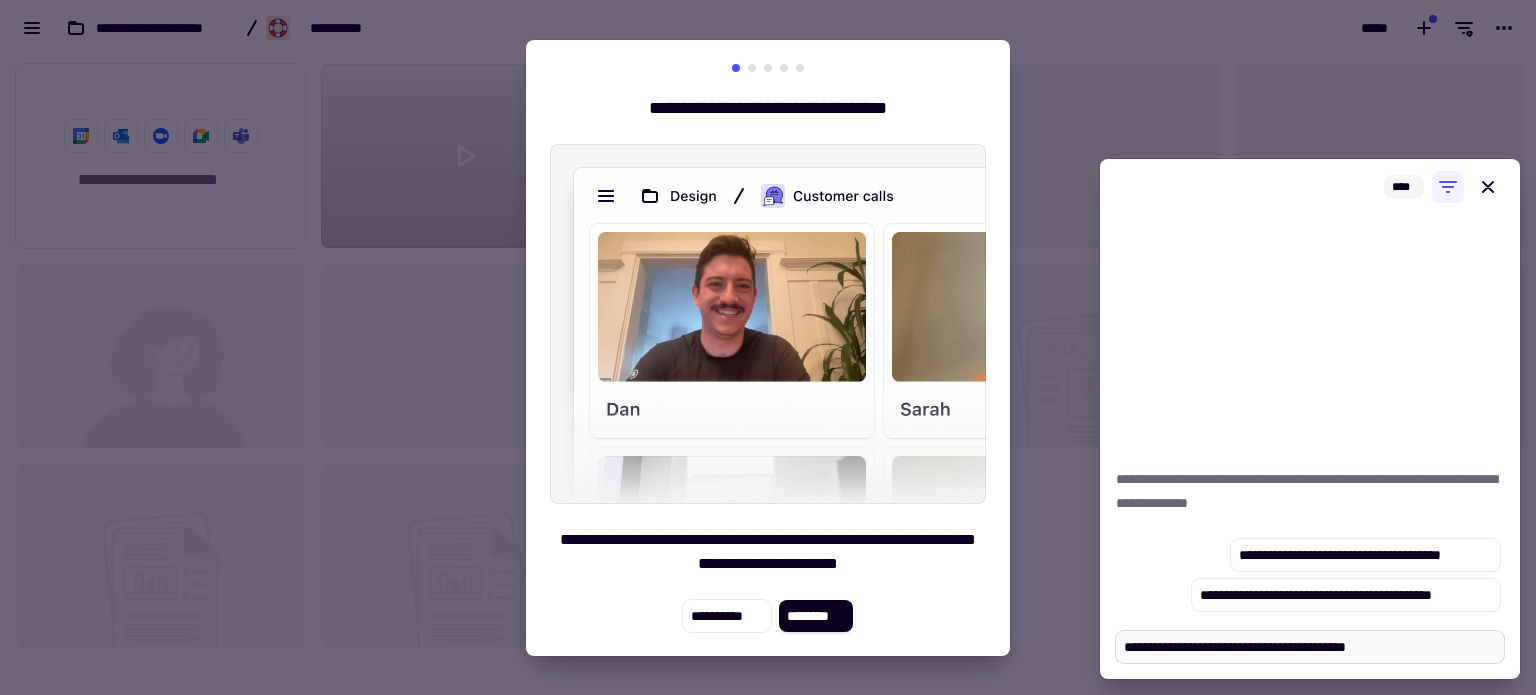 type on "**********" 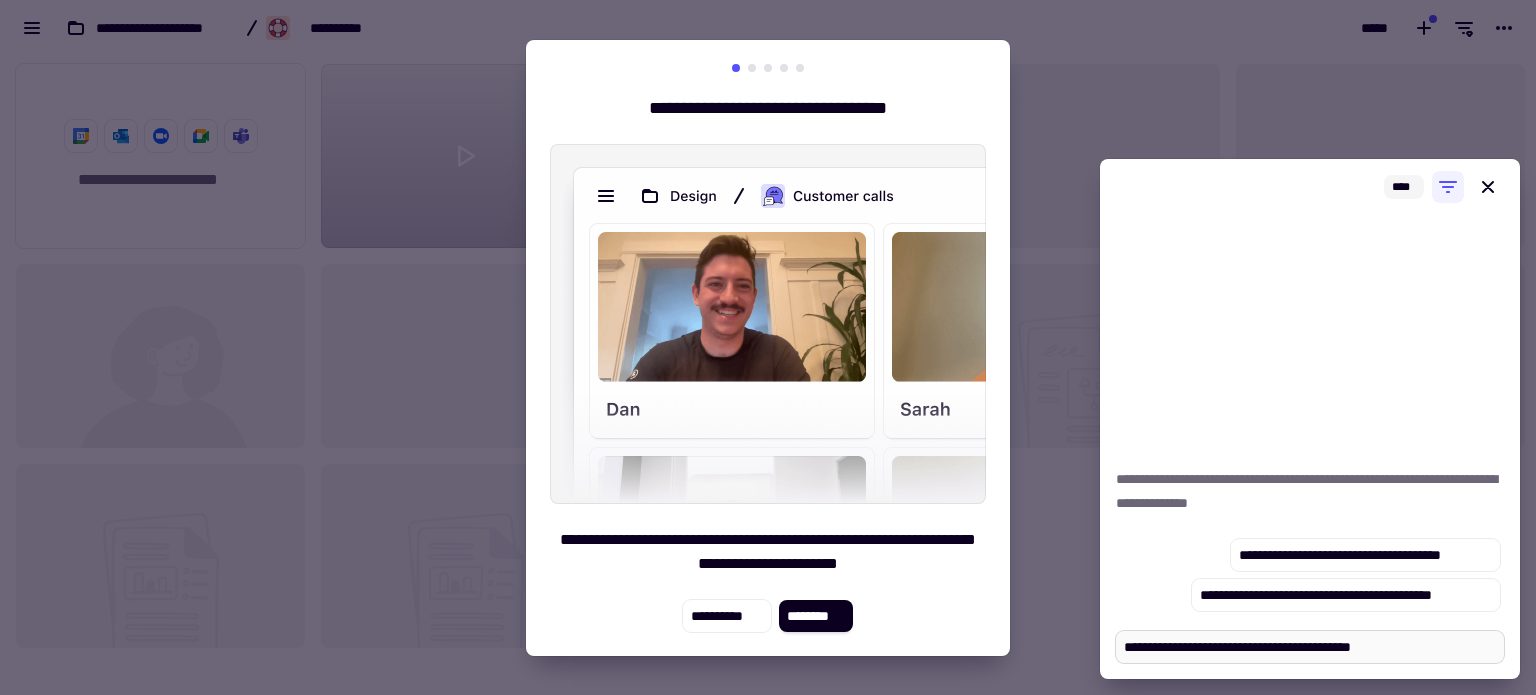 type on "**********" 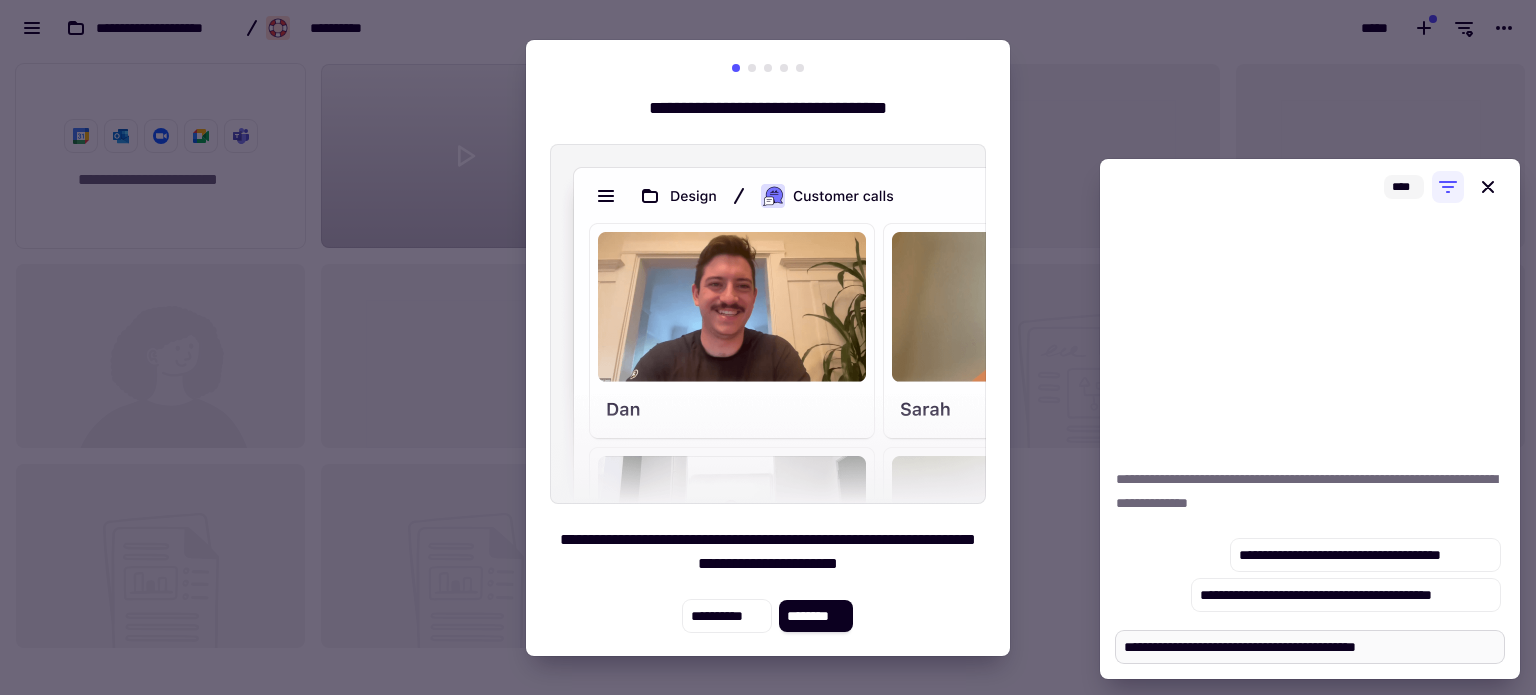 type on "**********" 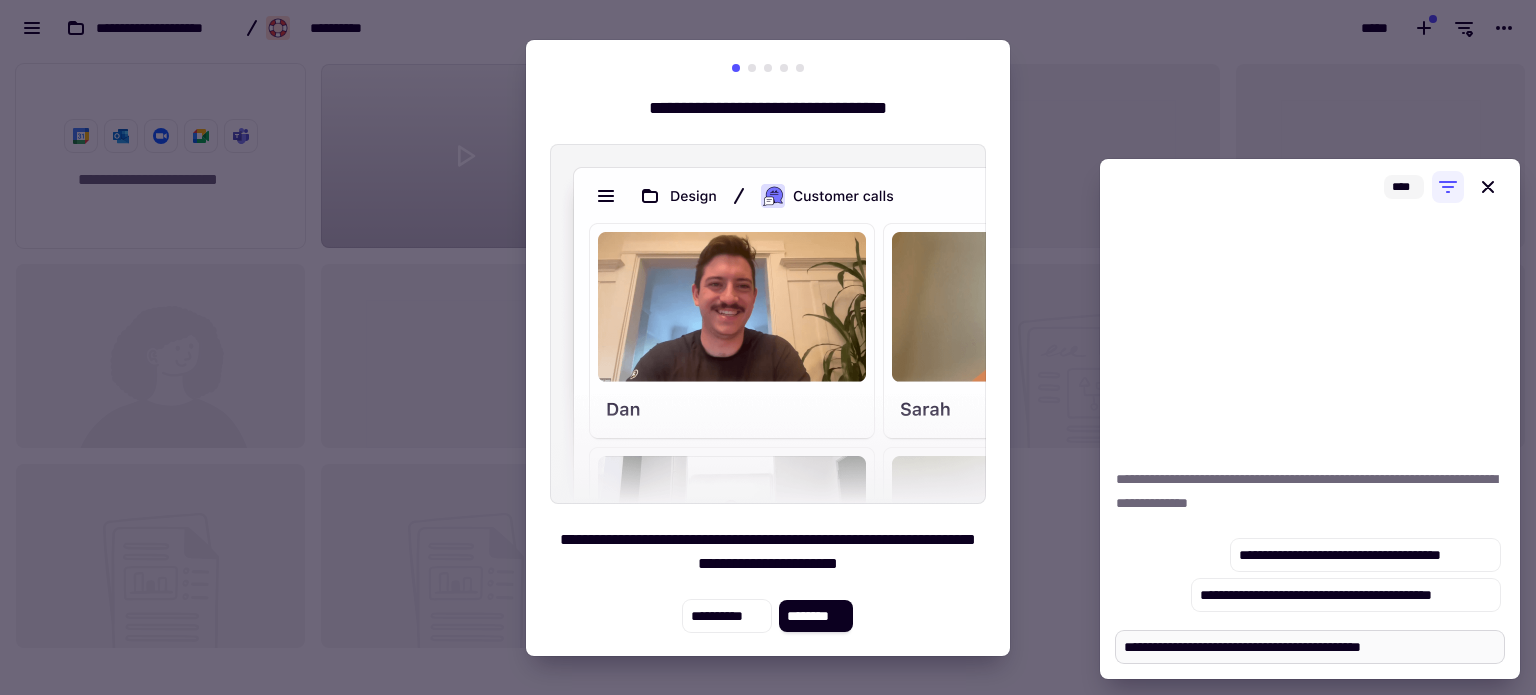 type on "*" 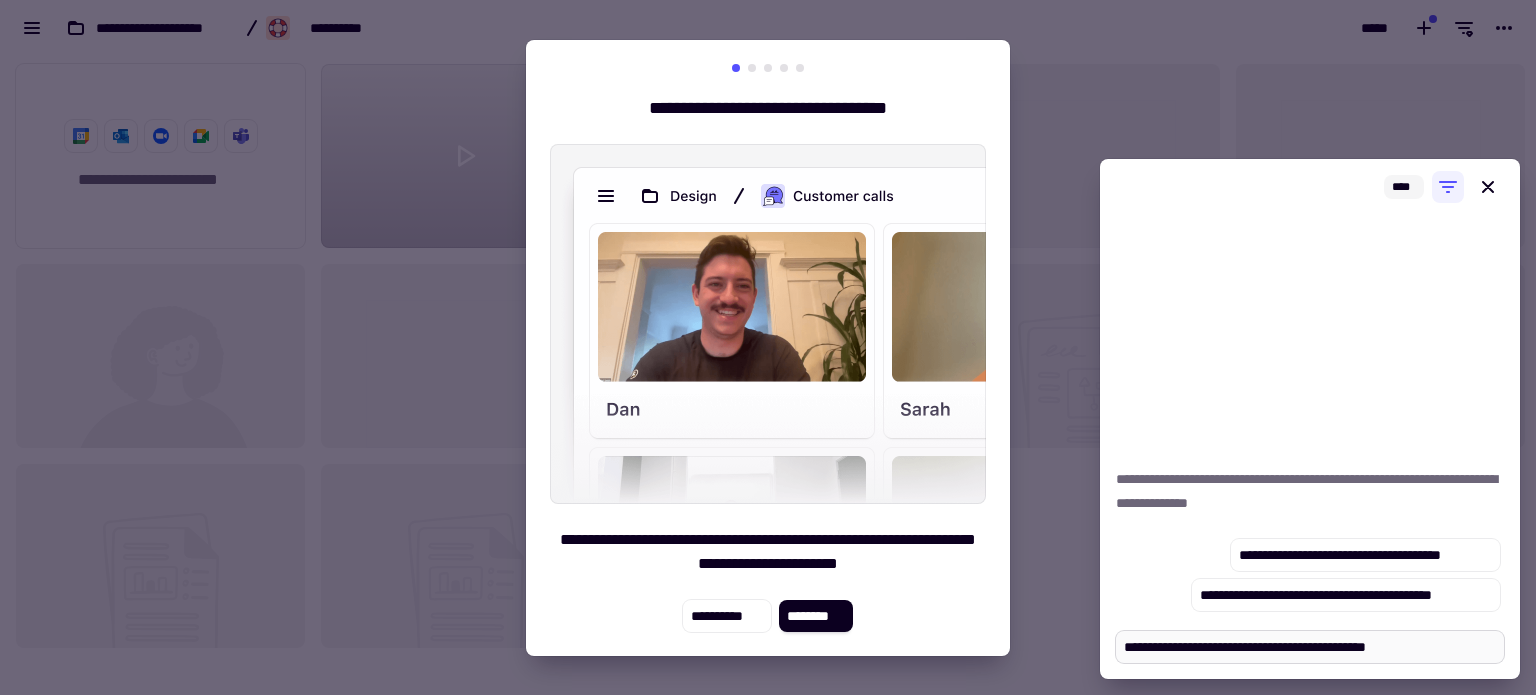 type on "**********" 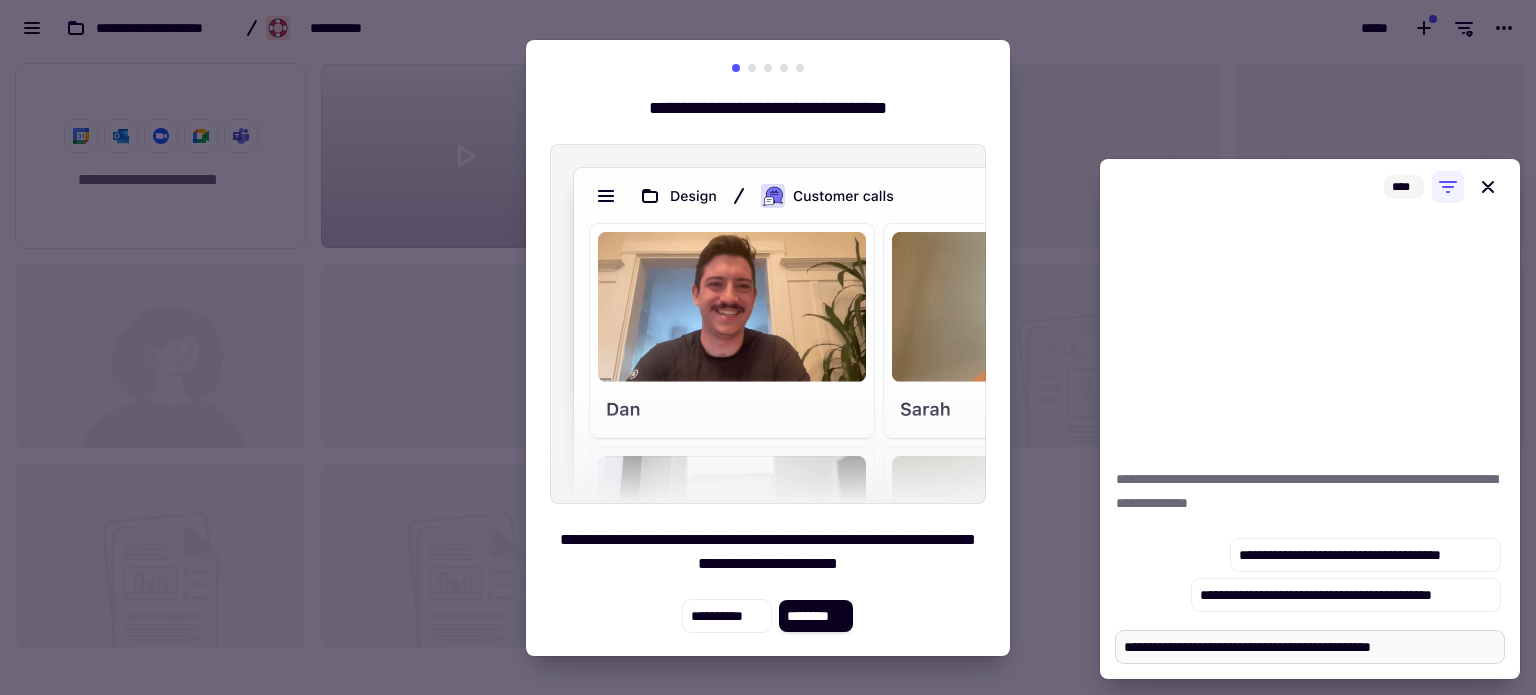 type on "**********" 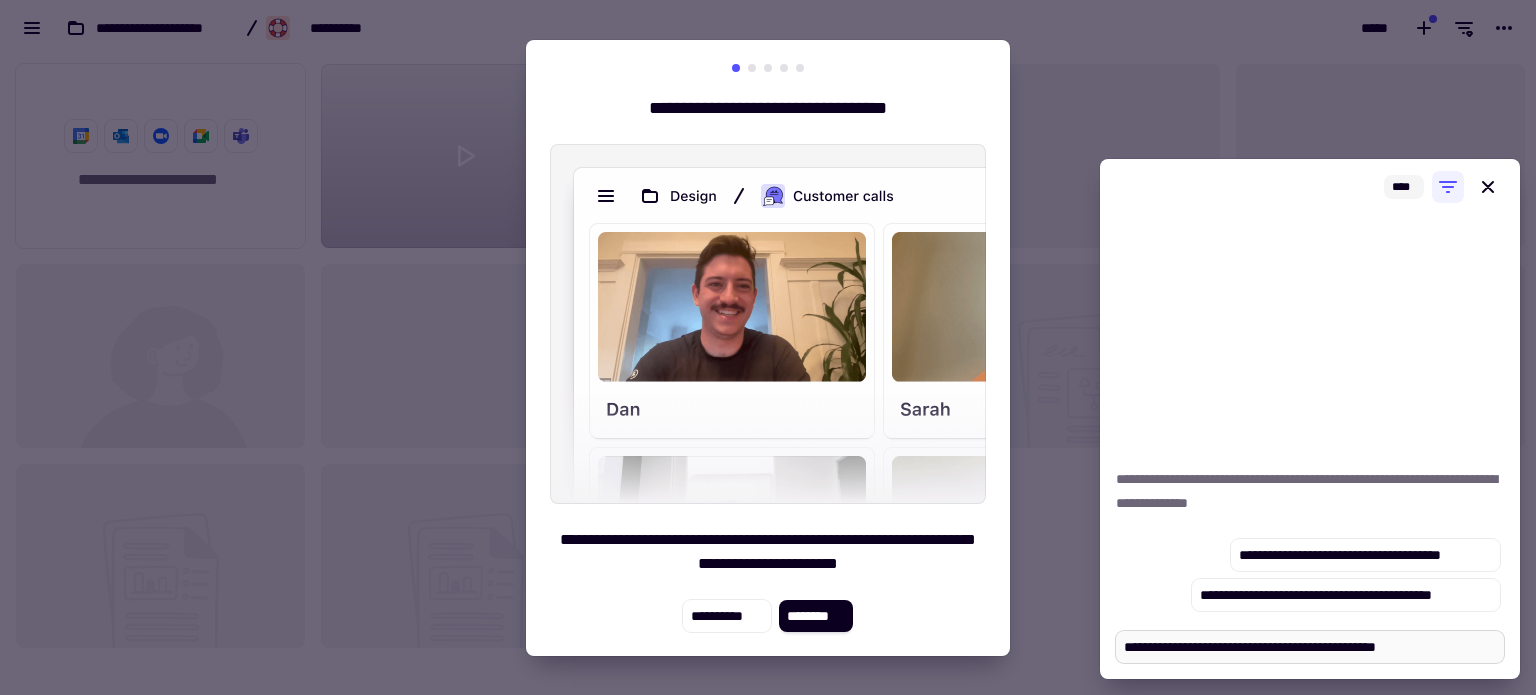 type on "*" 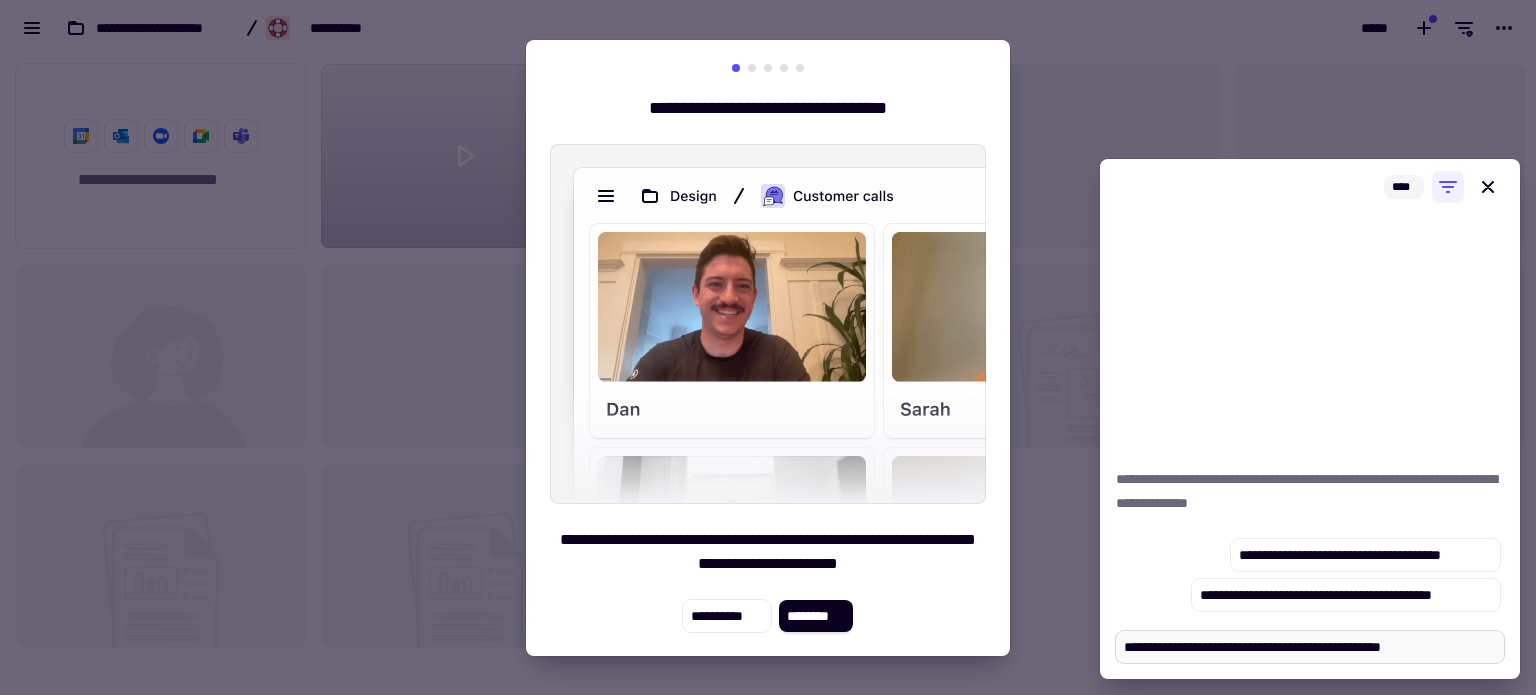 type on "**********" 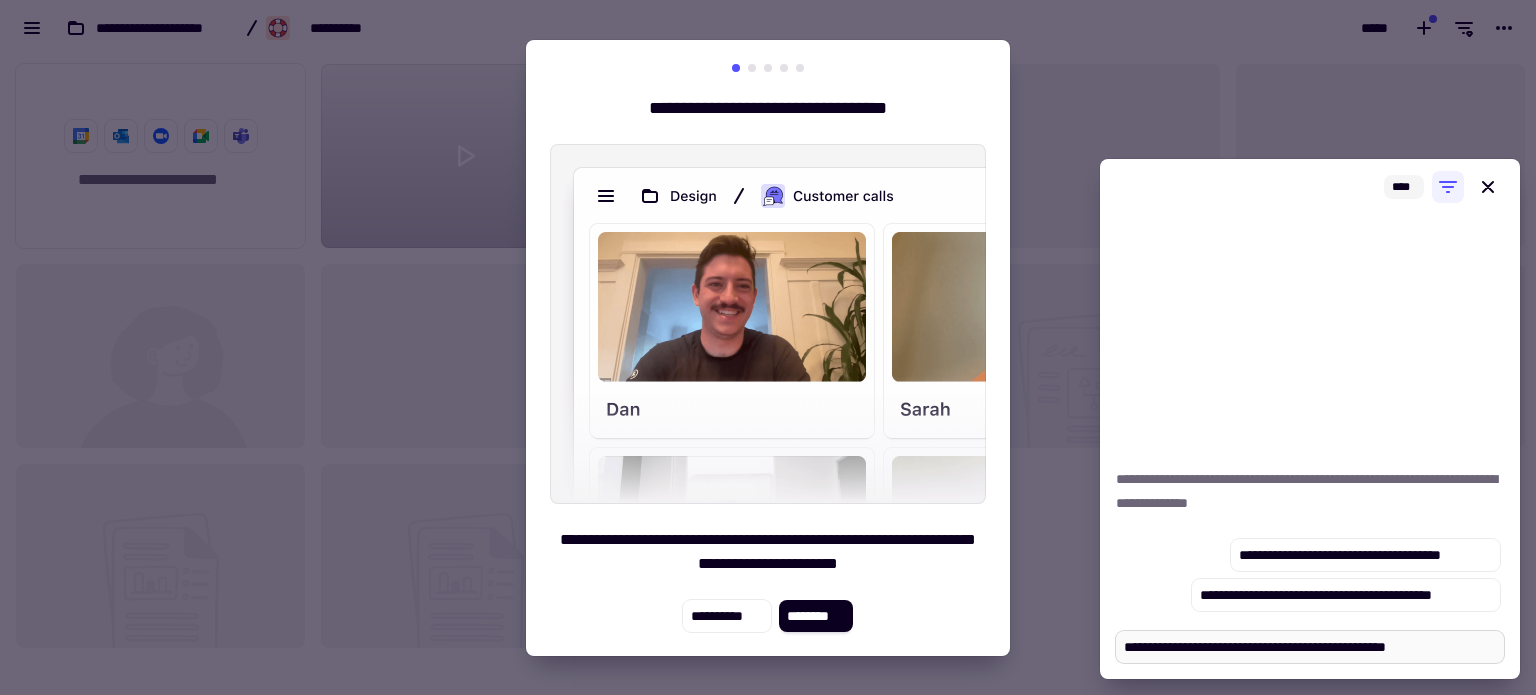 type on "**********" 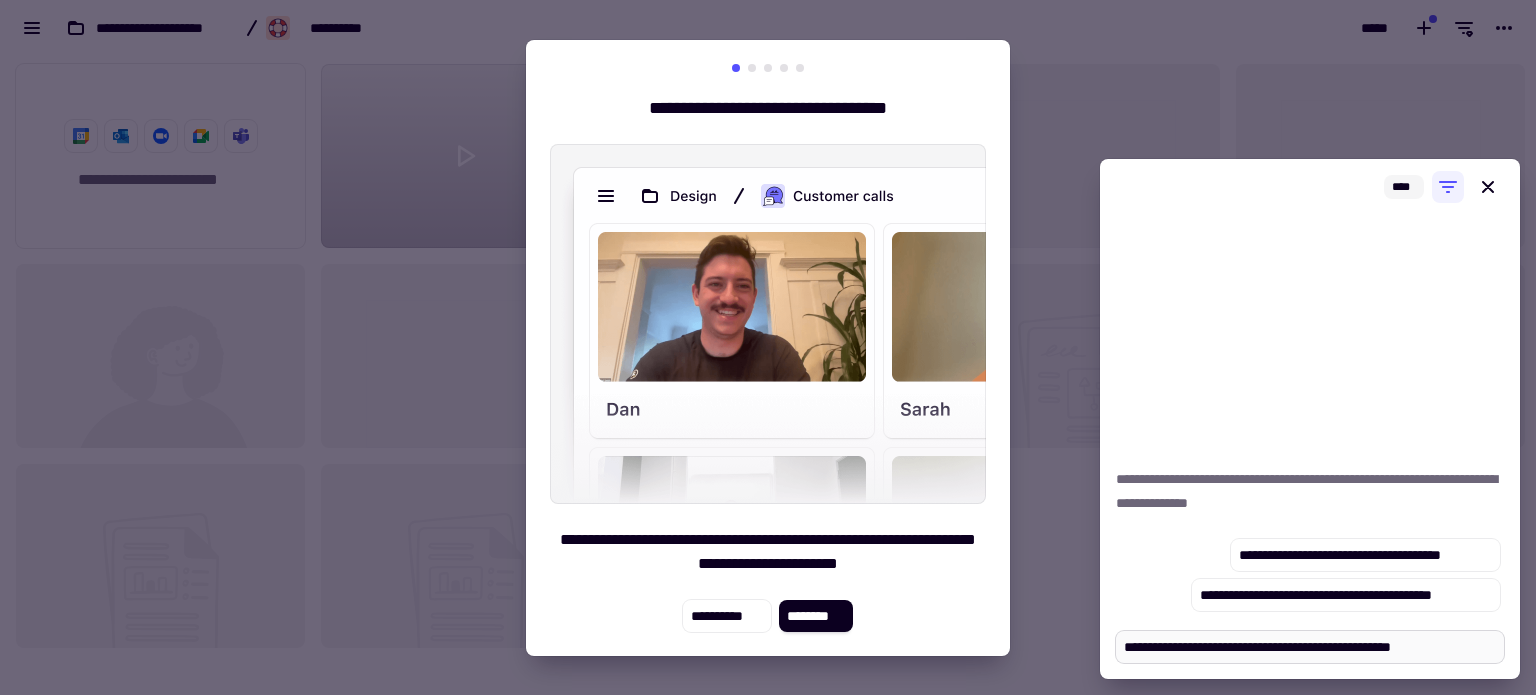 type on "**********" 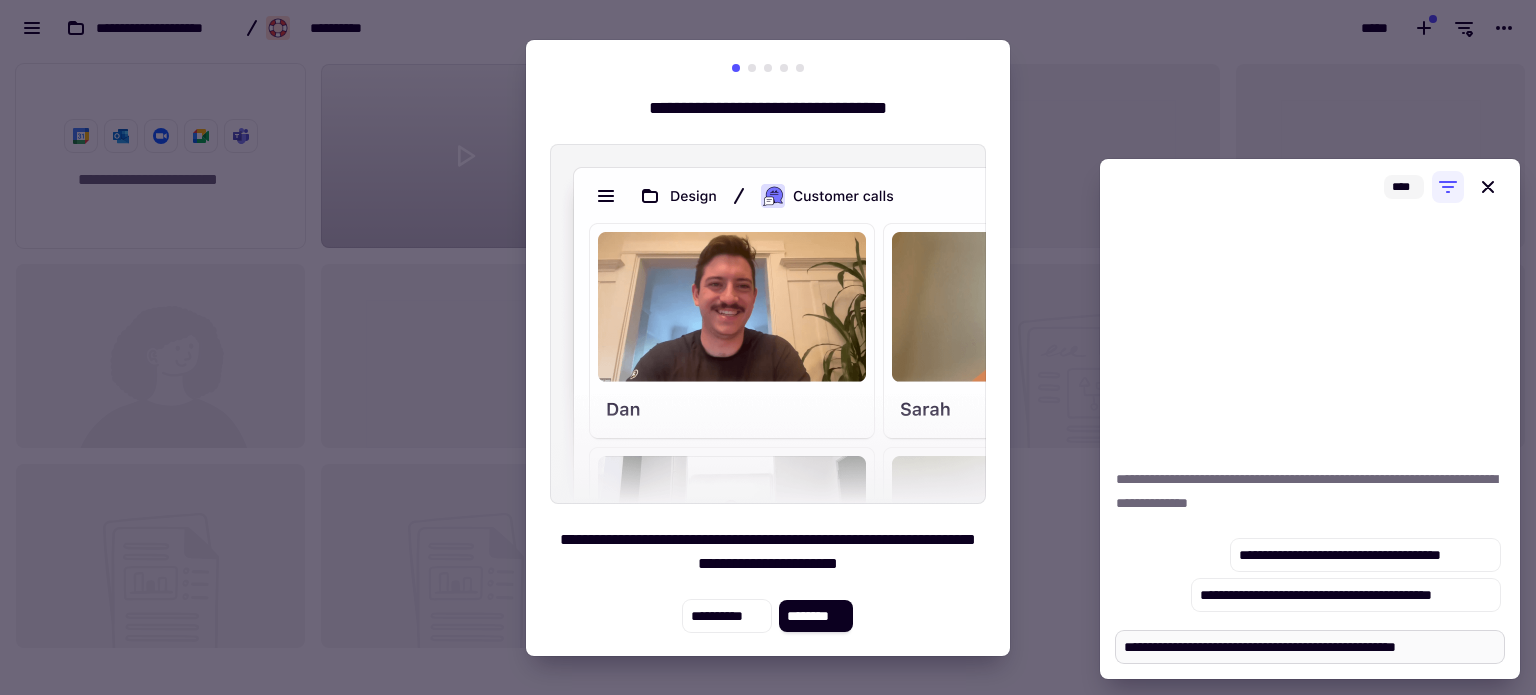 type on "**********" 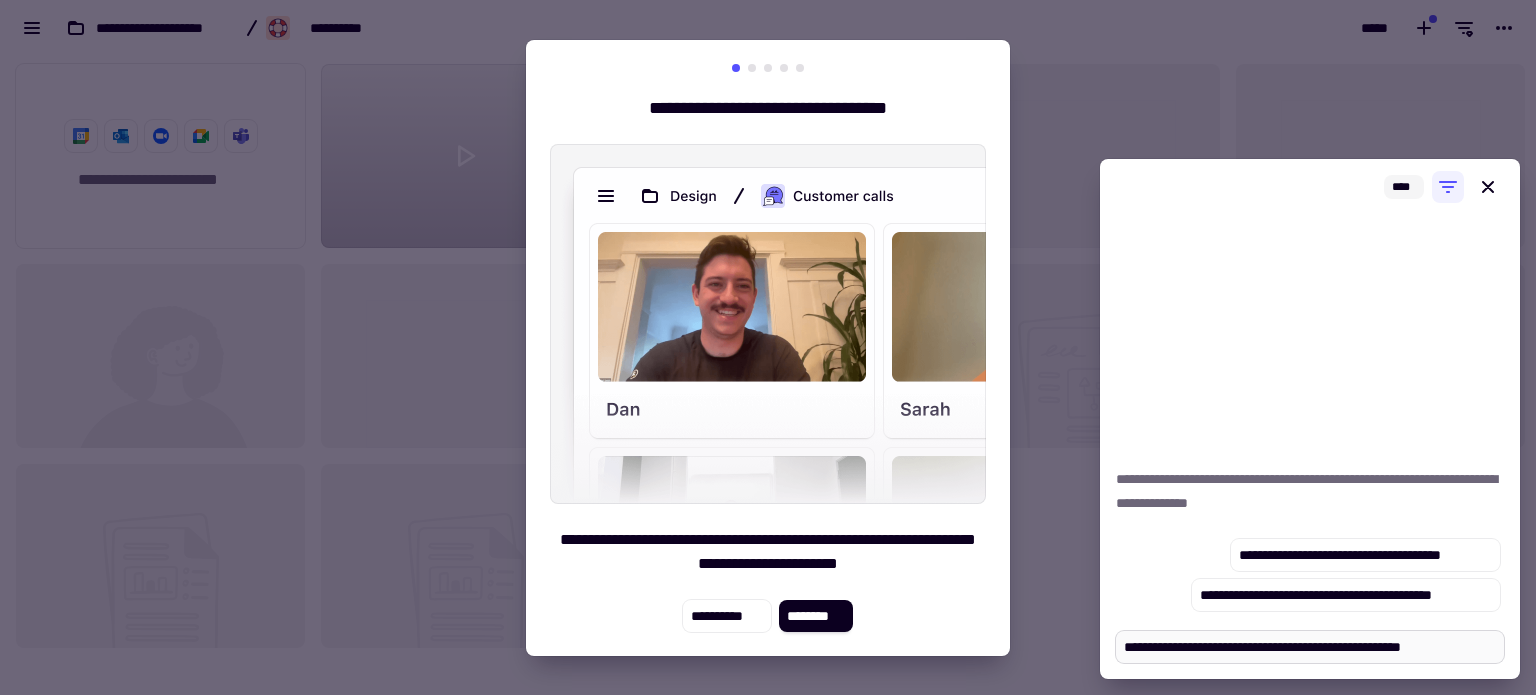 type on "**********" 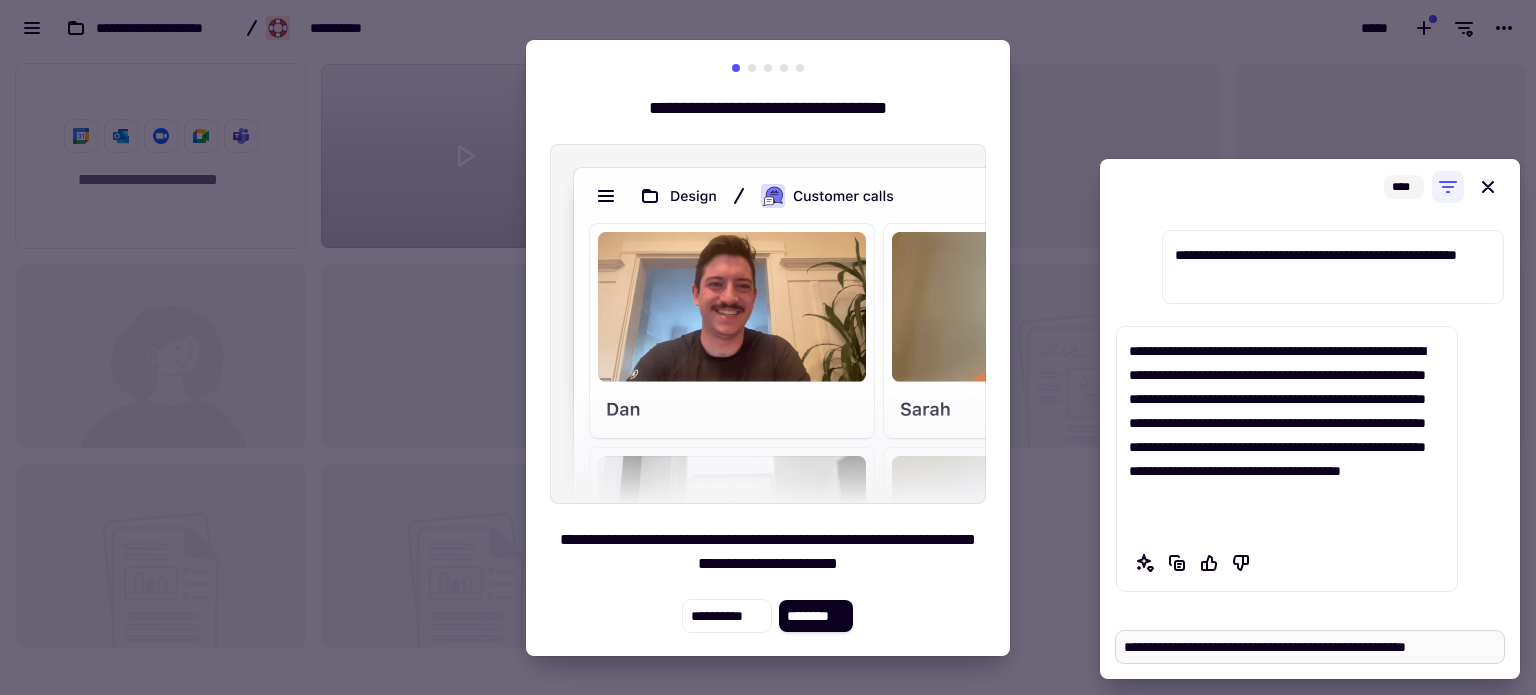 type on "*" 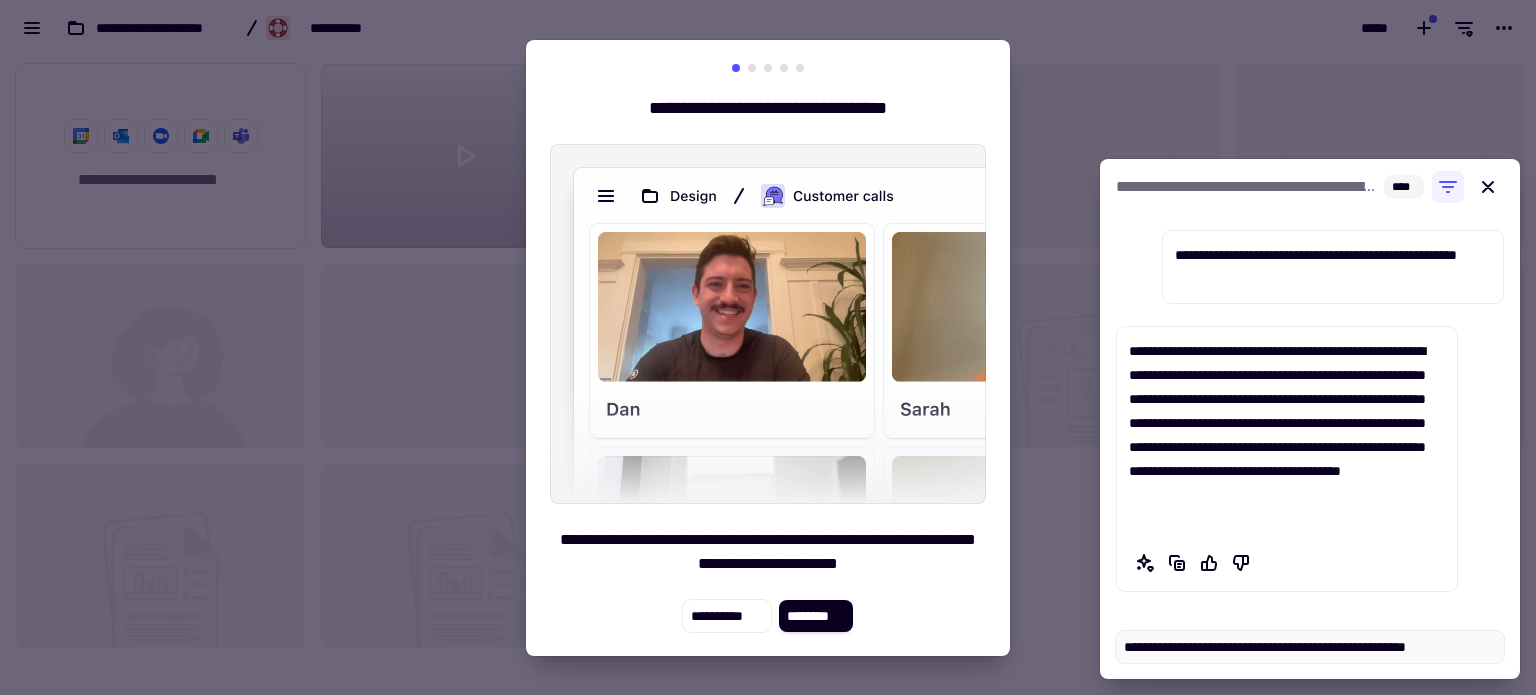 type 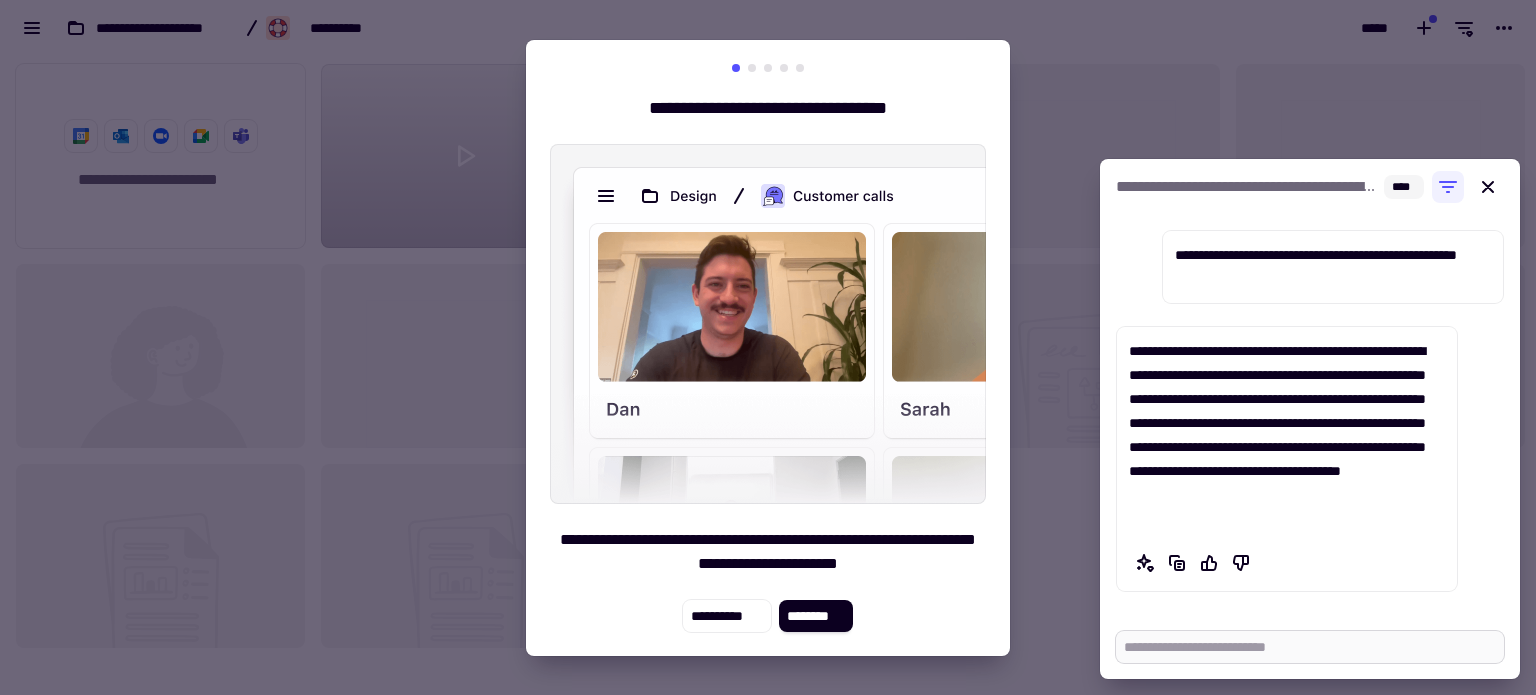 click at bounding box center (1310, 647) 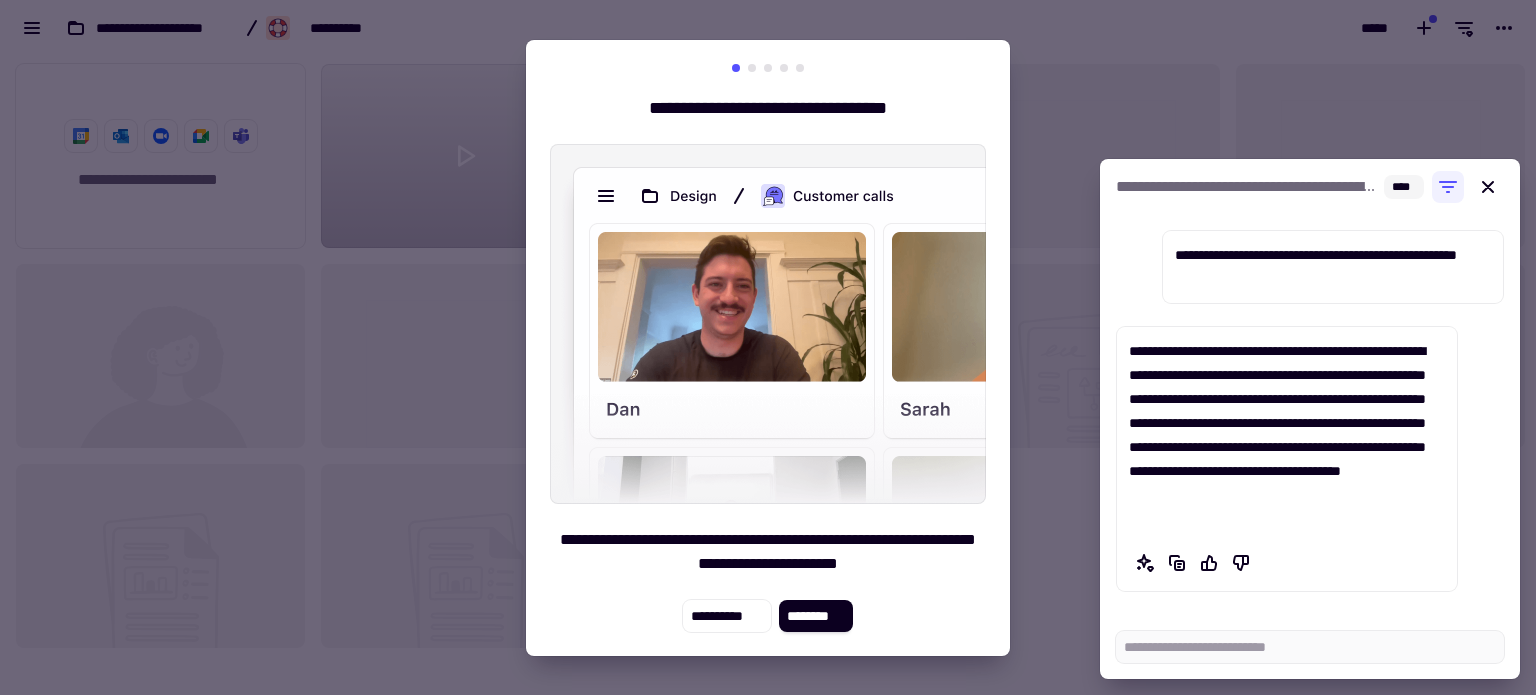 type on "*" 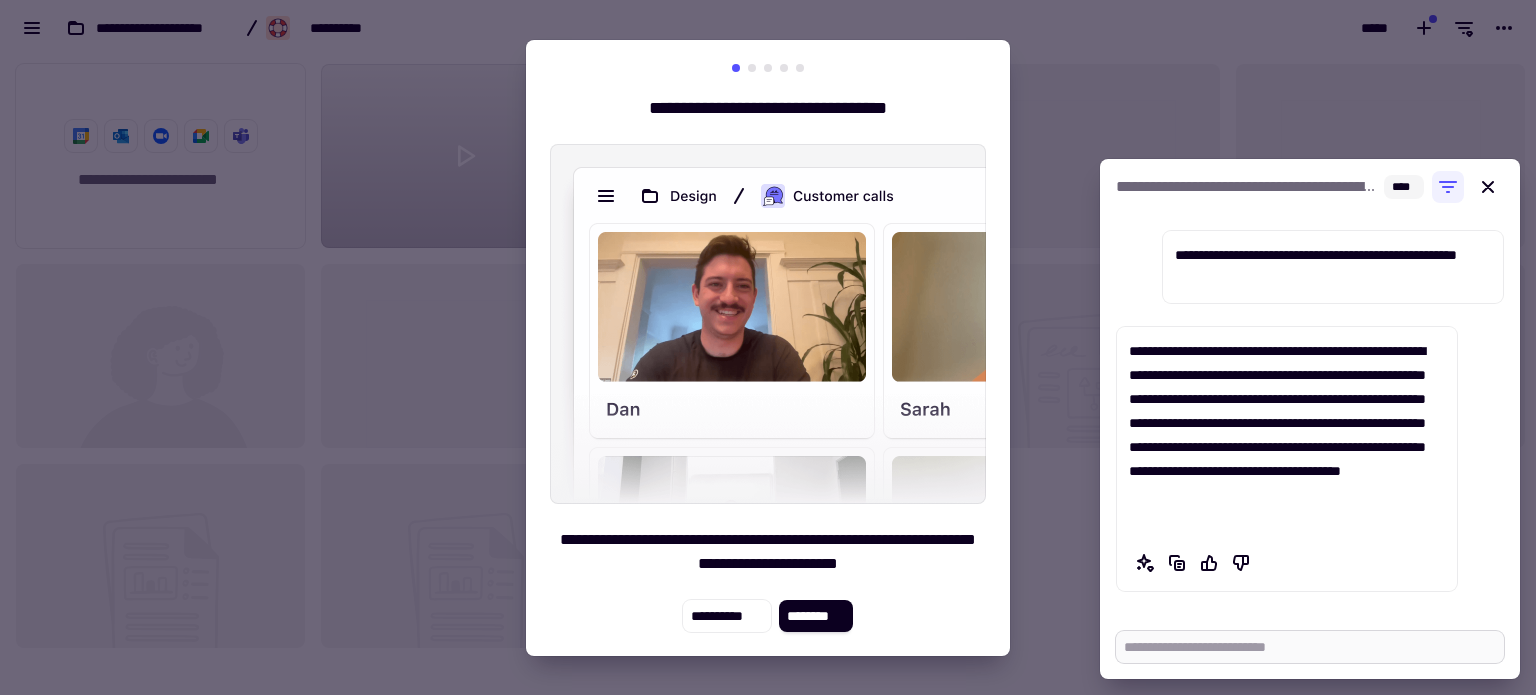 click at bounding box center (1310, 647) 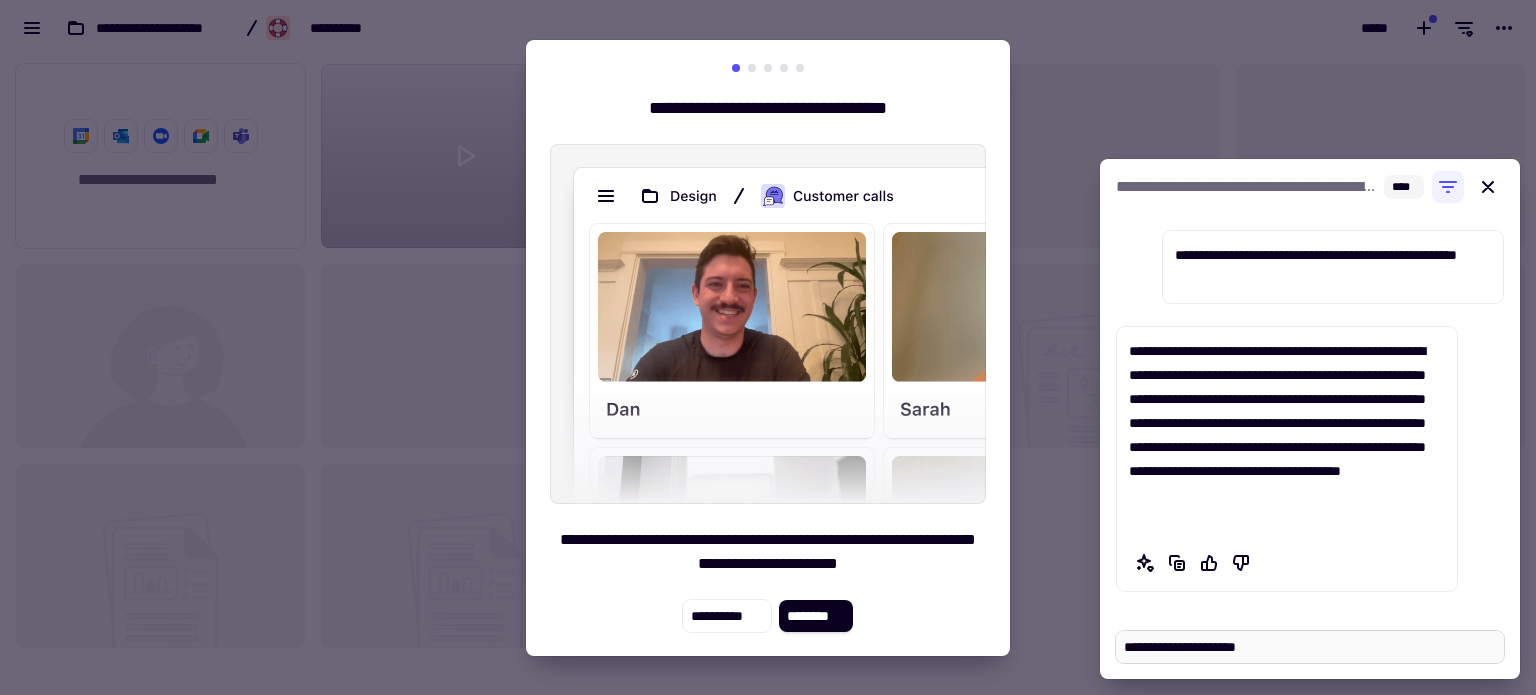 scroll, scrollTop: 15640, scrollLeft: 0, axis: vertical 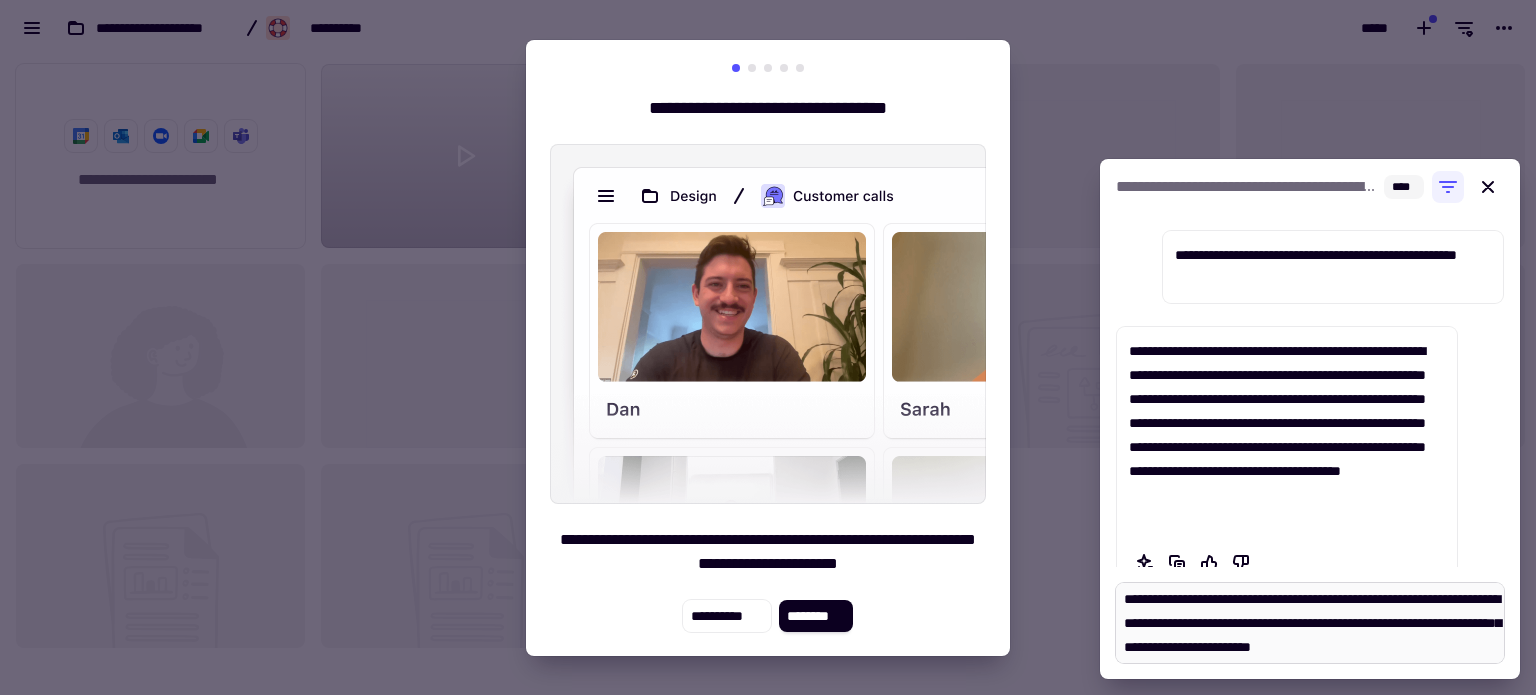 type on "**********" 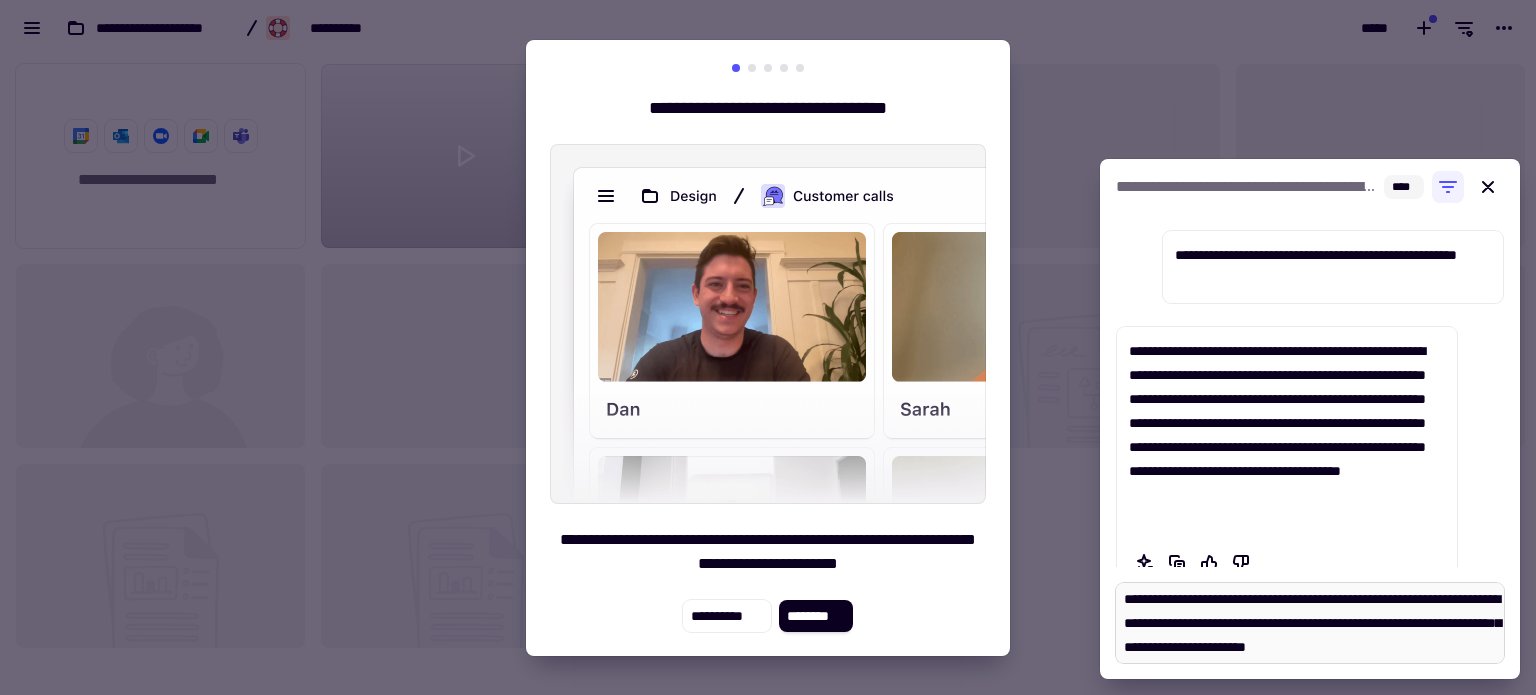 scroll, scrollTop: 15624, scrollLeft: 0, axis: vertical 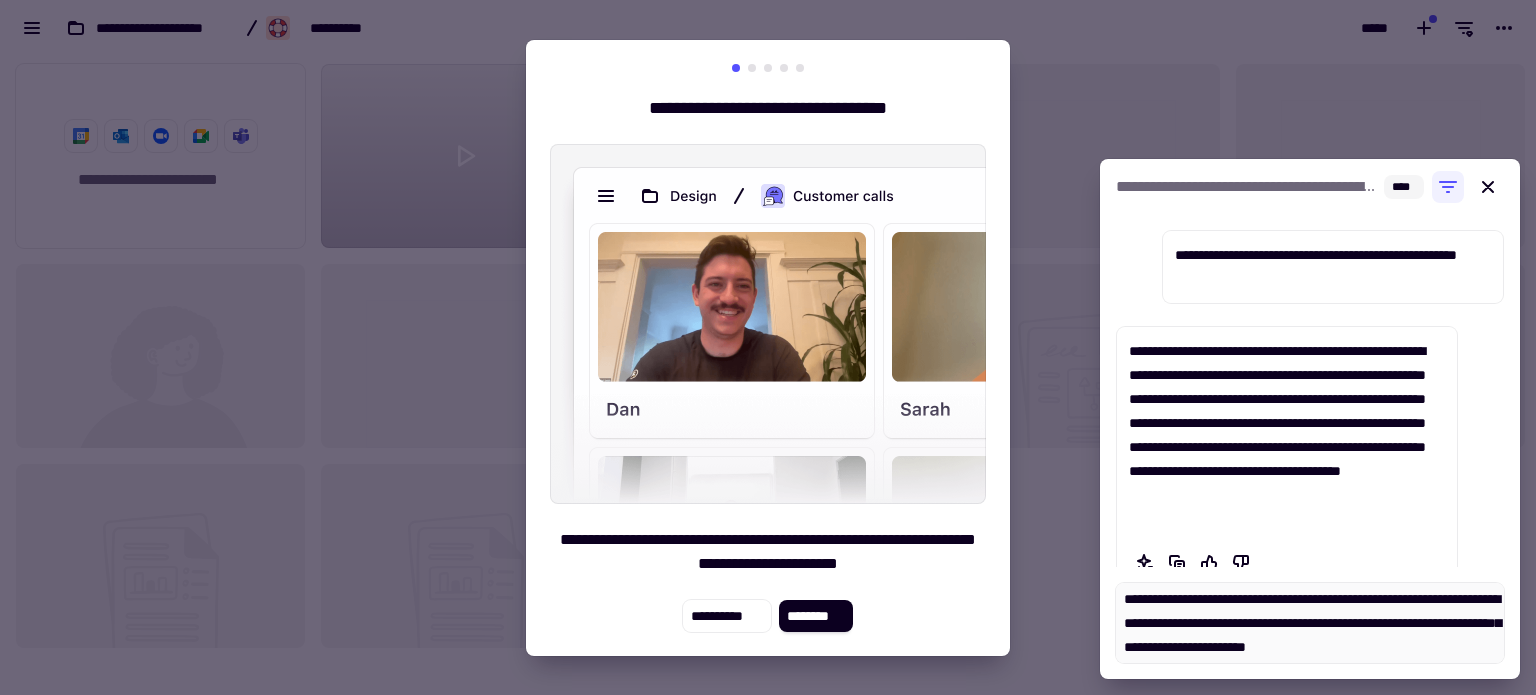 type on "**********" 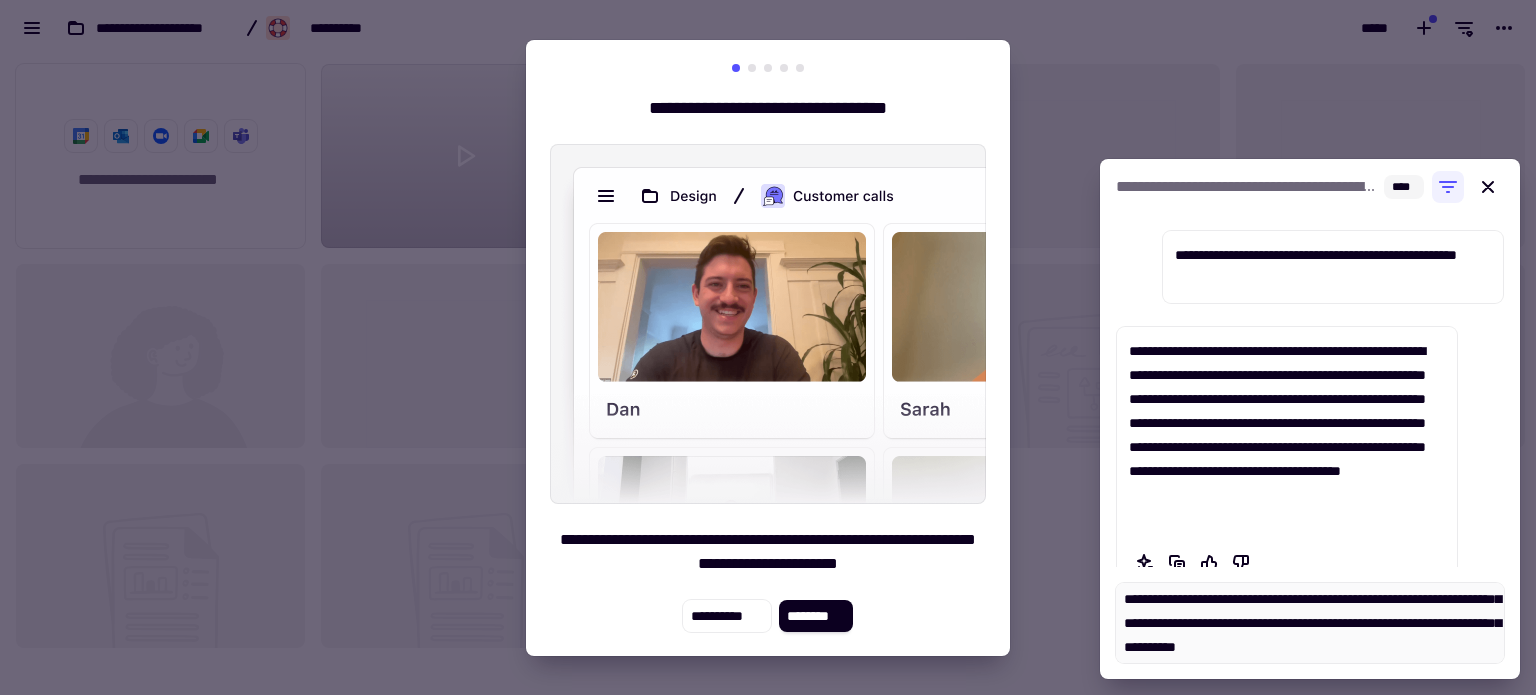 scroll, scrollTop: 16552, scrollLeft: 0, axis: vertical 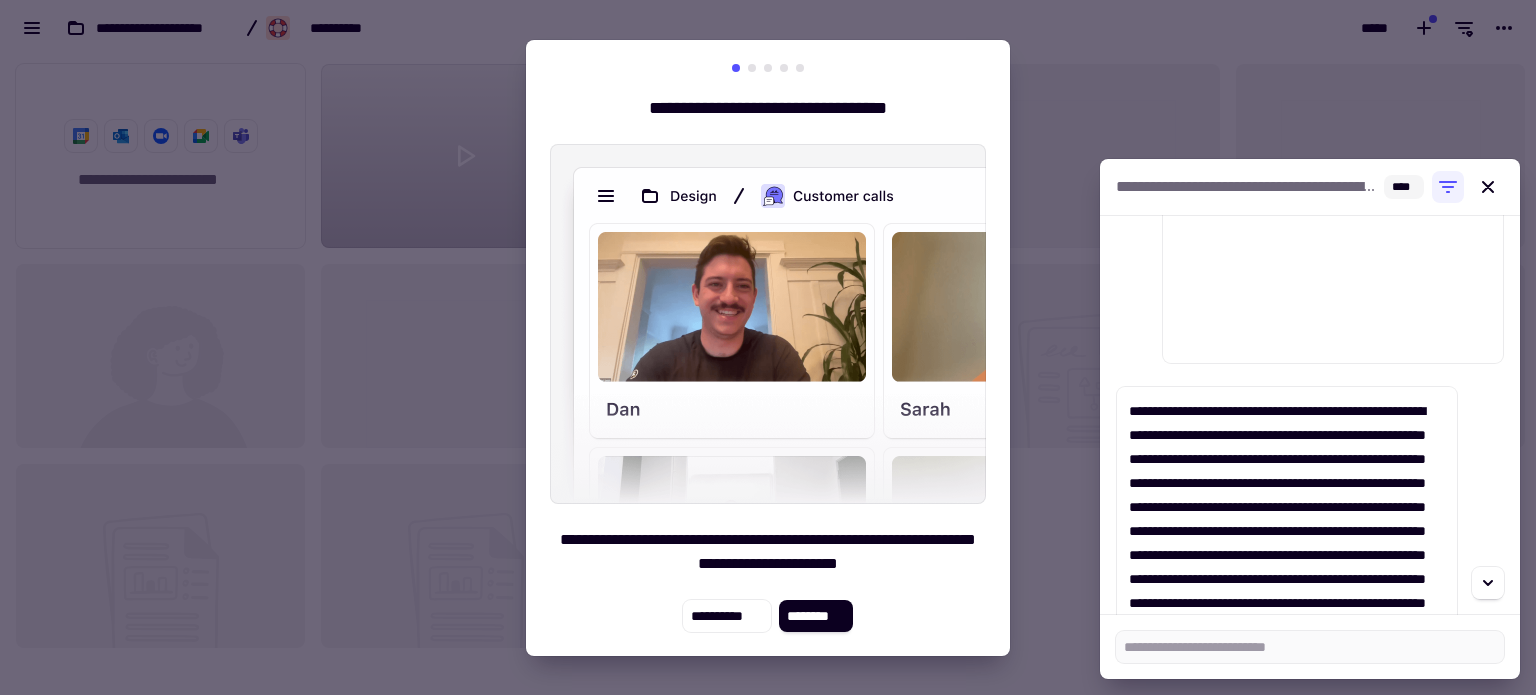 type on "*" 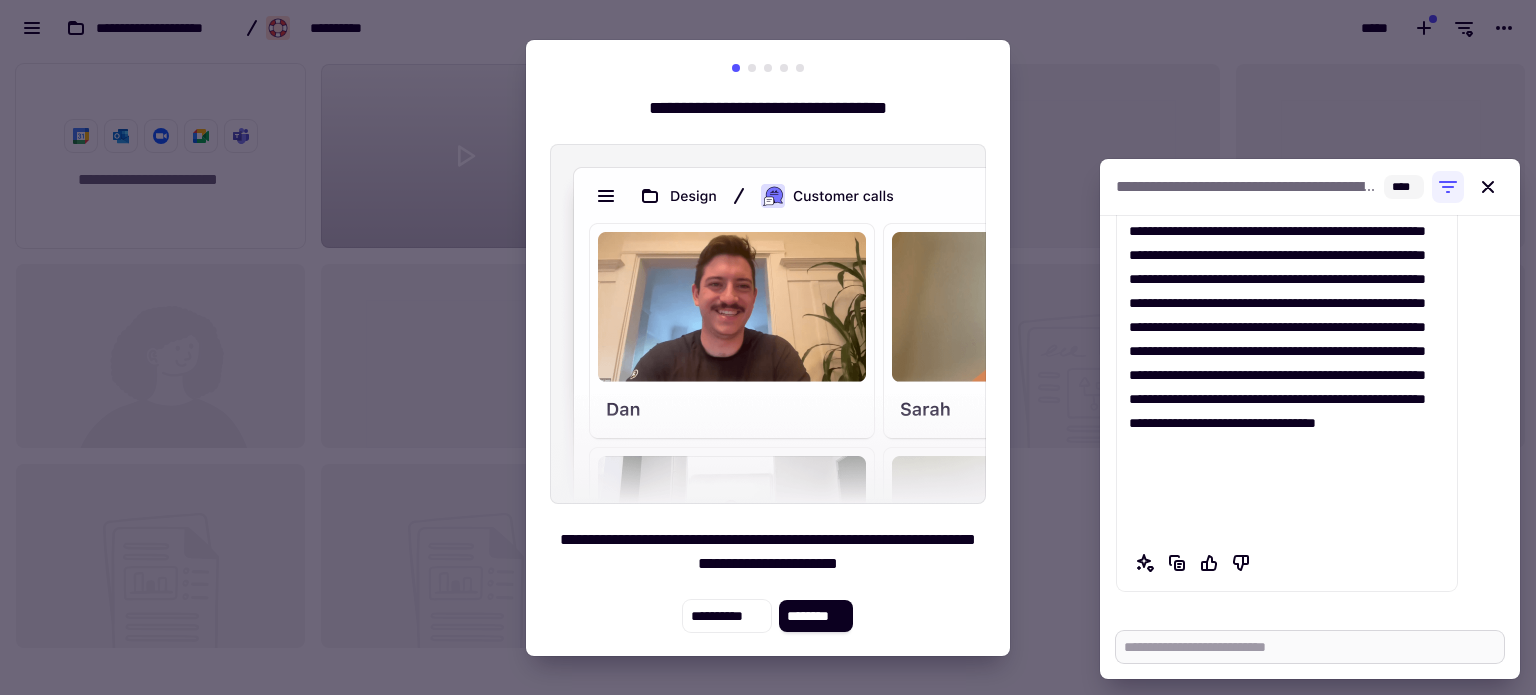 click at bounding box center (1310, 647) 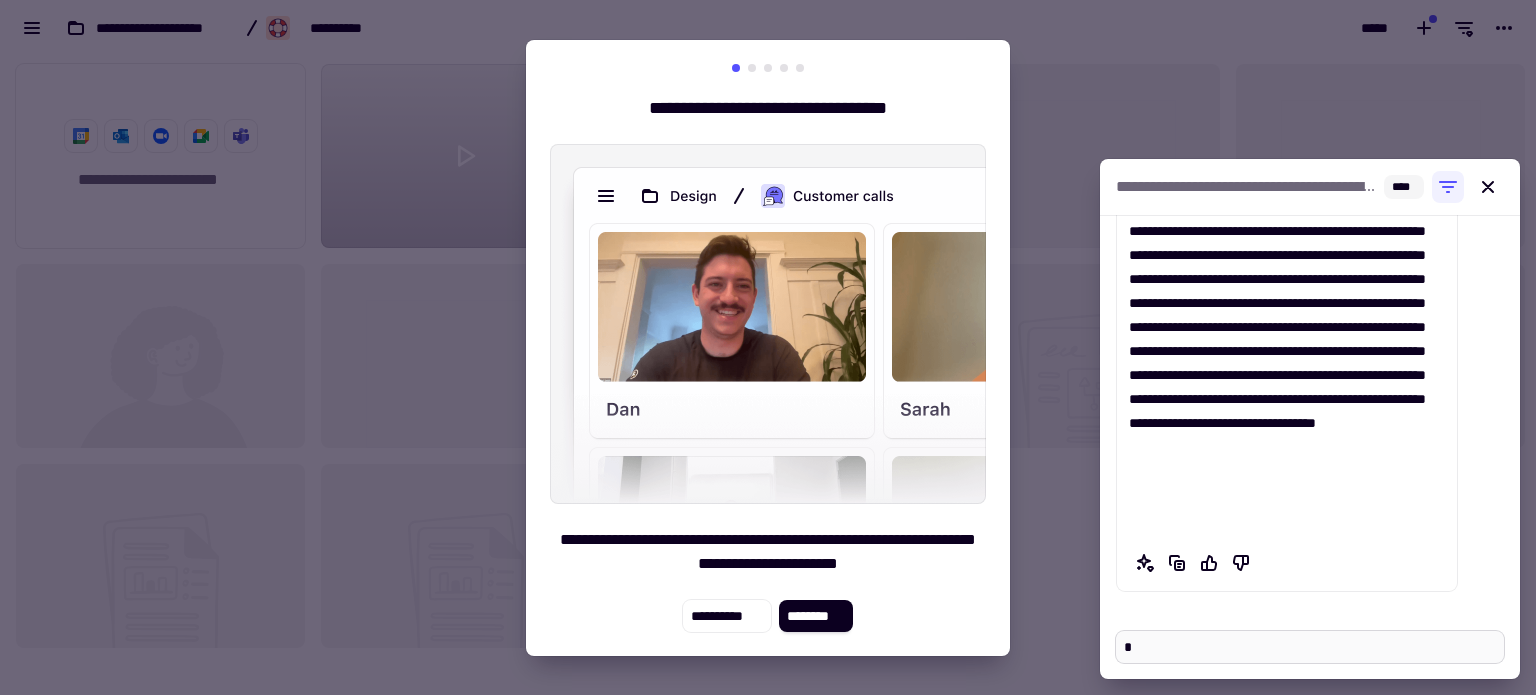 type on "**" 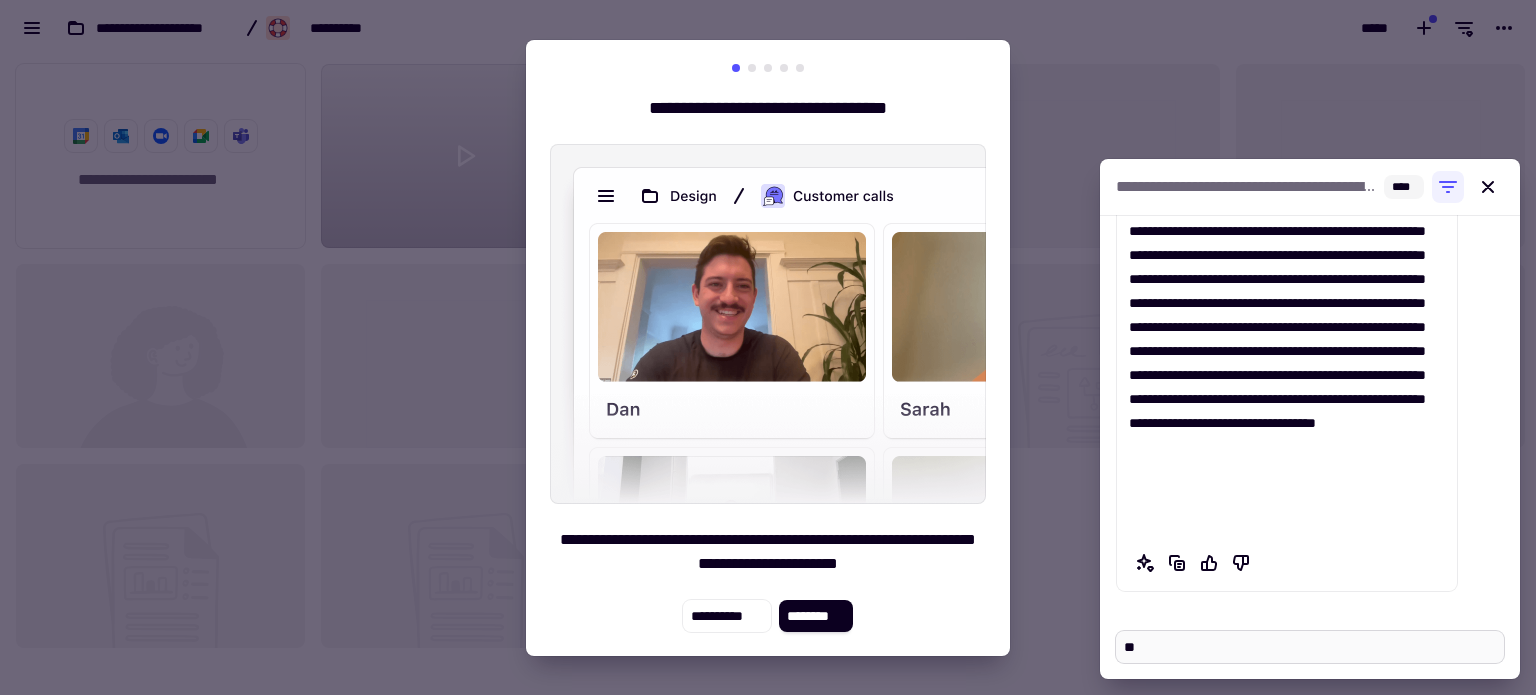 type on "***" 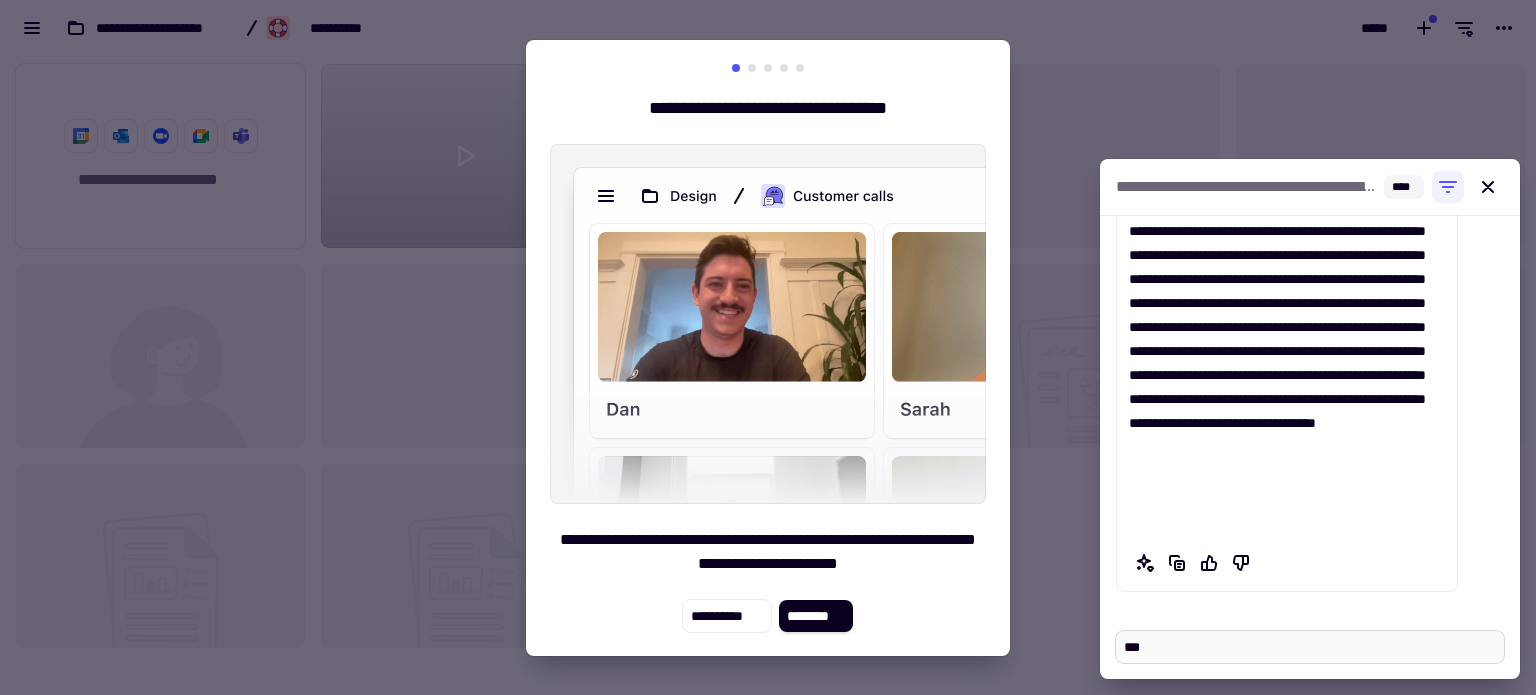 type on "****" 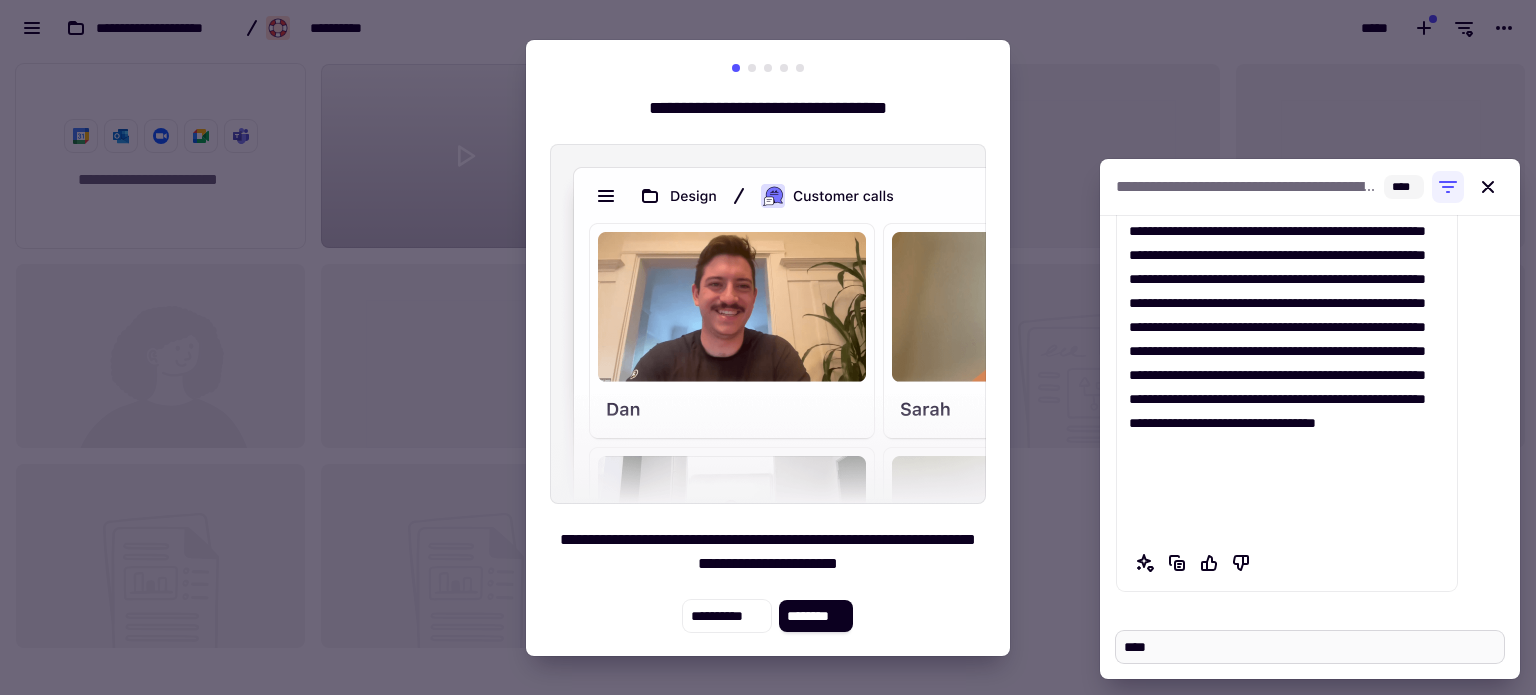 type on "*****" 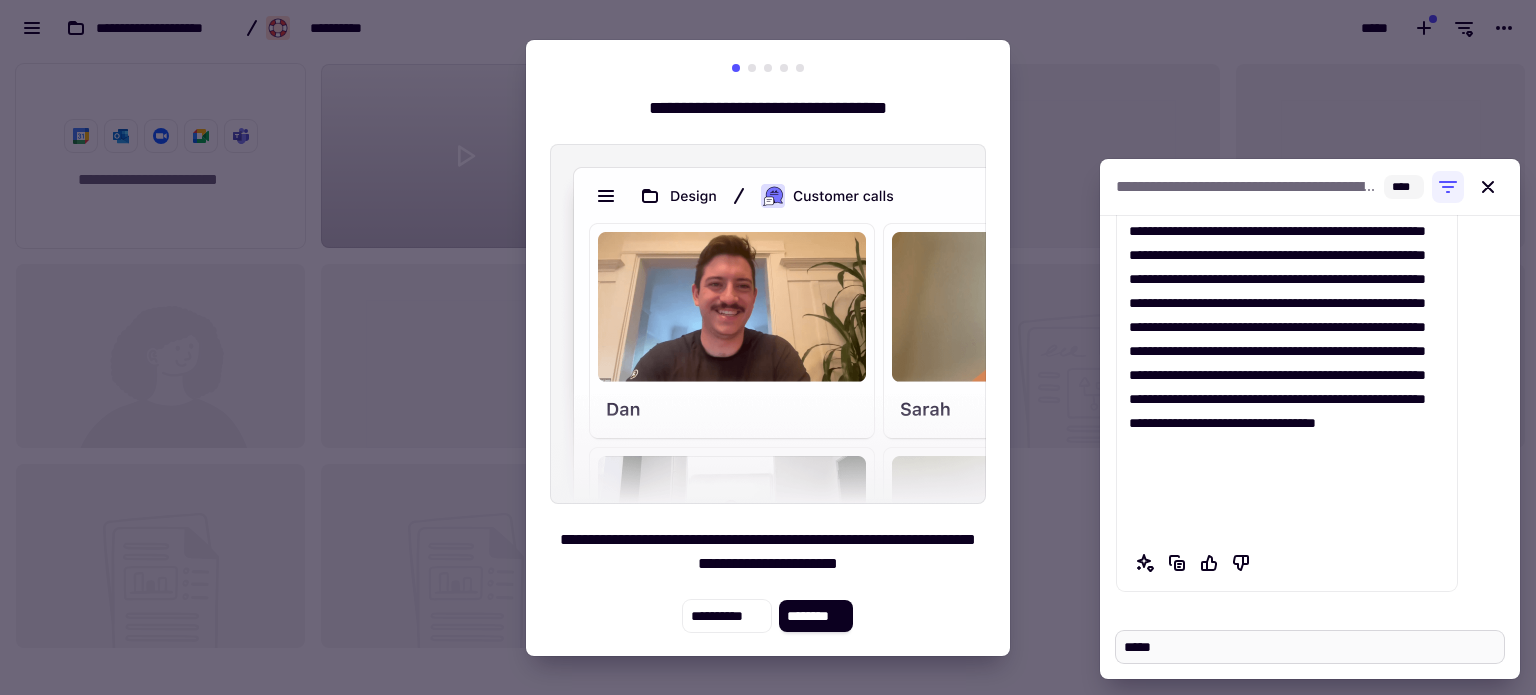 type on "*" 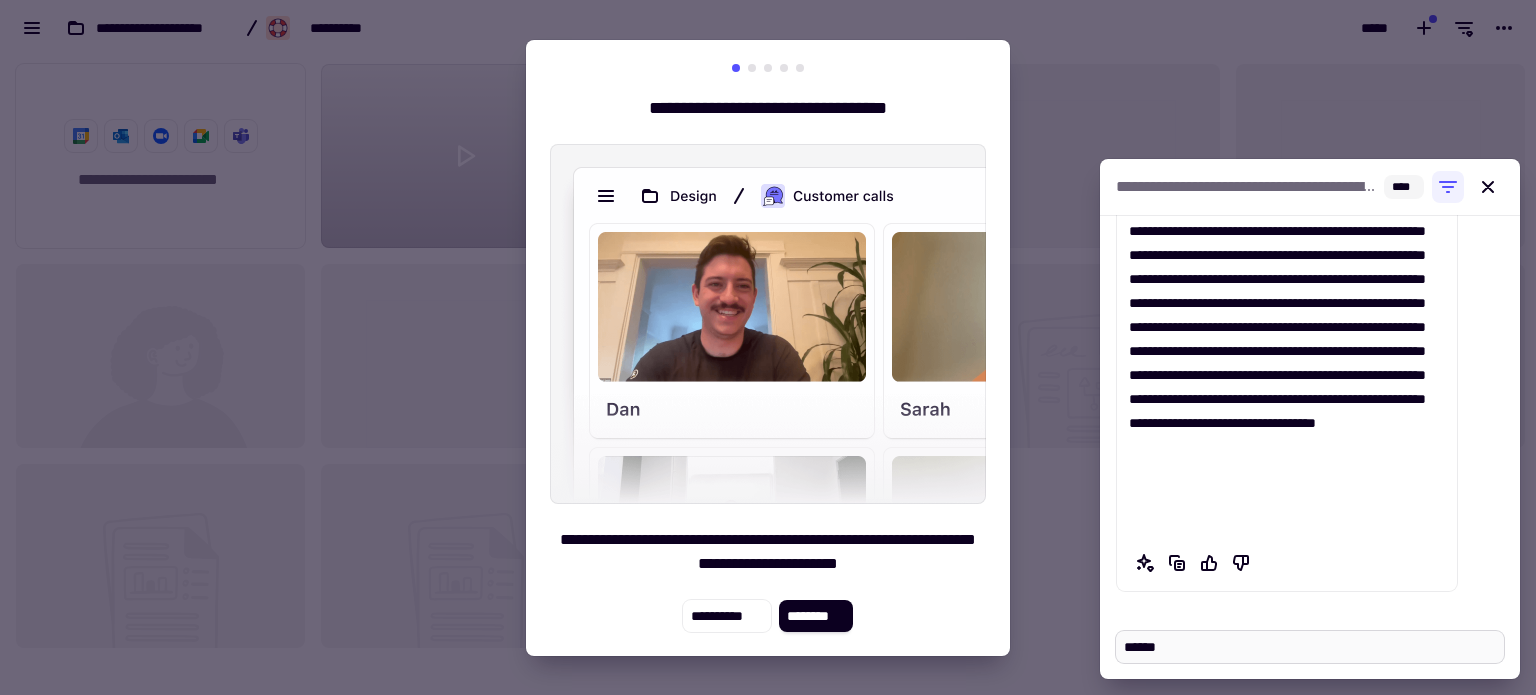 type on "*******" 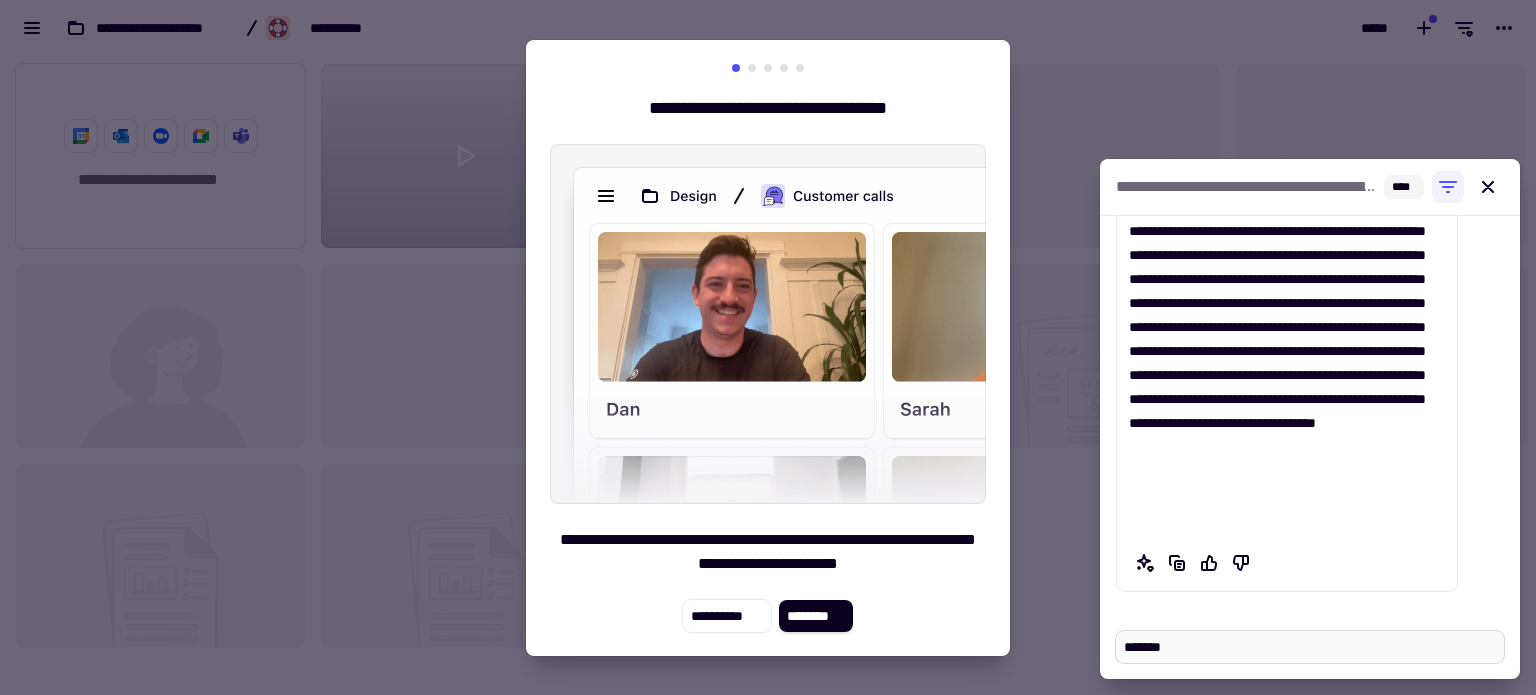 type on "********" 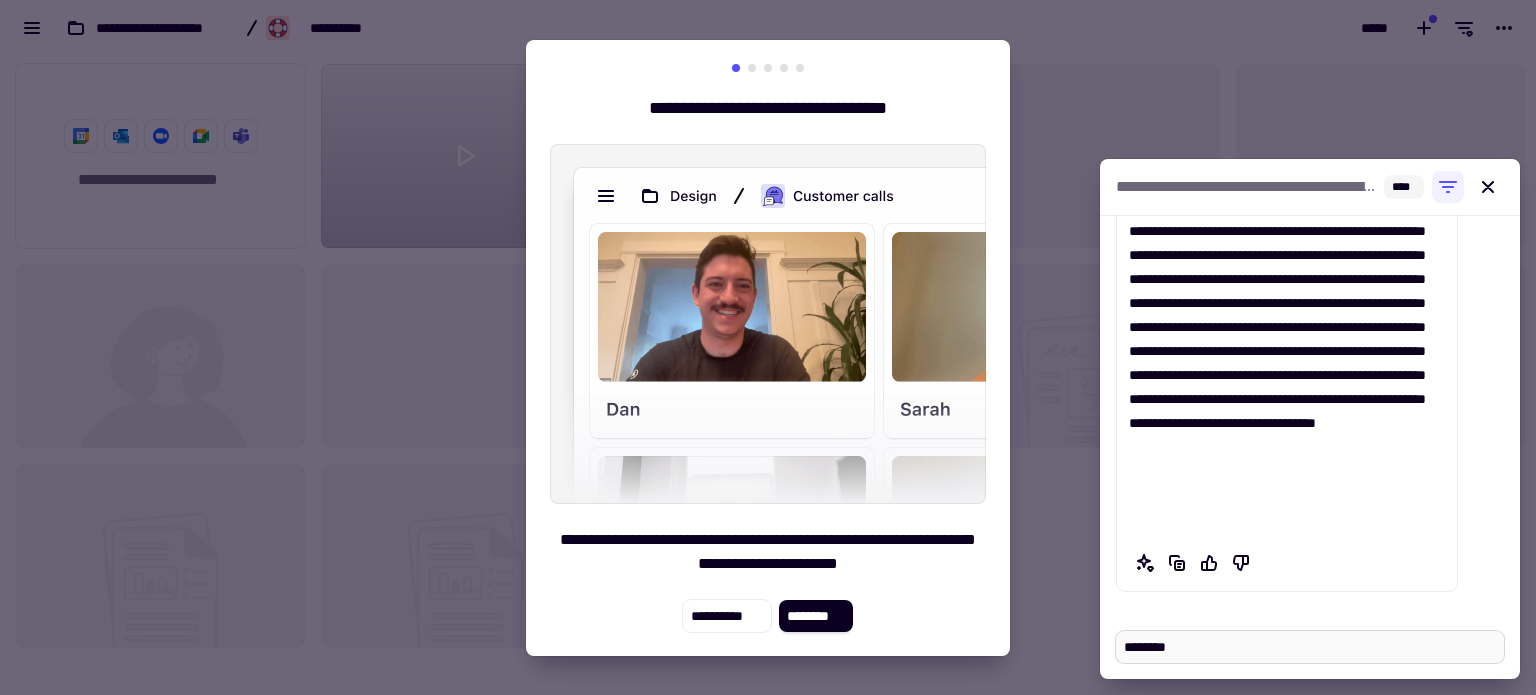 type on "*********" 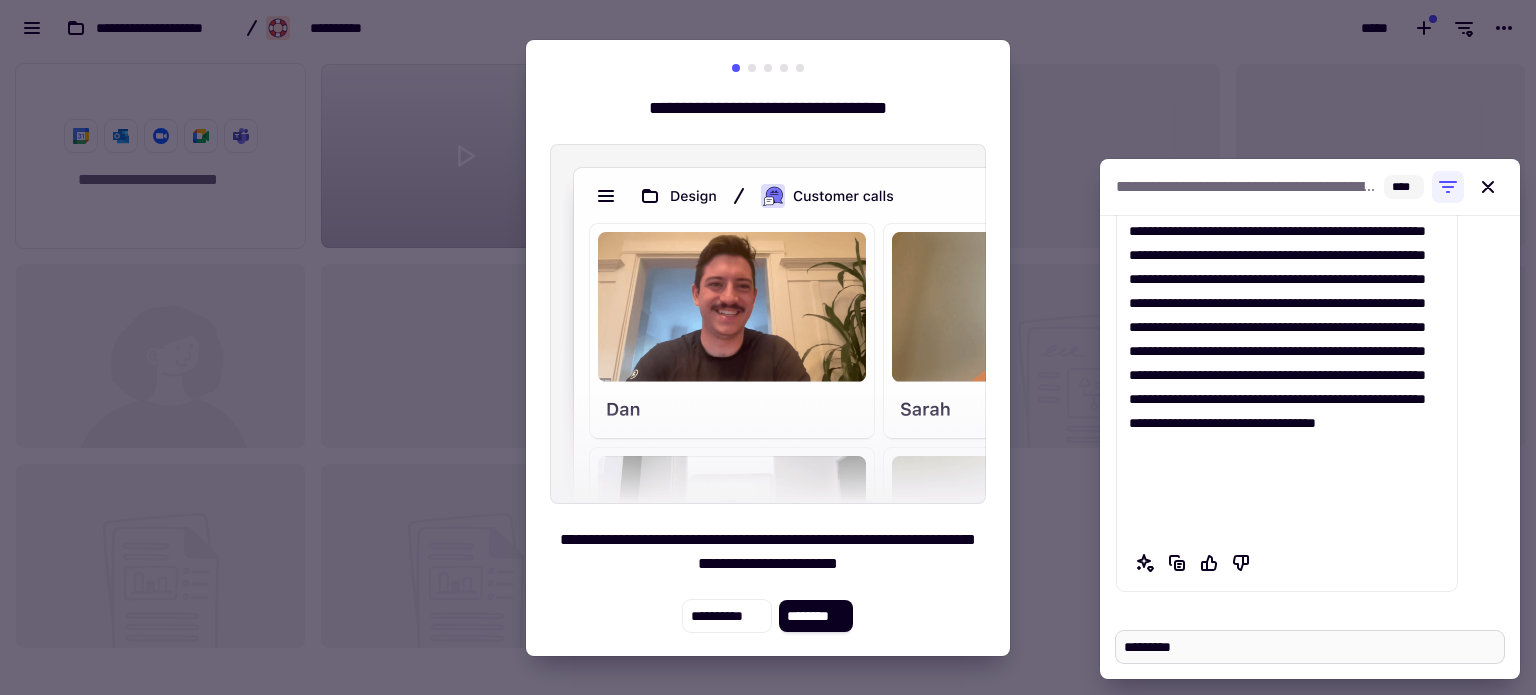 type on "********" 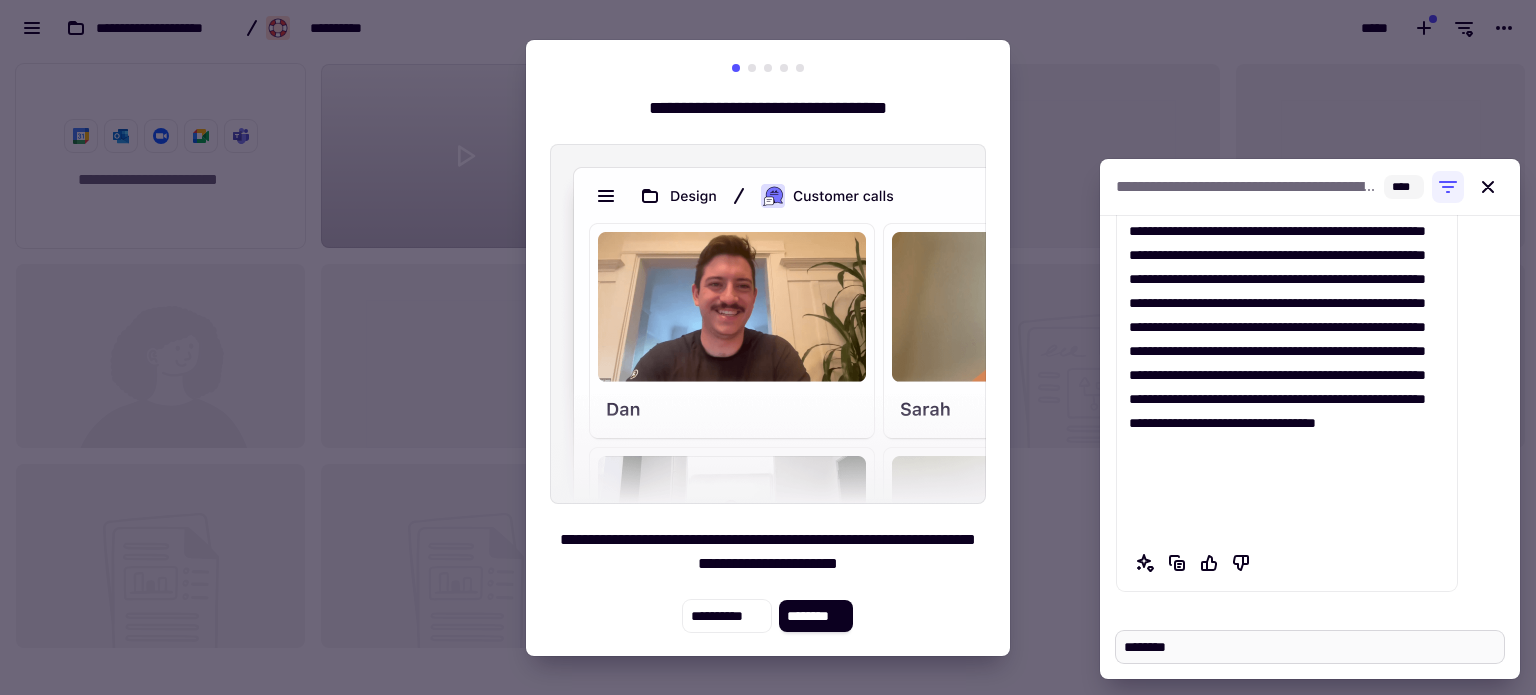 type on "*********" 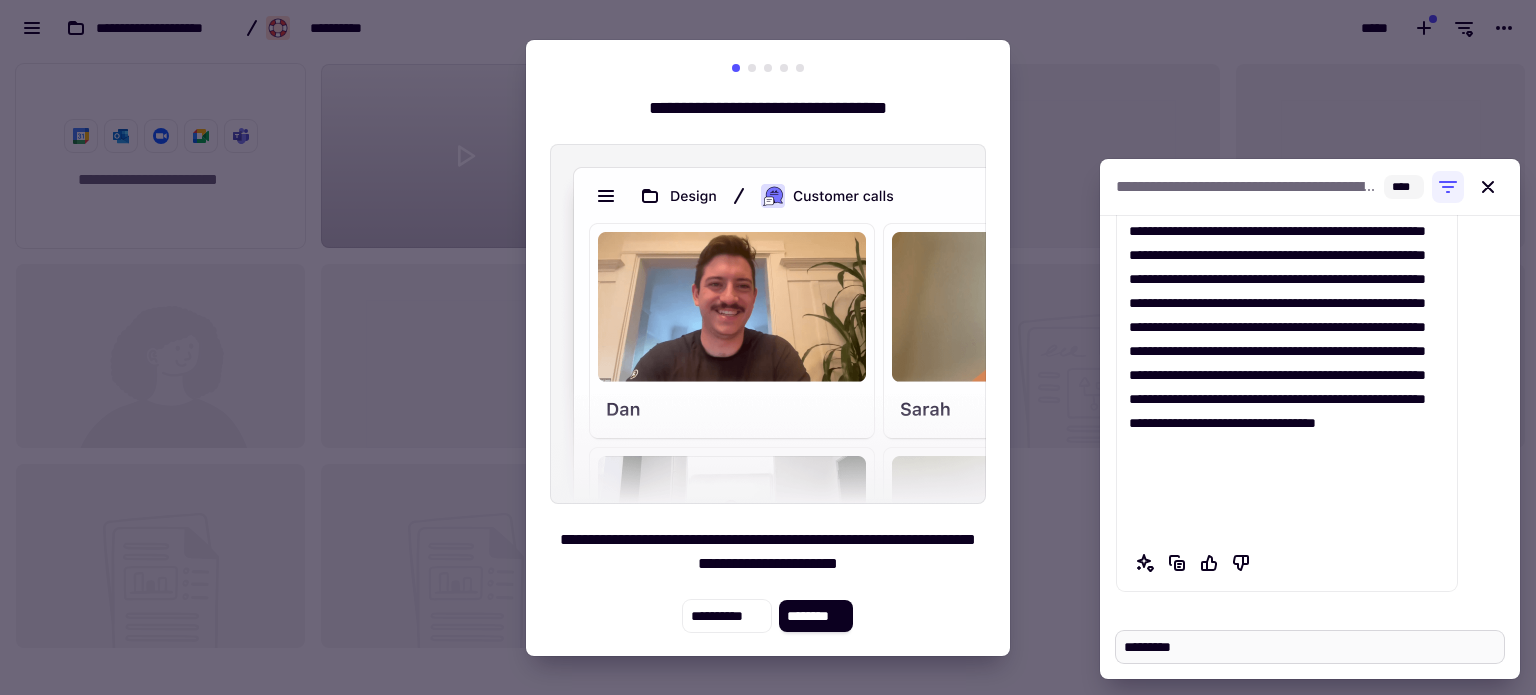 type on "**********" 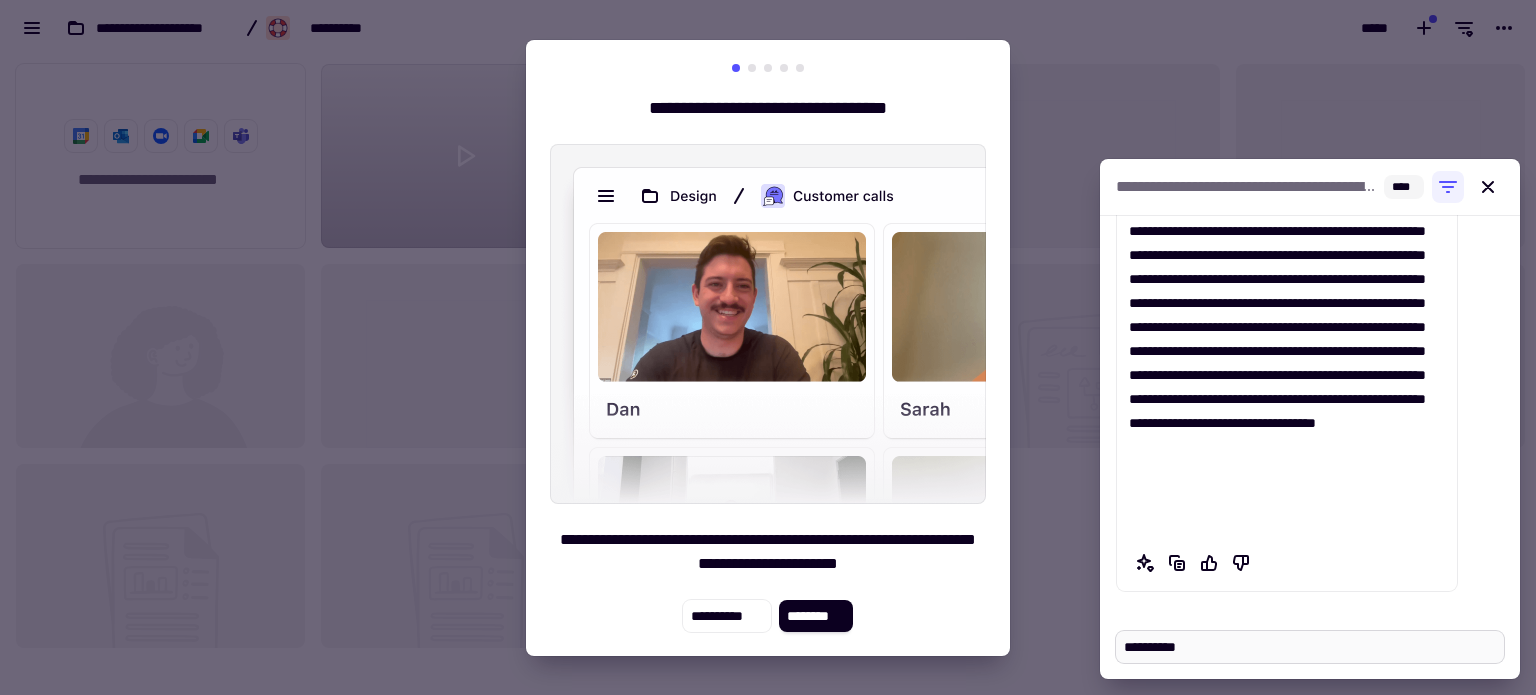 type on "**********" 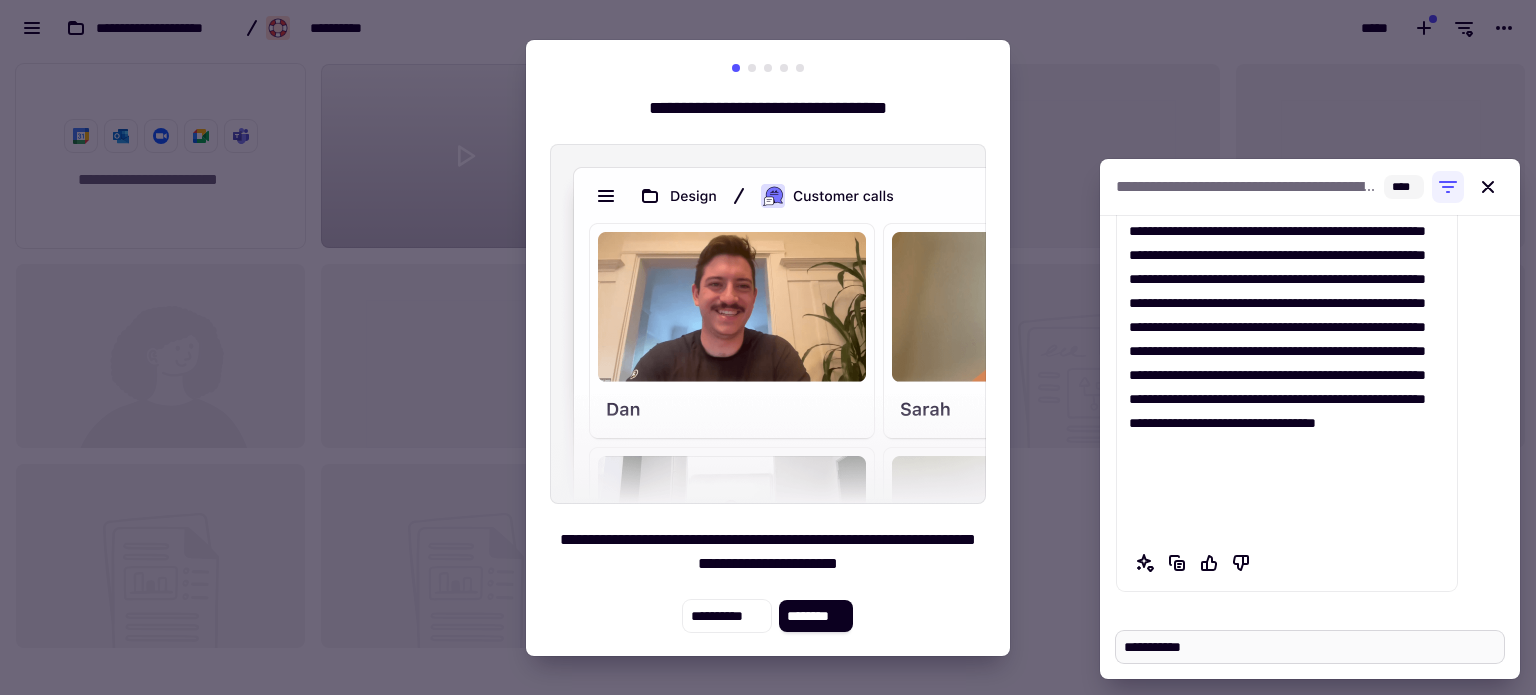 type on "**********" 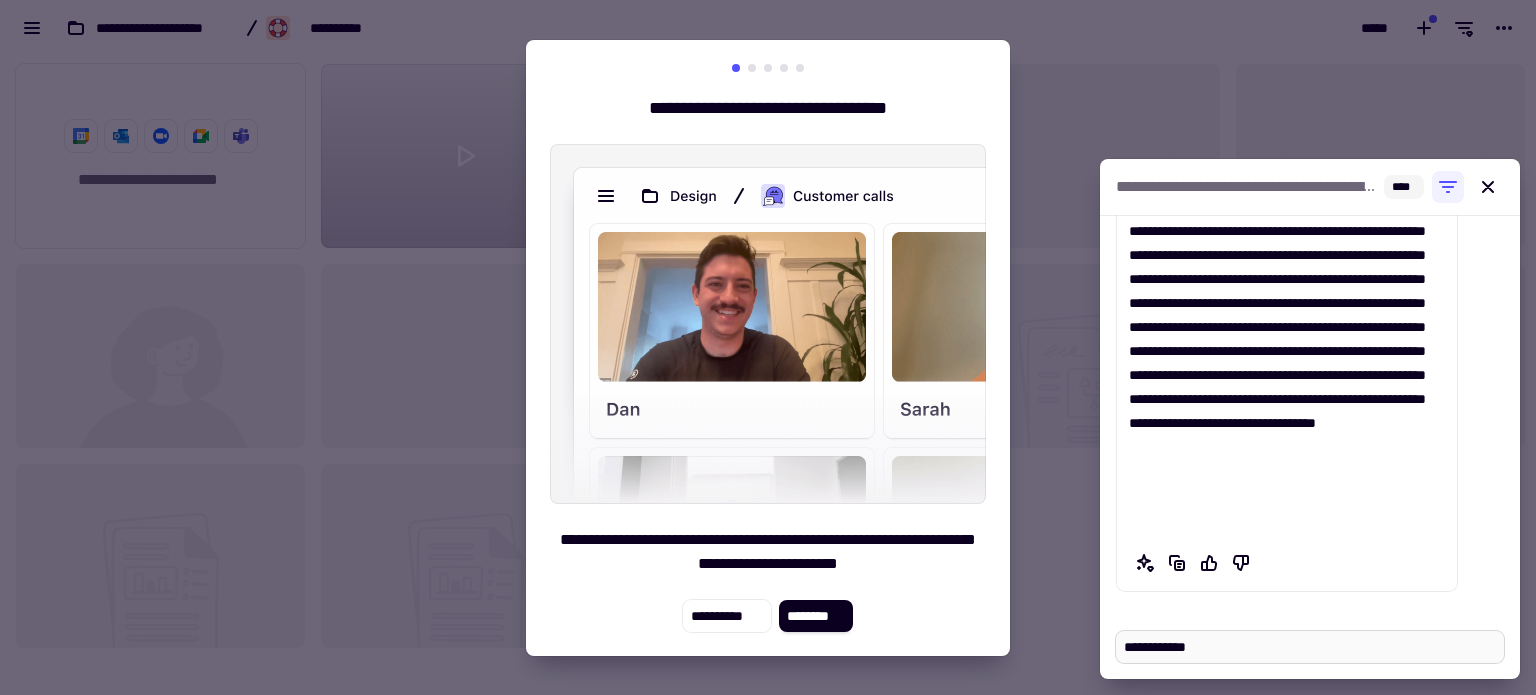 type on "**********" 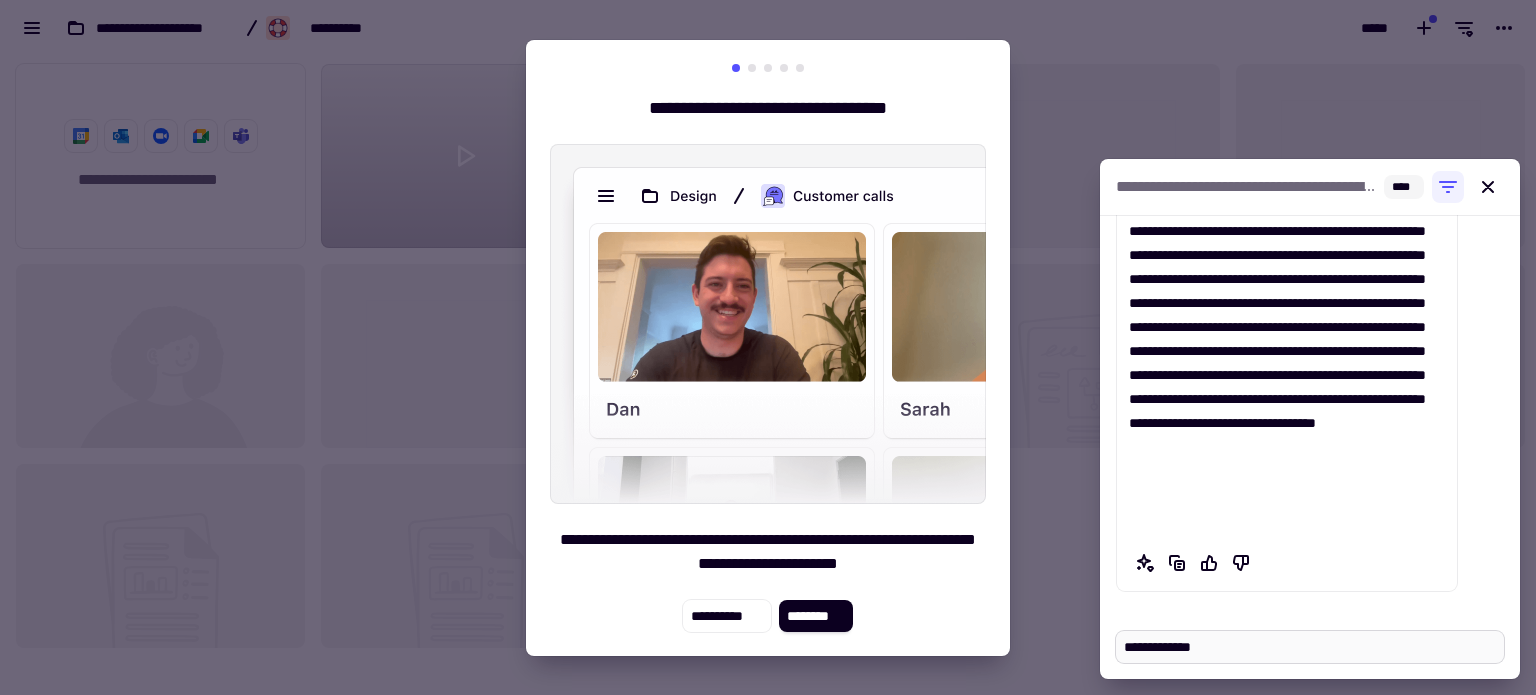 type on "**********" 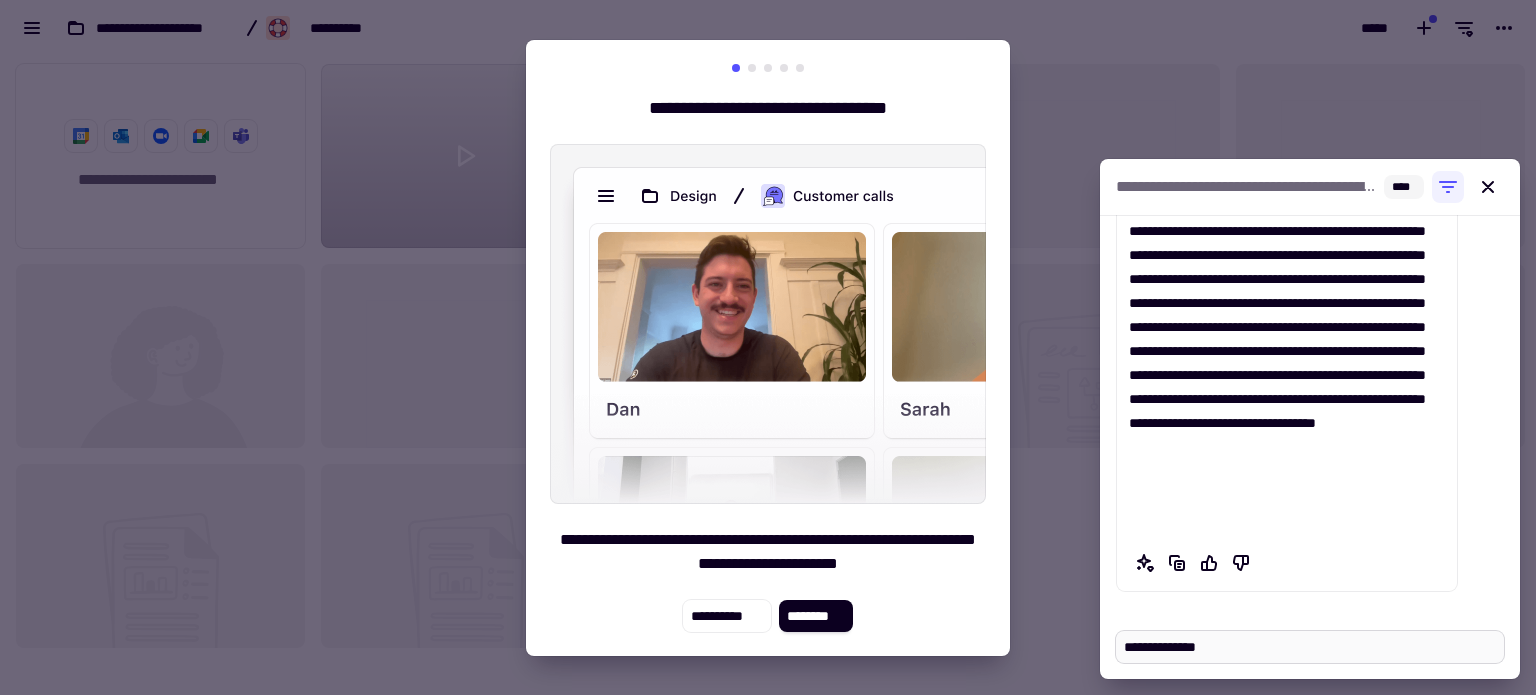 type on "*" 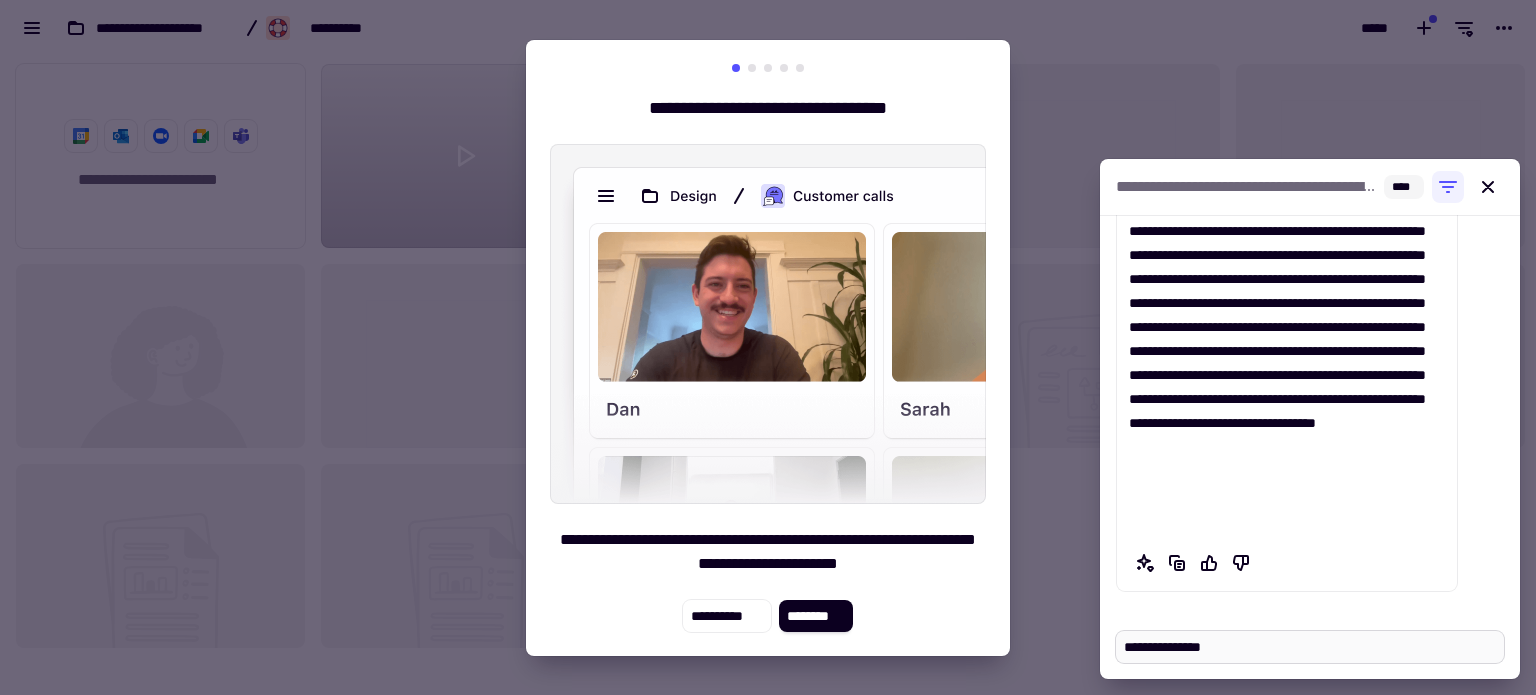 type on "**********" 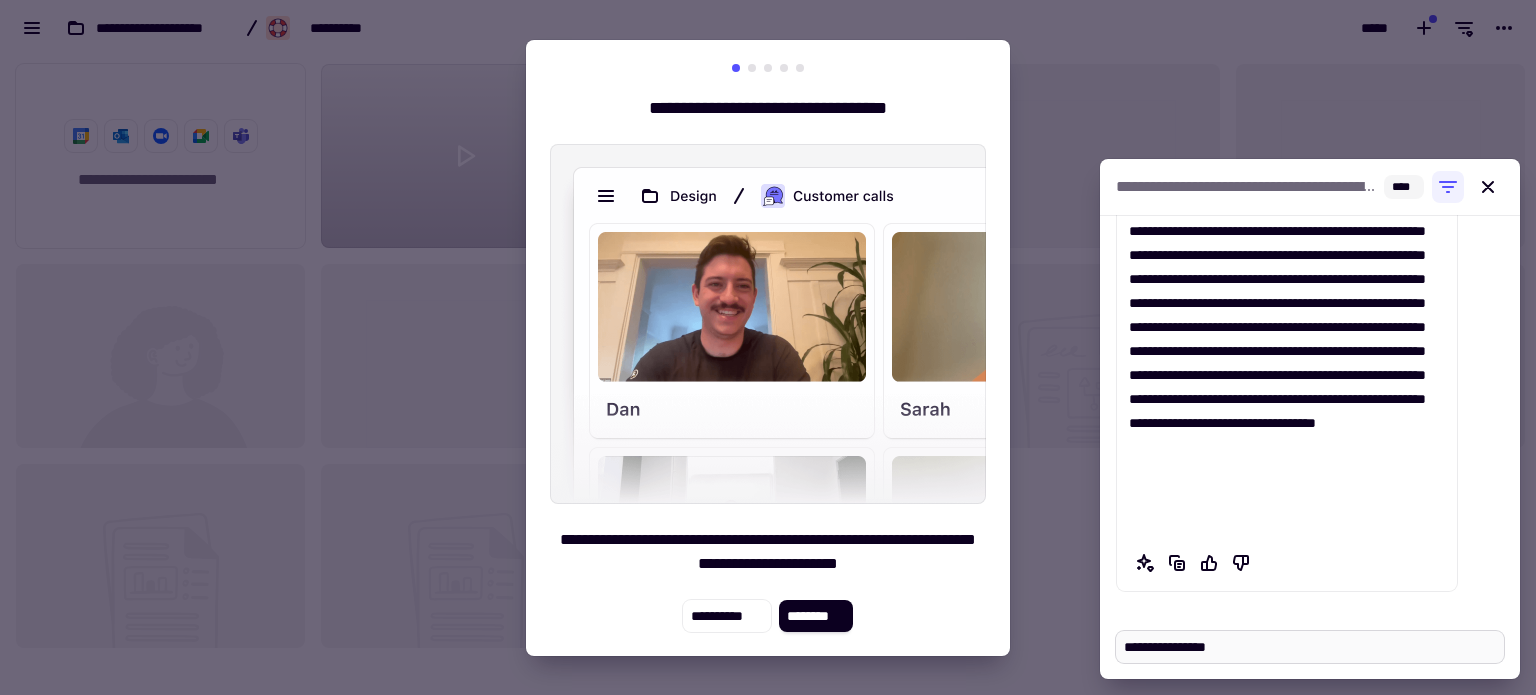 type on "**********" 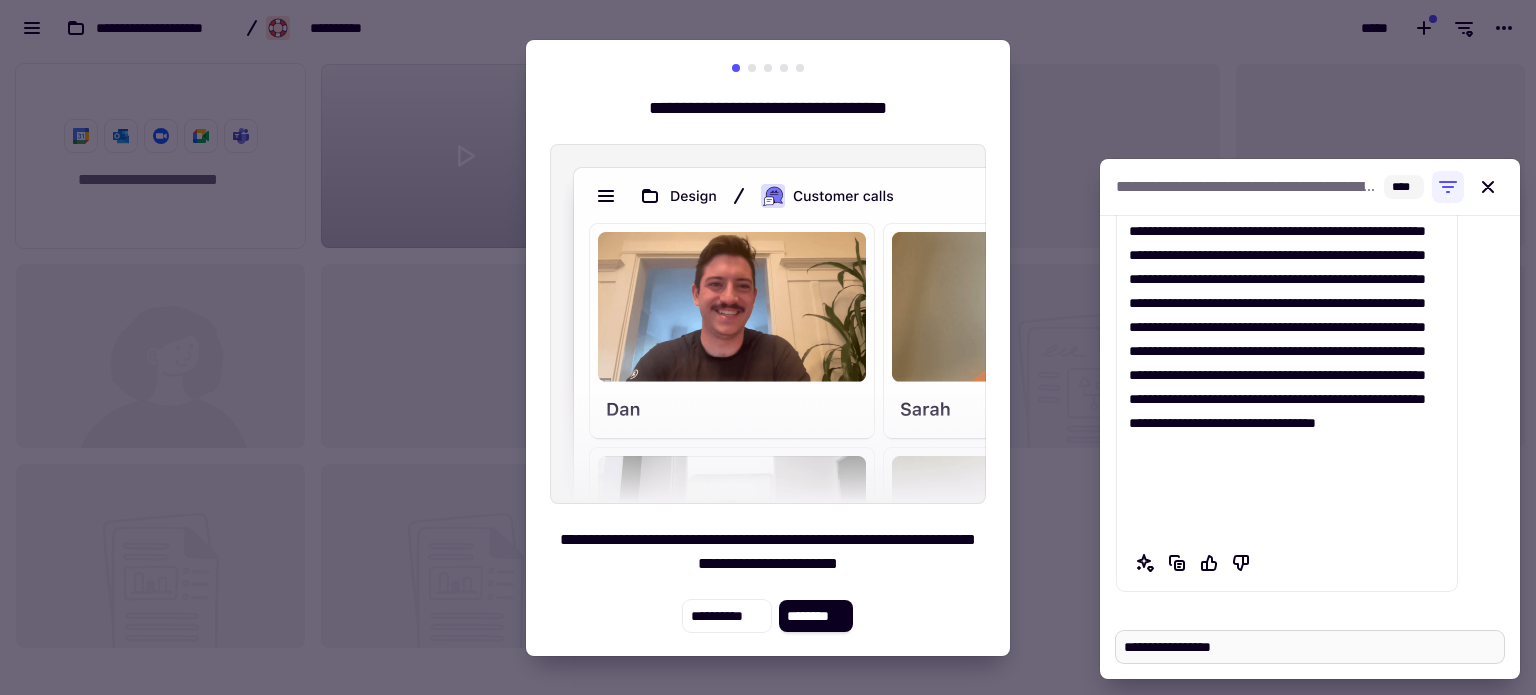 type on "**********" 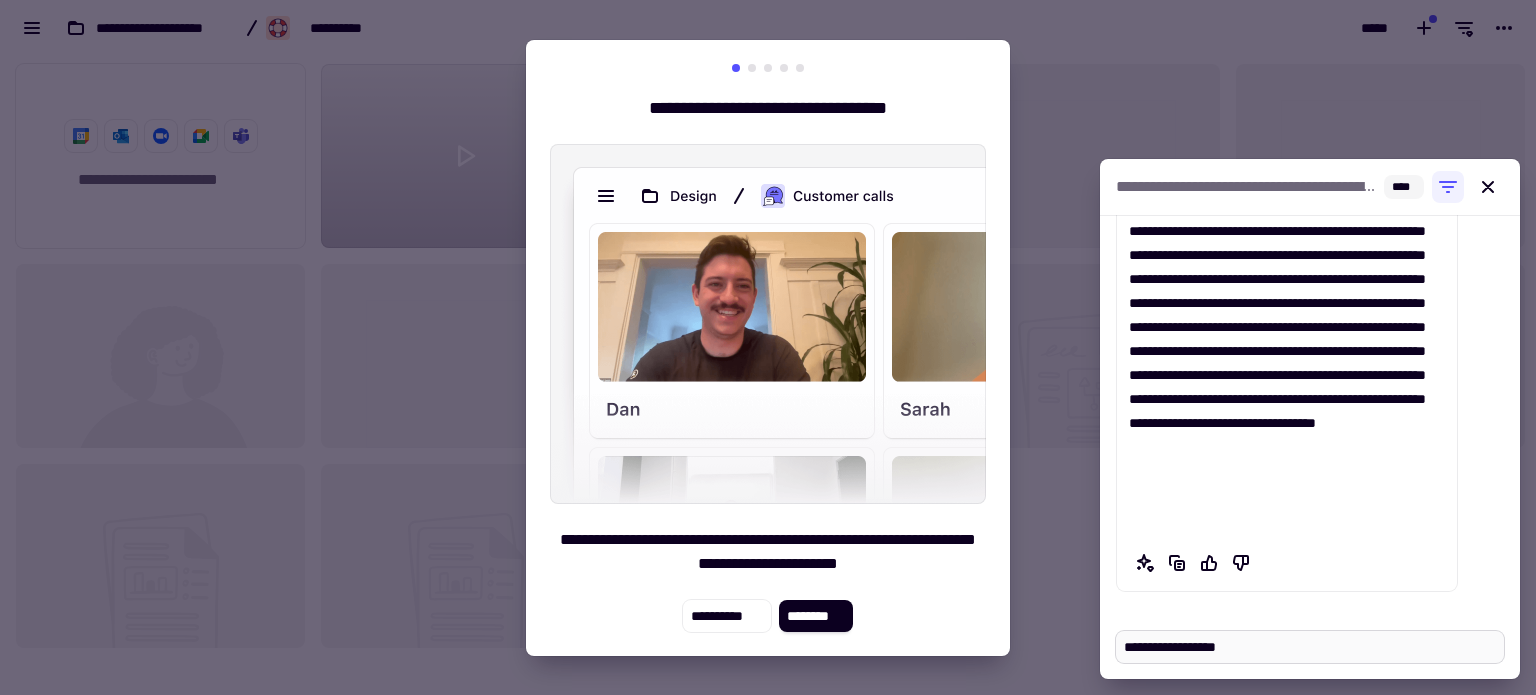 type on "**********" 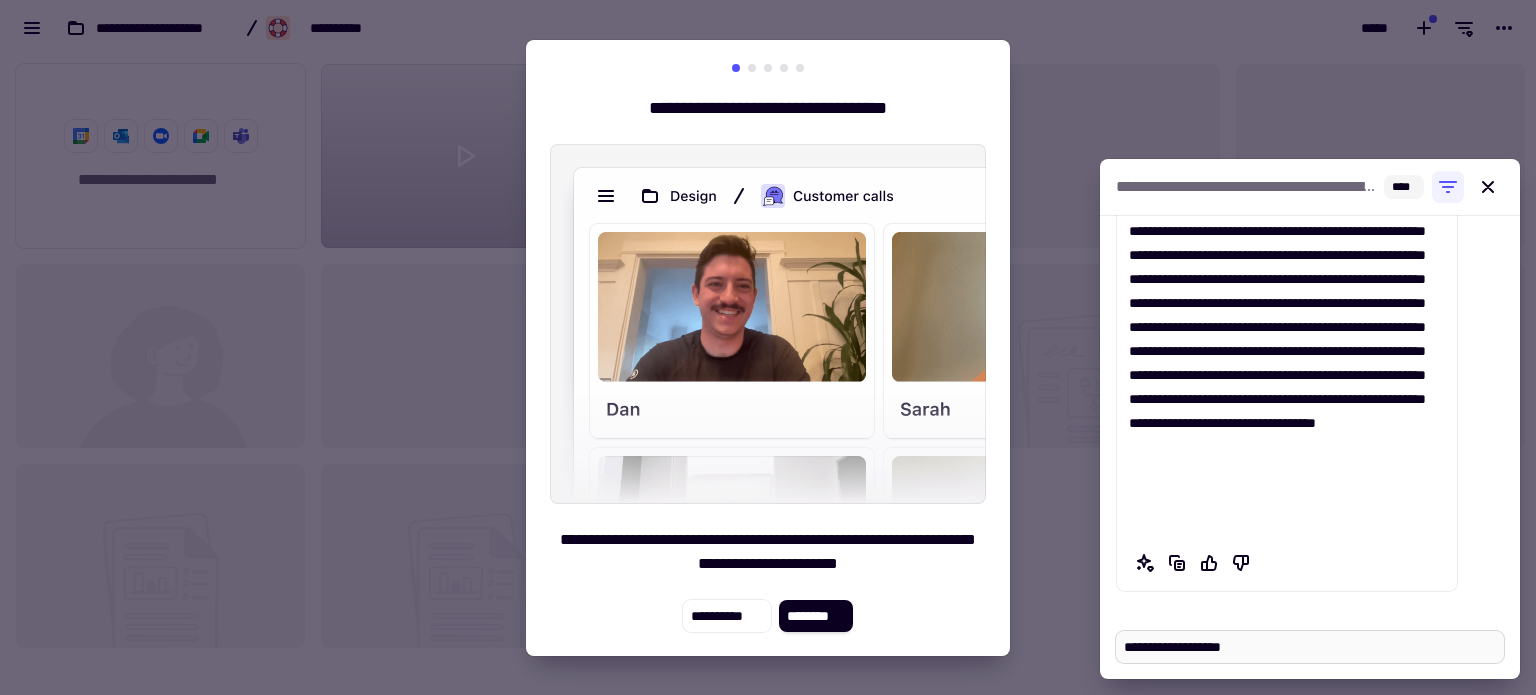 type on "**********" 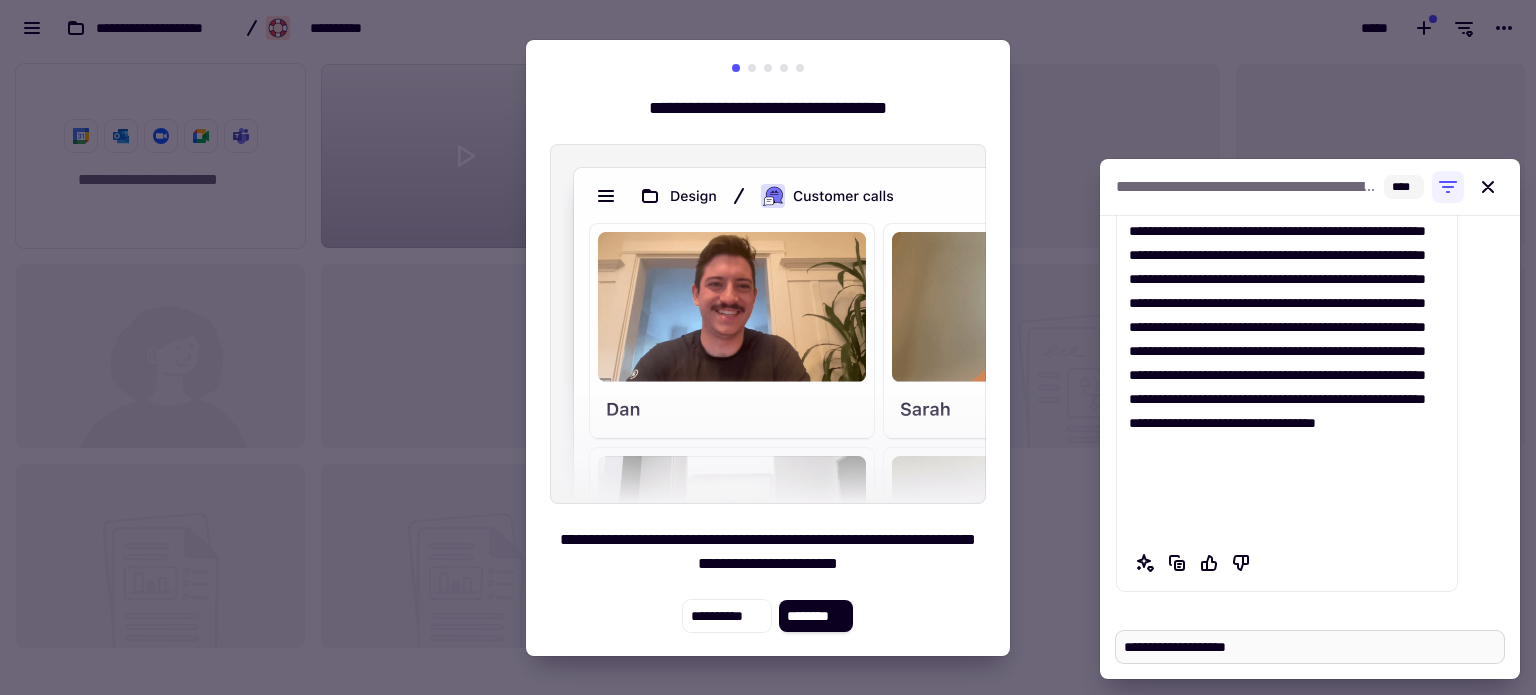 type on "**********" 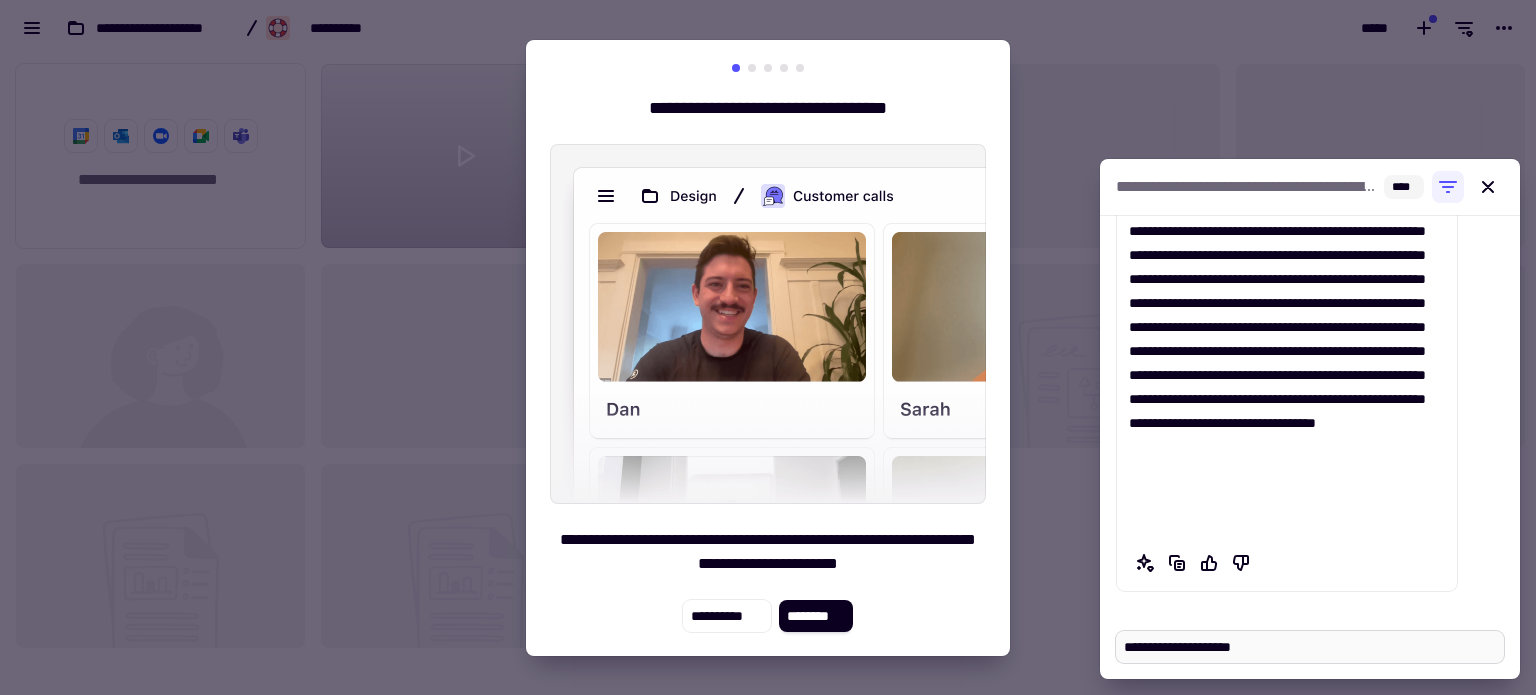 type on "**********" 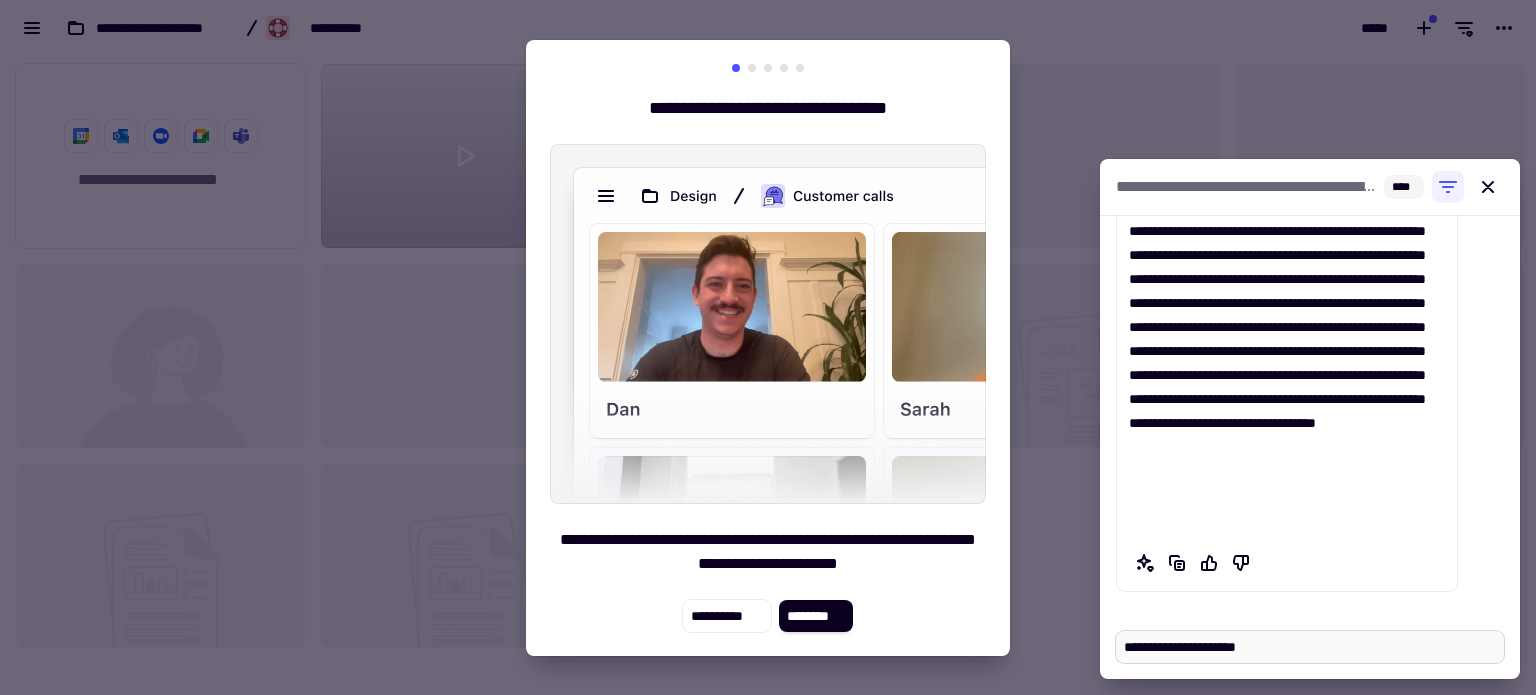 type on "**********" 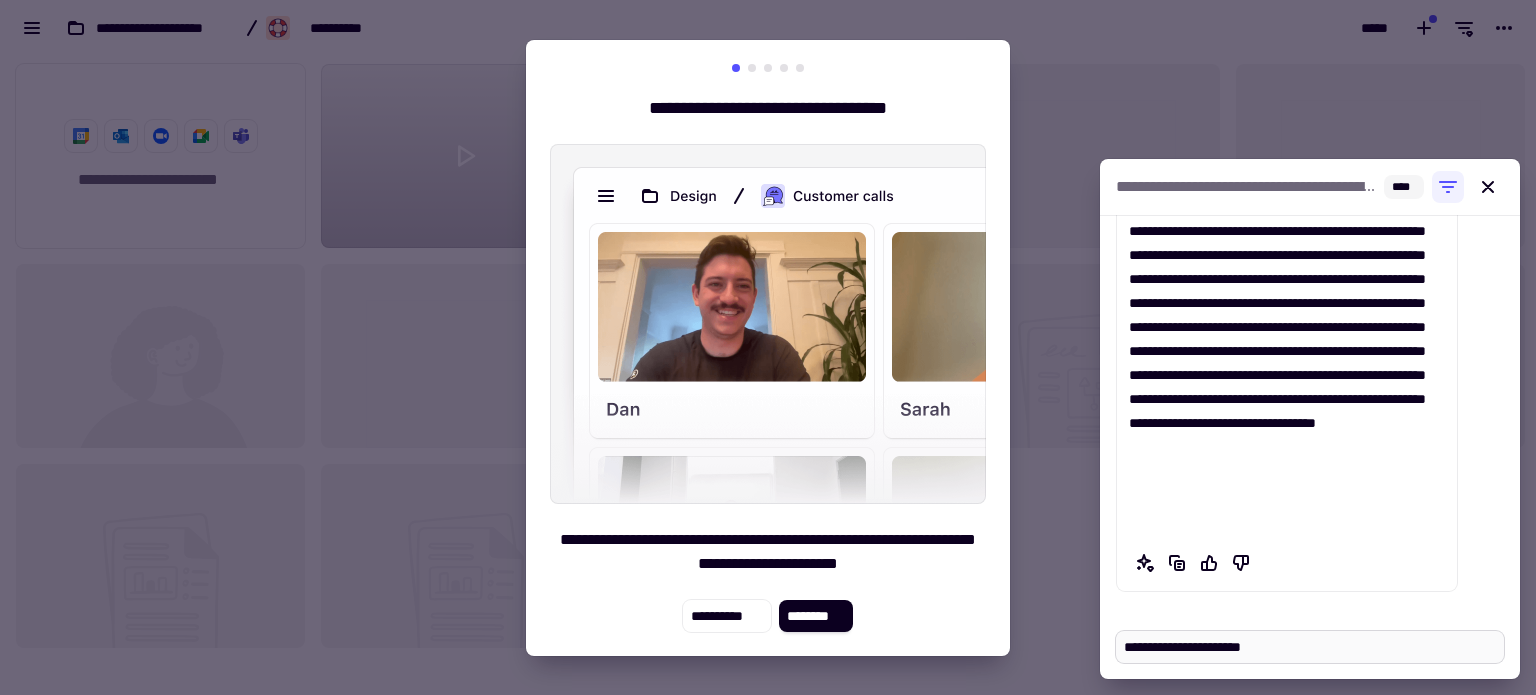 type on "**********" 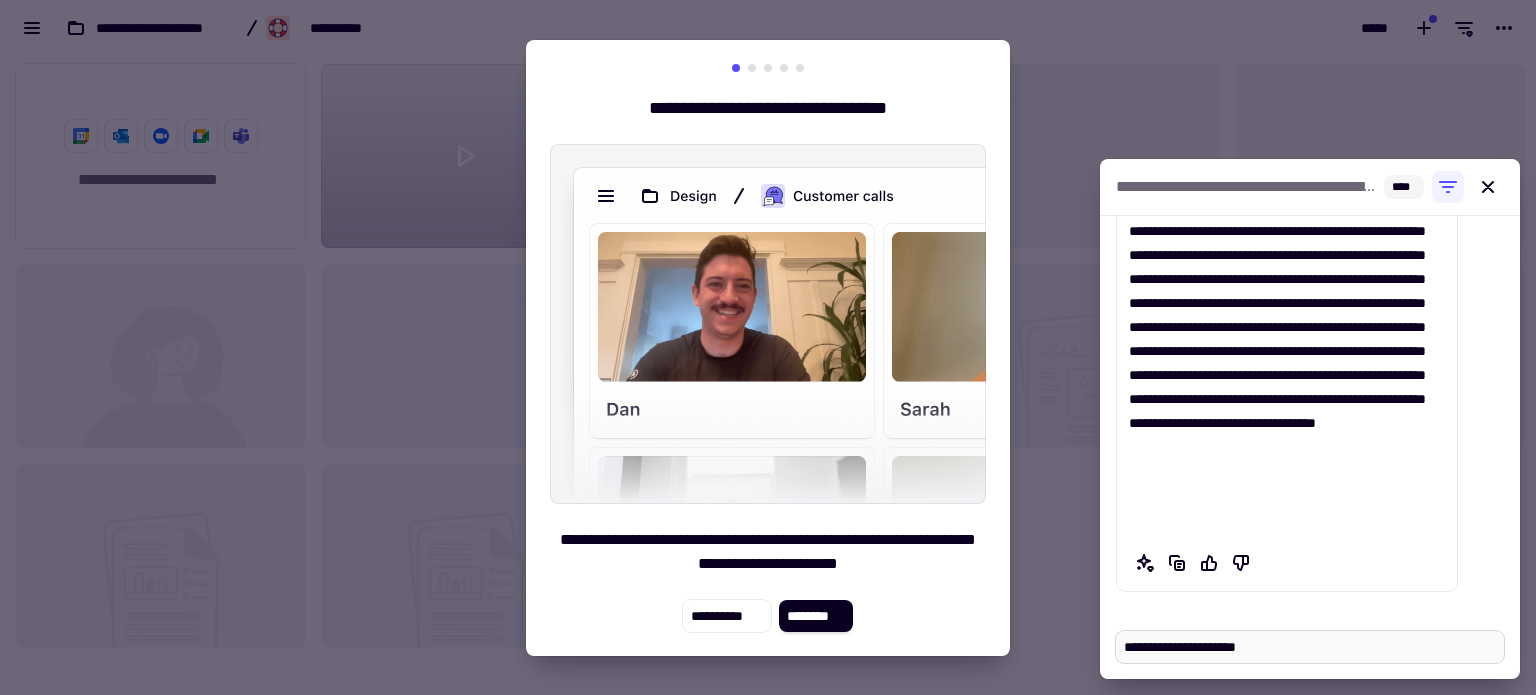type on "**********" 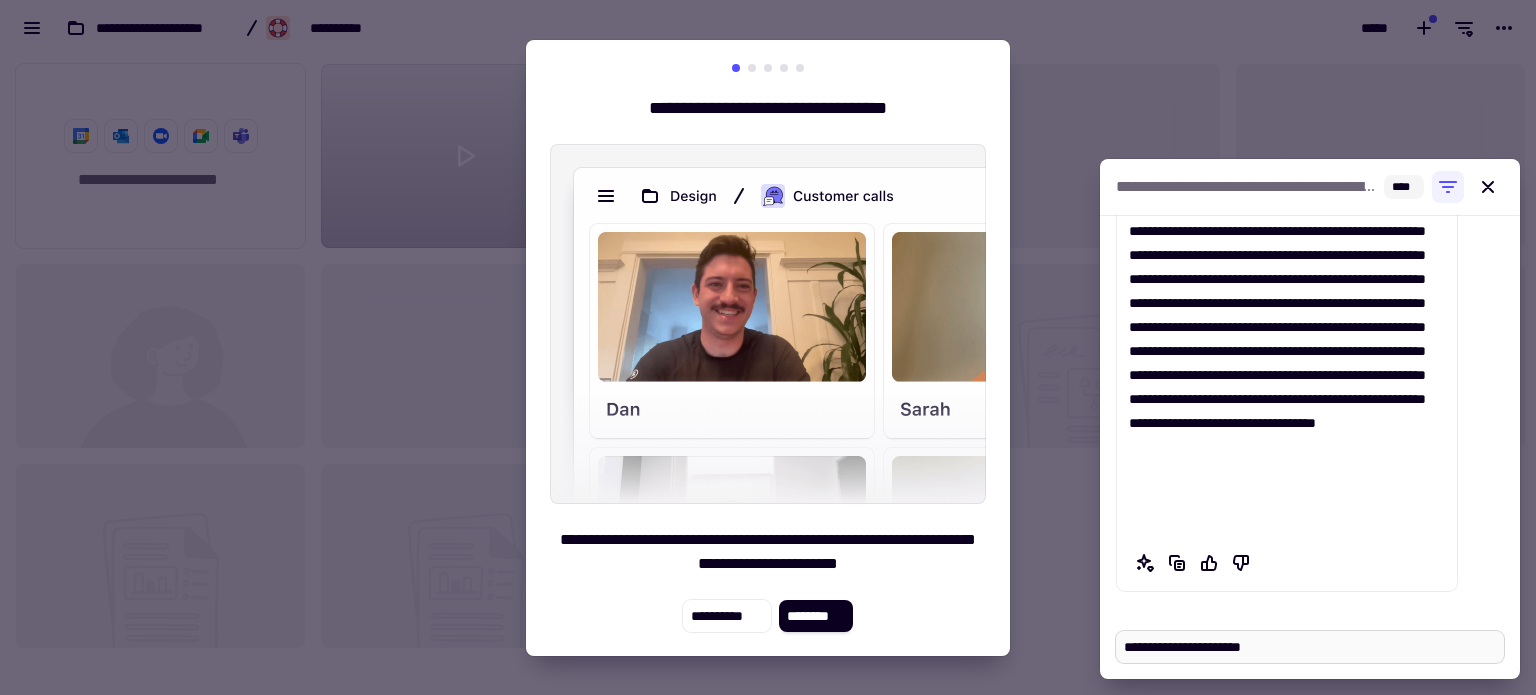 type on "**********" 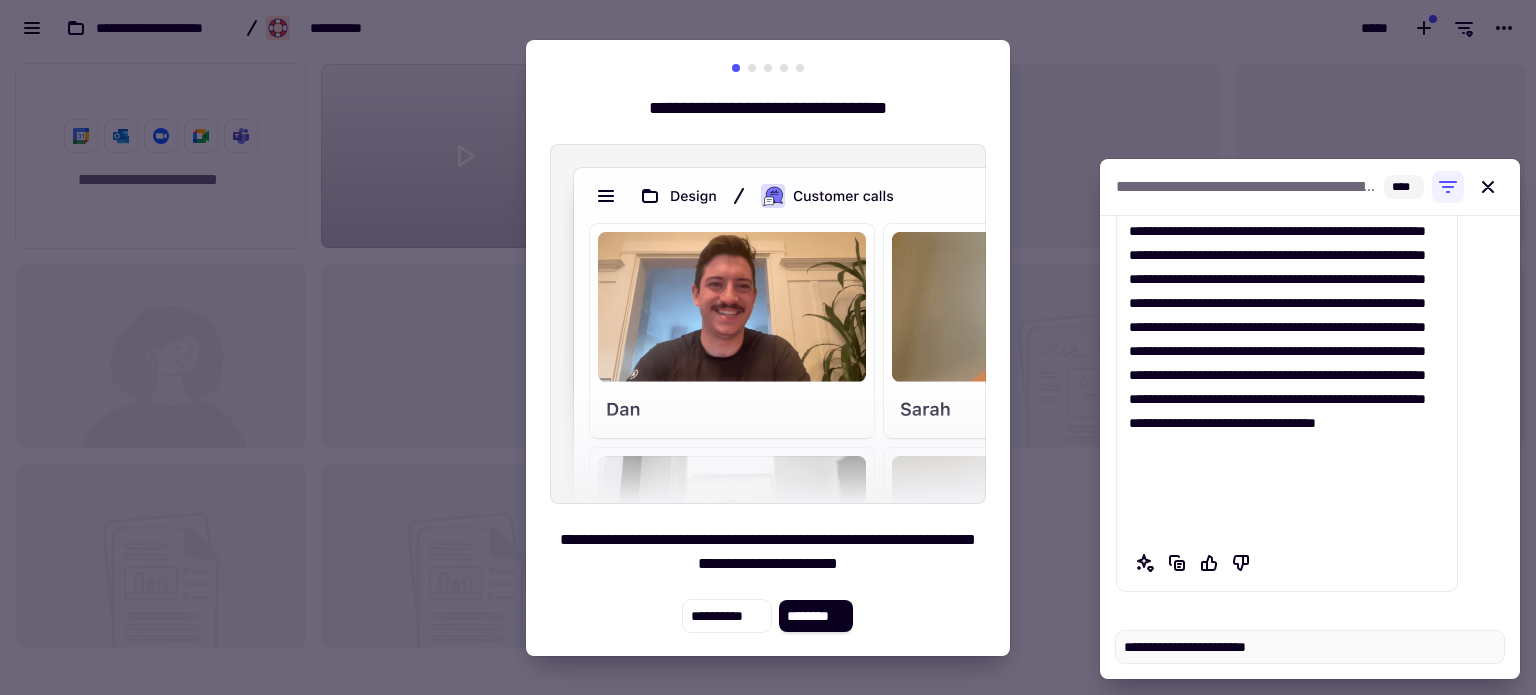 type on "**********" 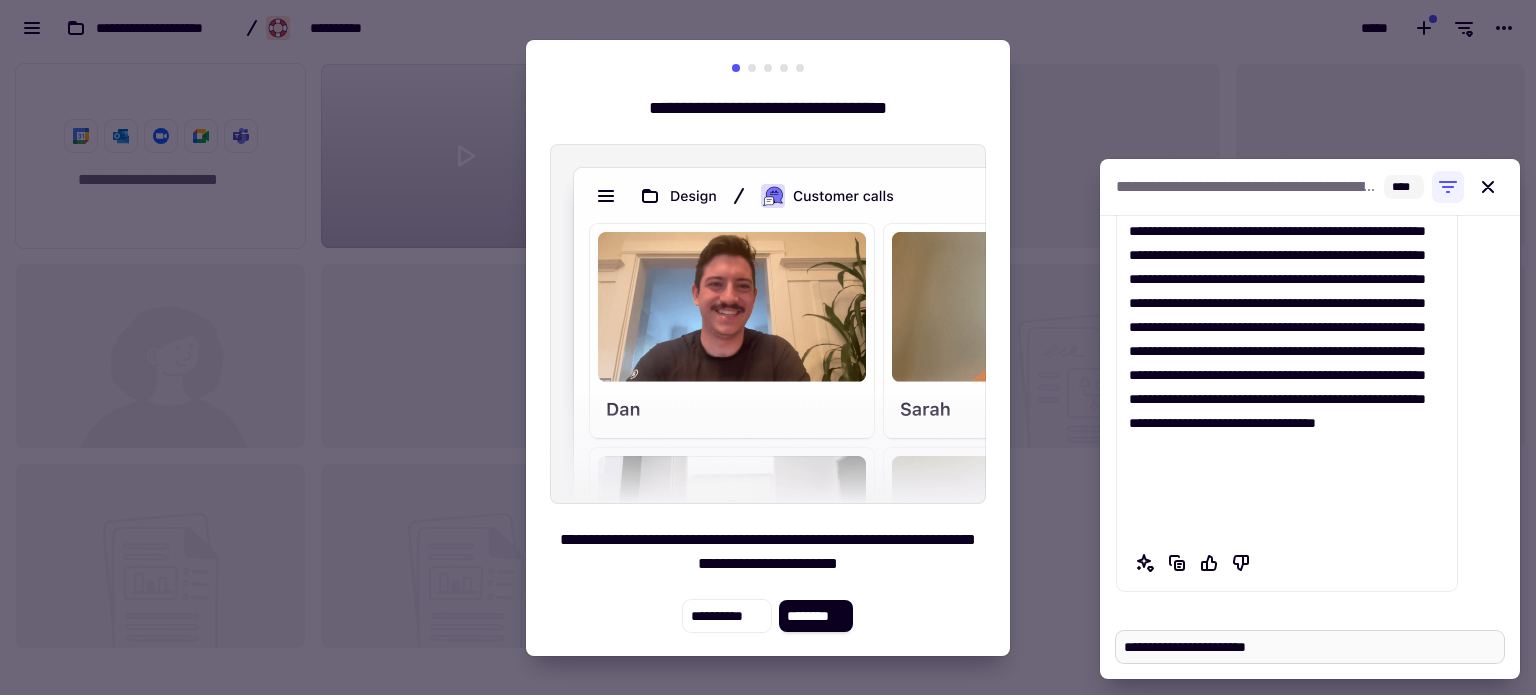 type on "**********" 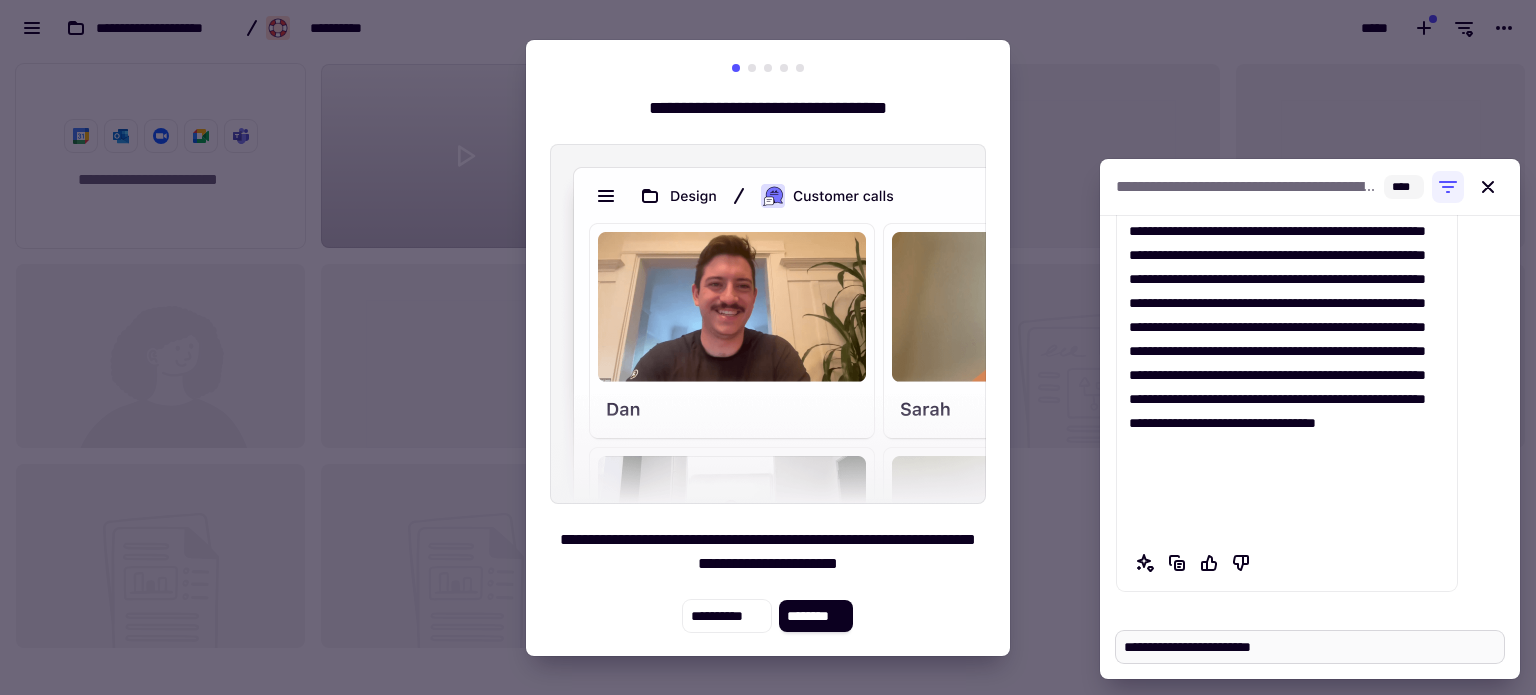 type on "**********" 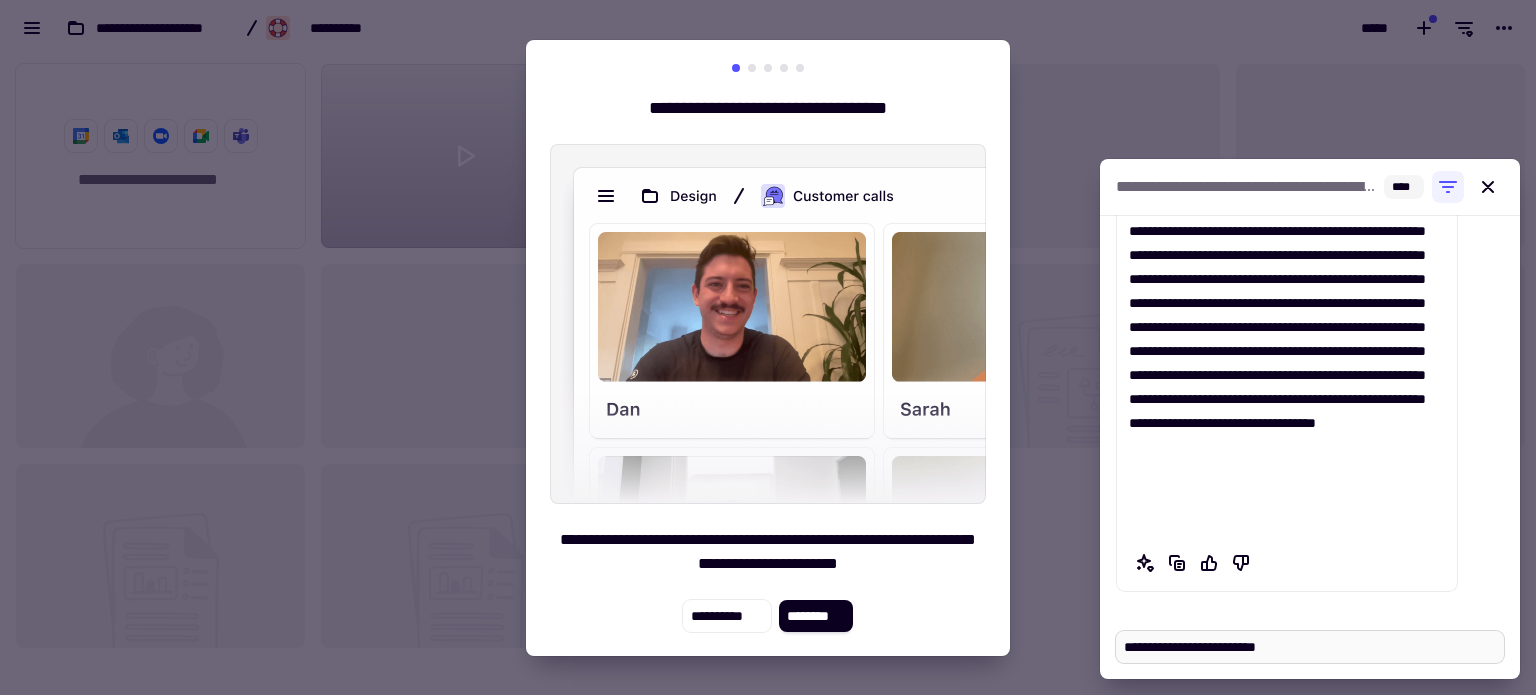 type on "**********" 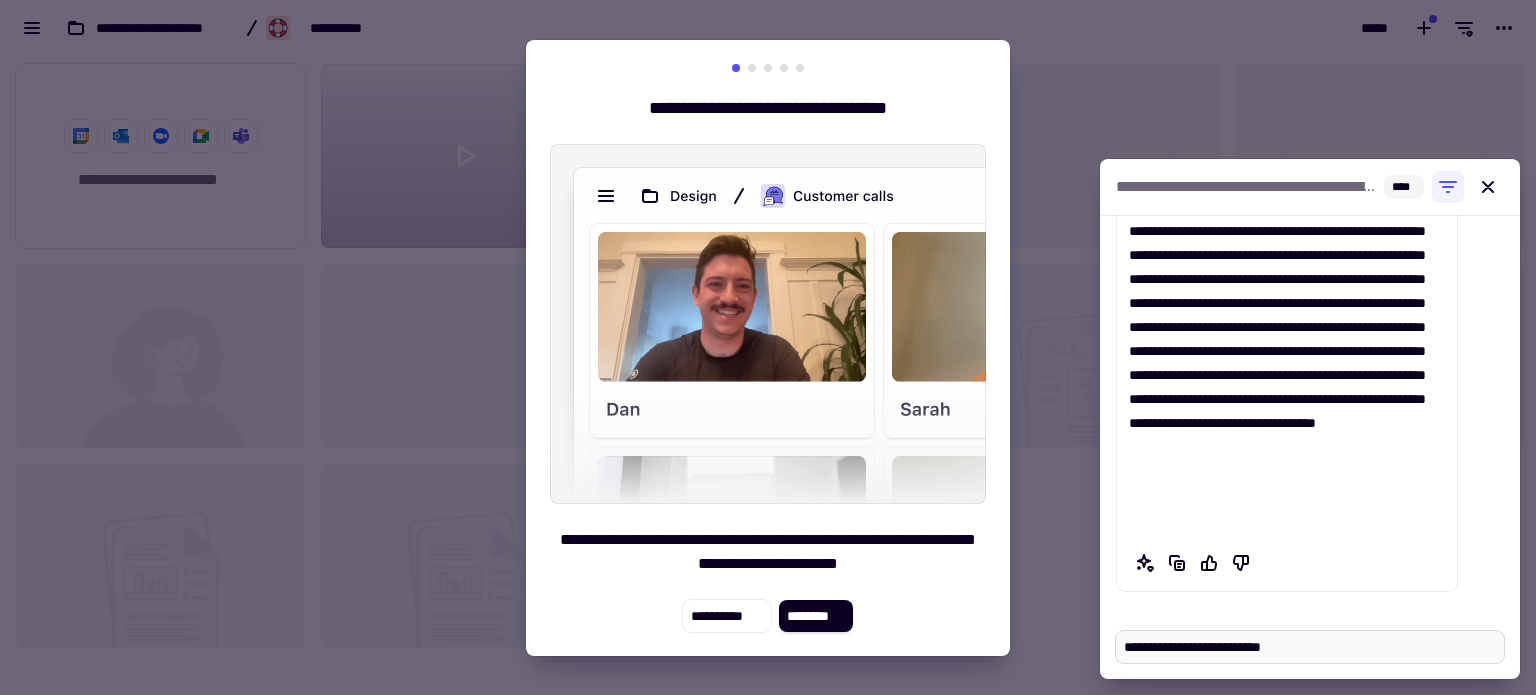 type on "**********" 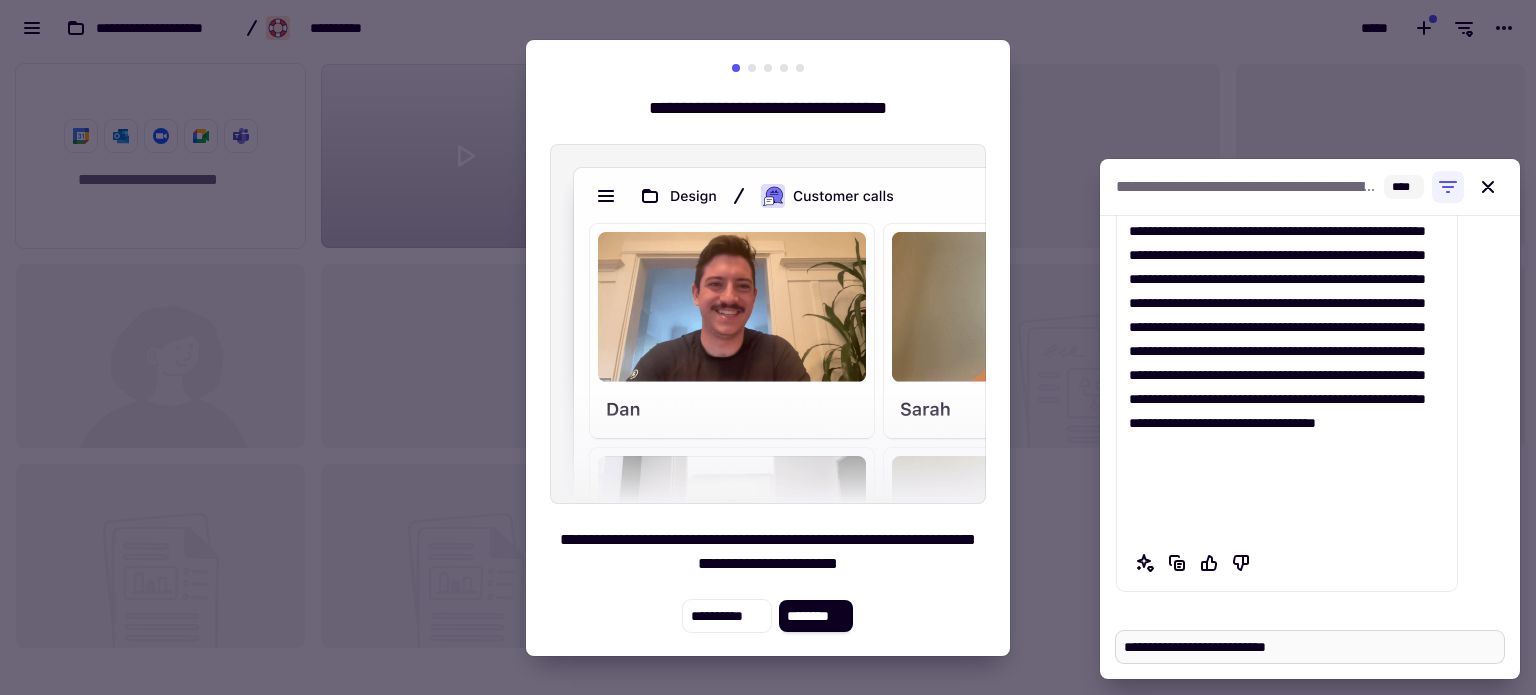 type on "**********" 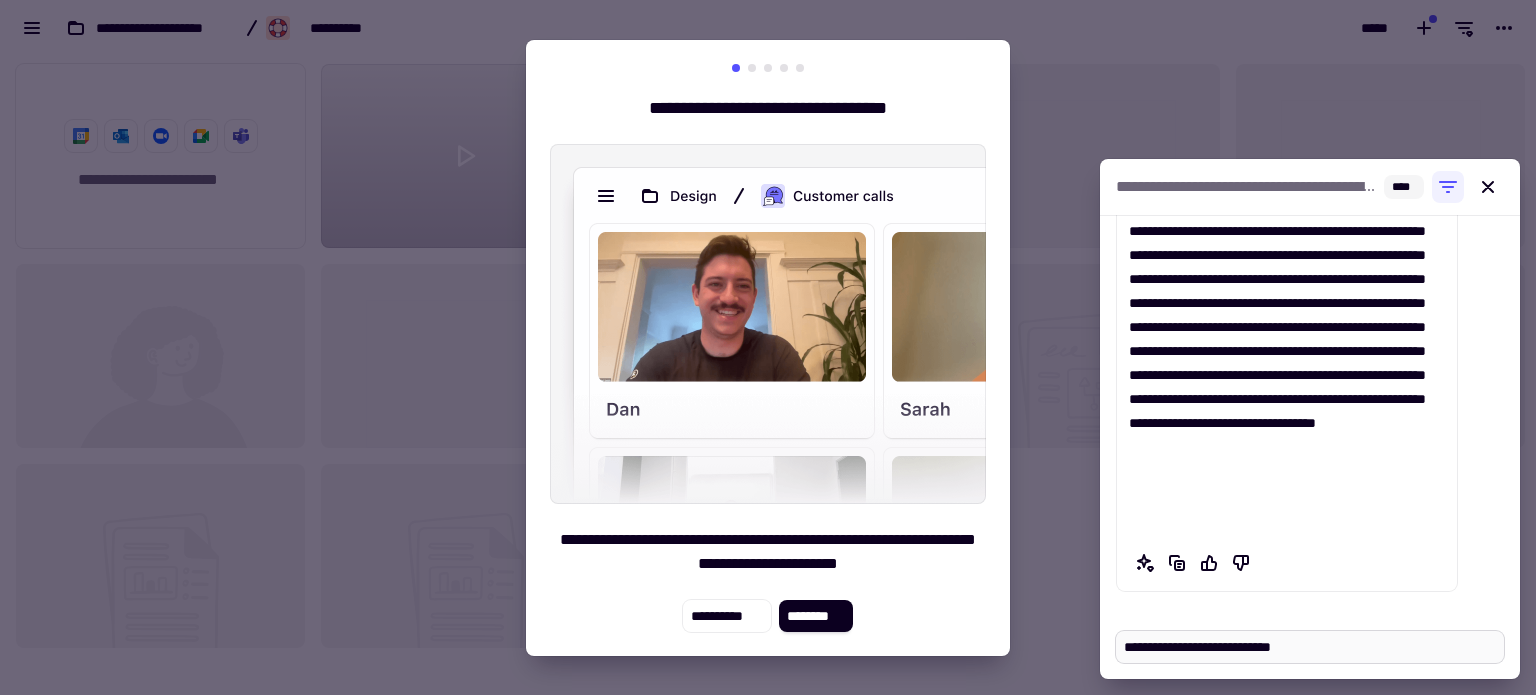 type on "**********" 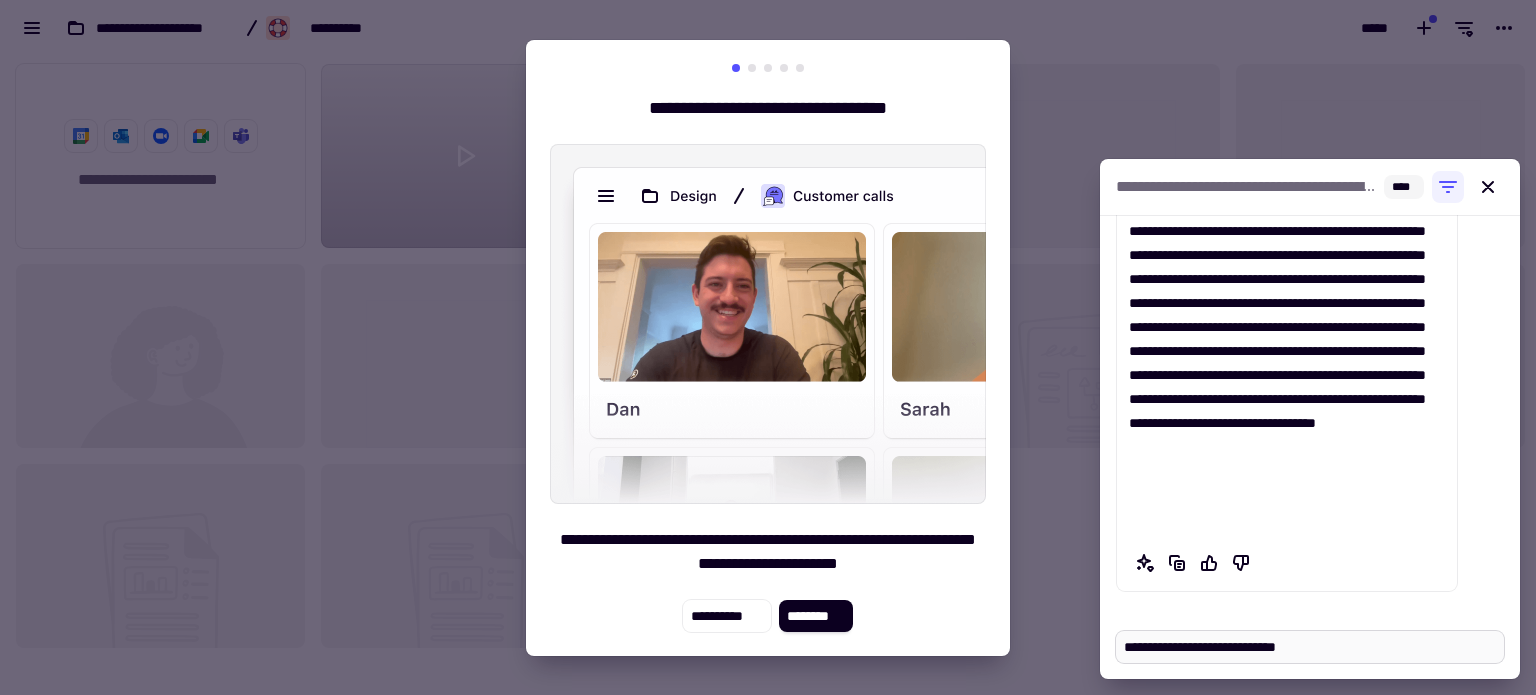 type on "**********" 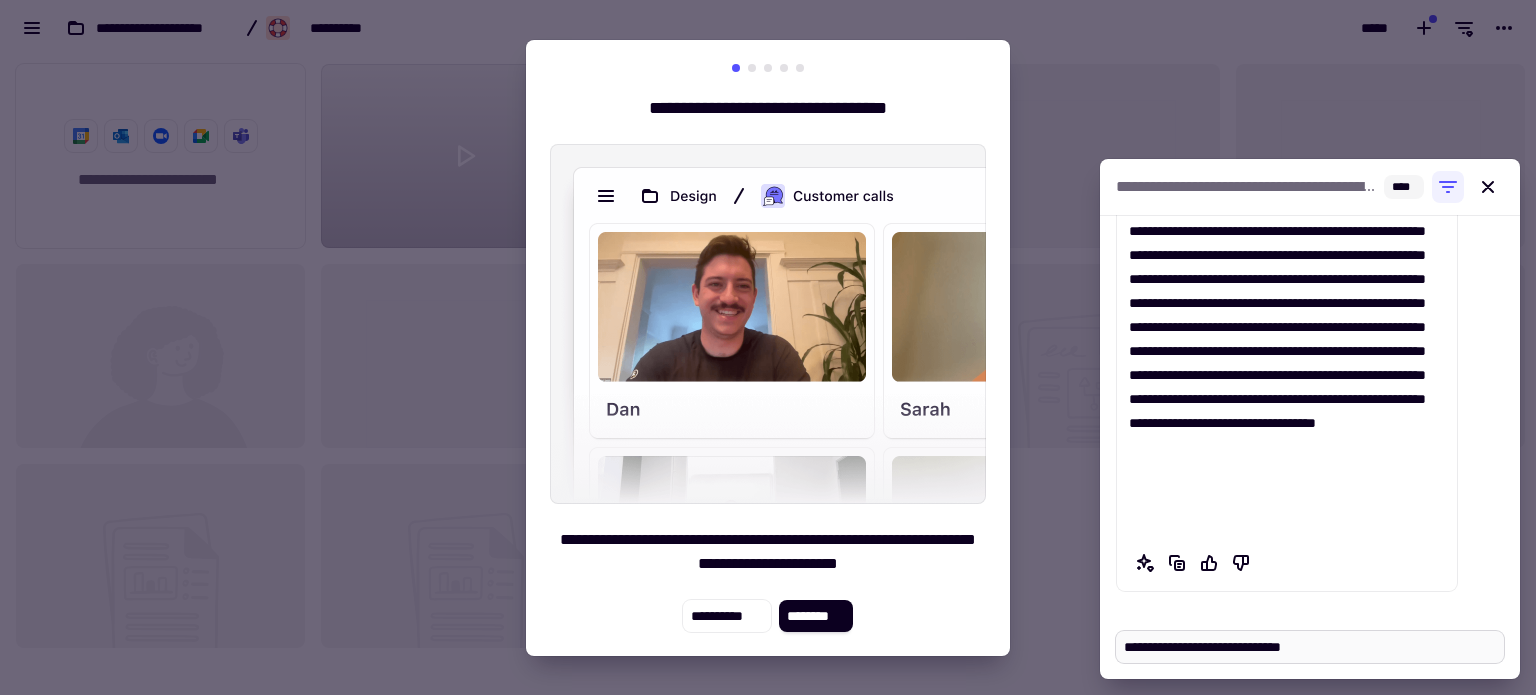 type on "**********" 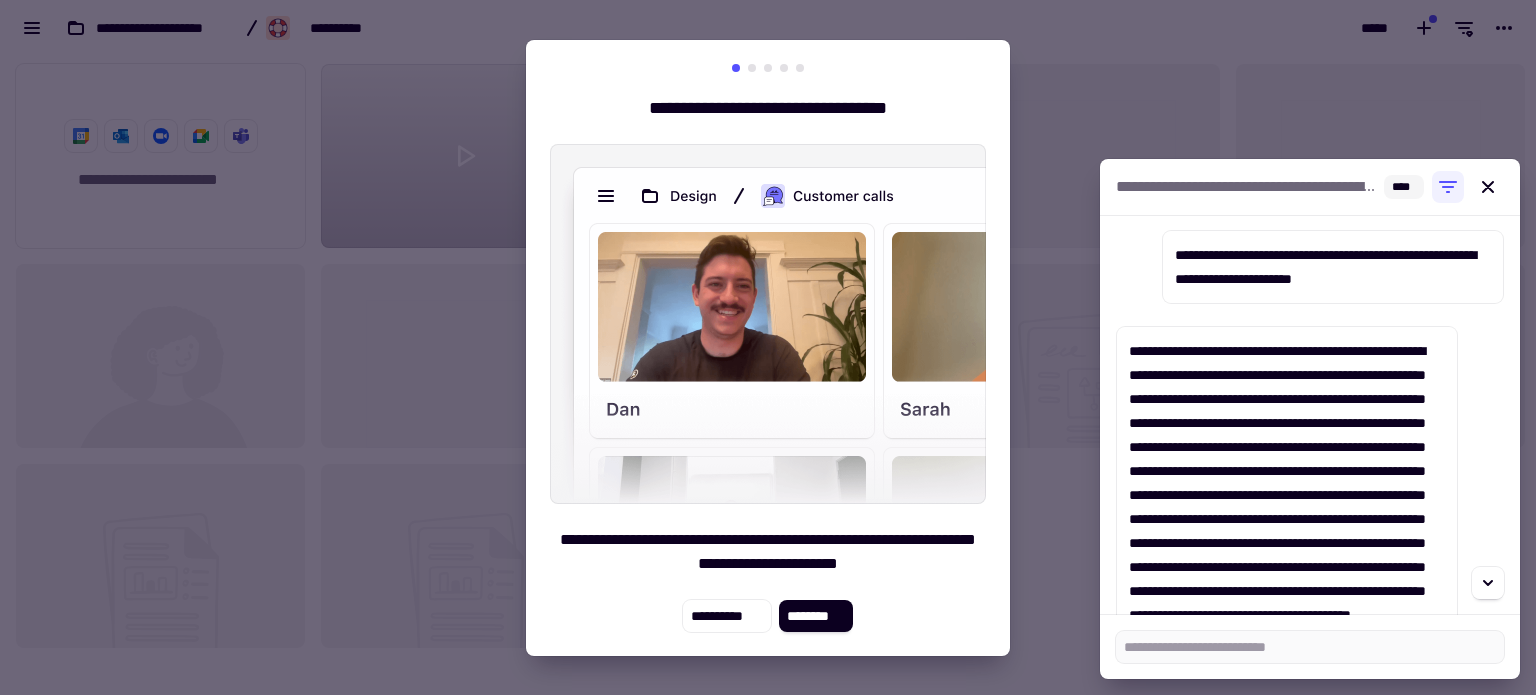 scroll, scrollTop: 18816, scrollLeft: 0, axis: vertical 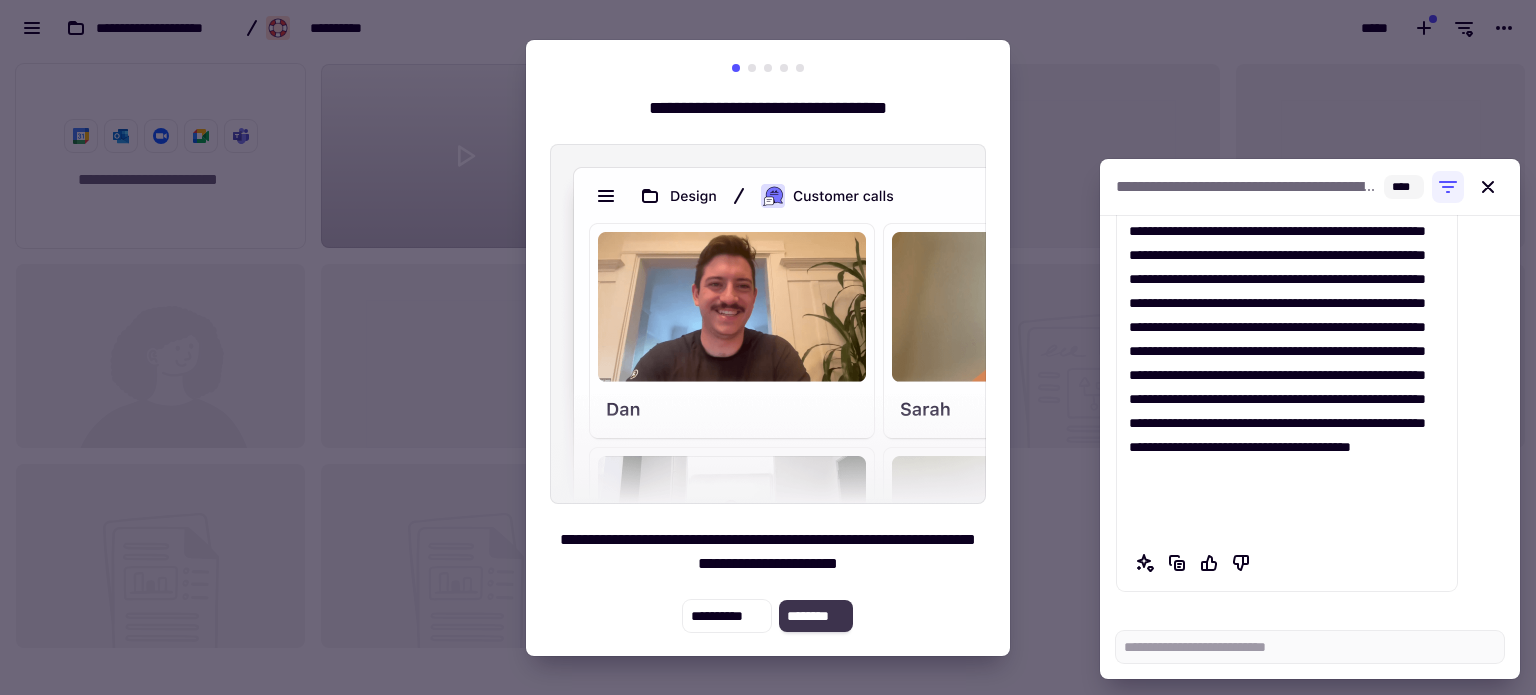 click on "********" 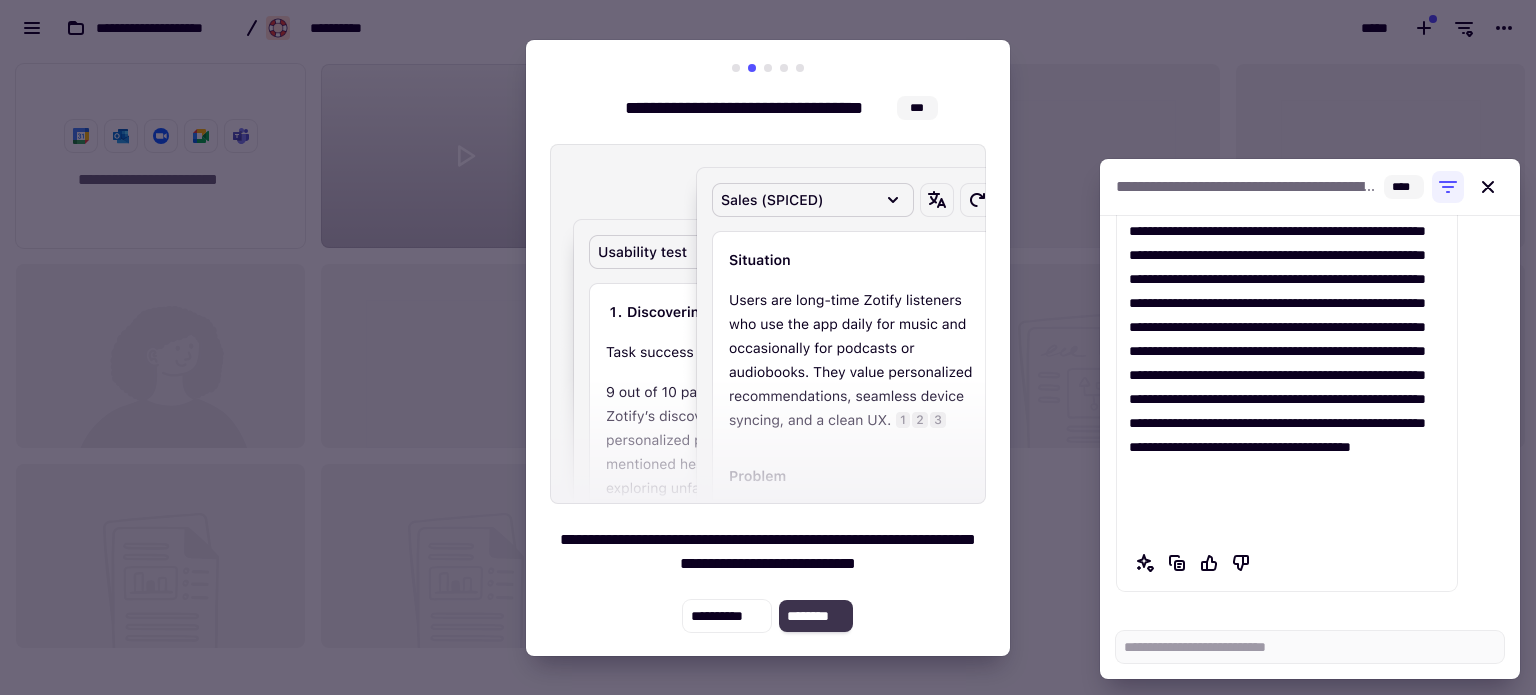 click on "********" 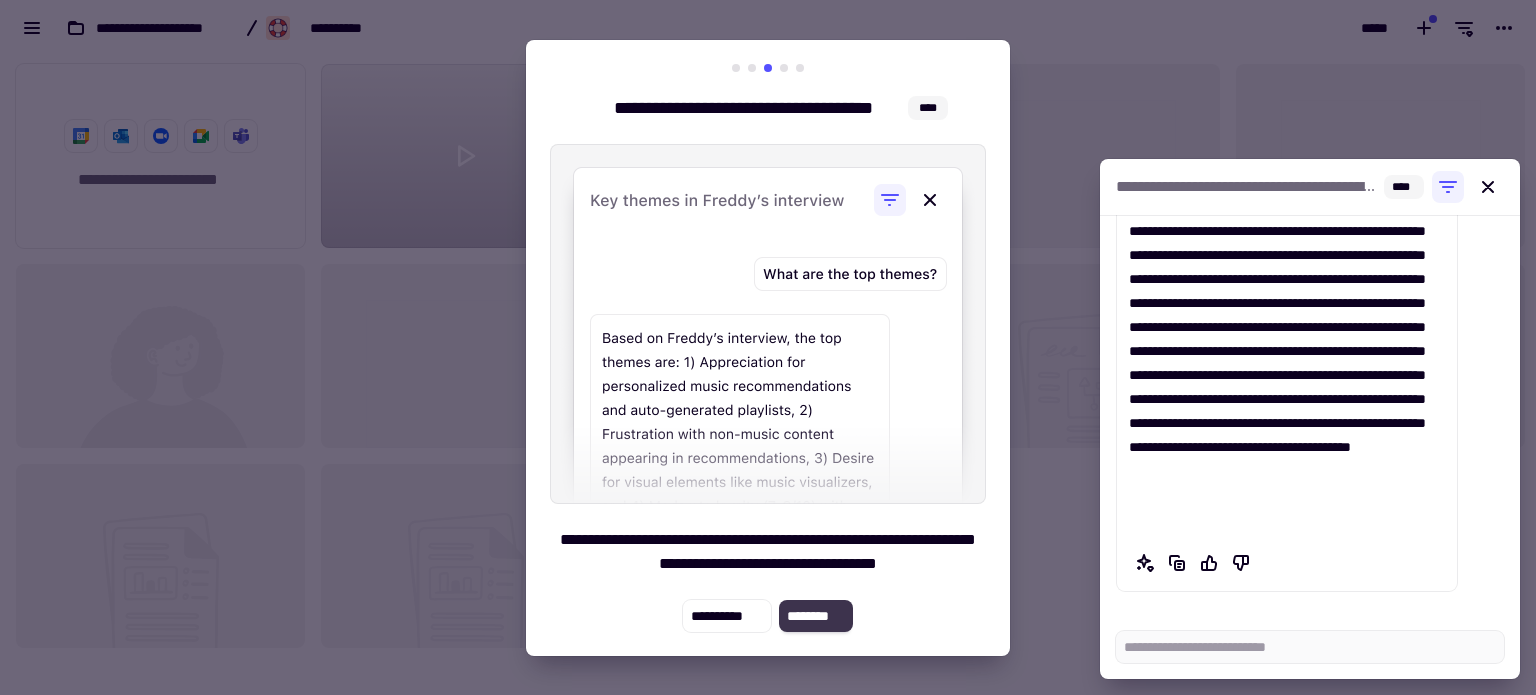 click on "********" 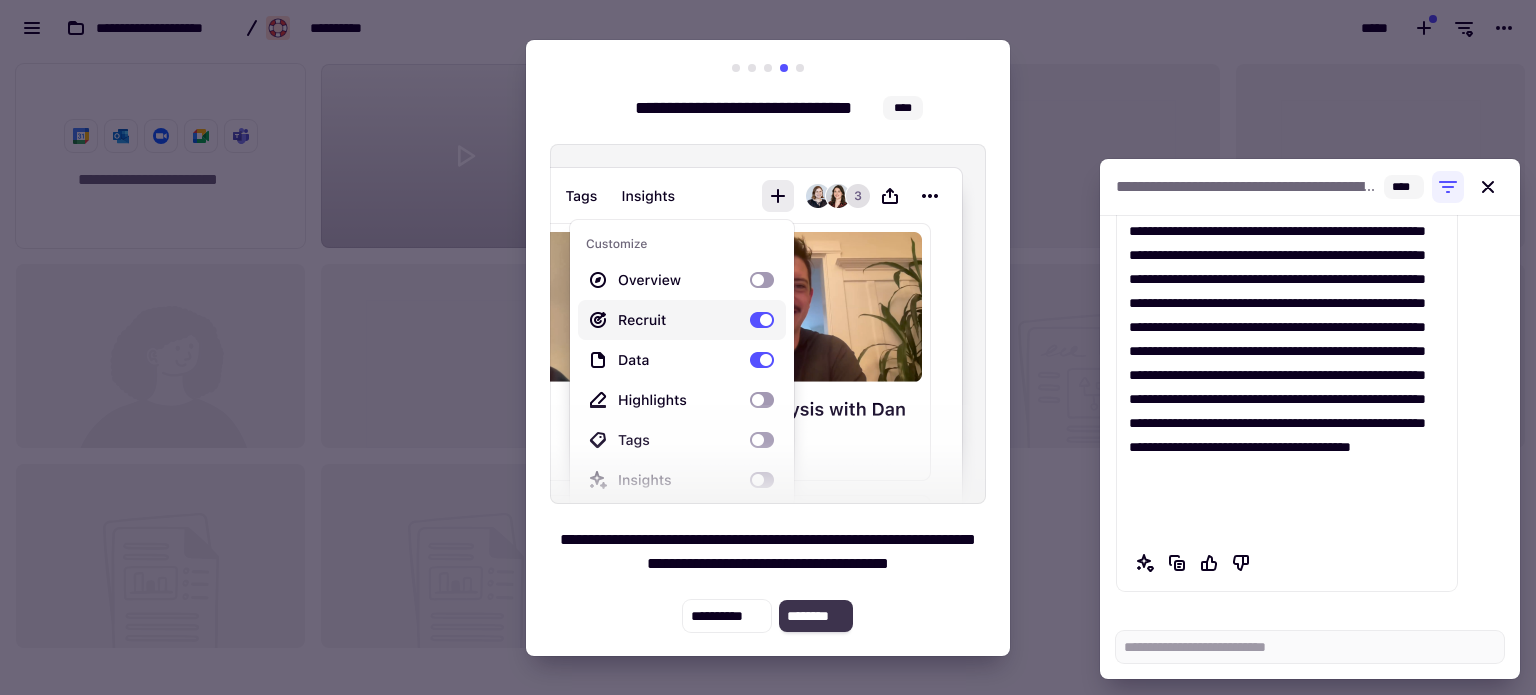 click on "********" 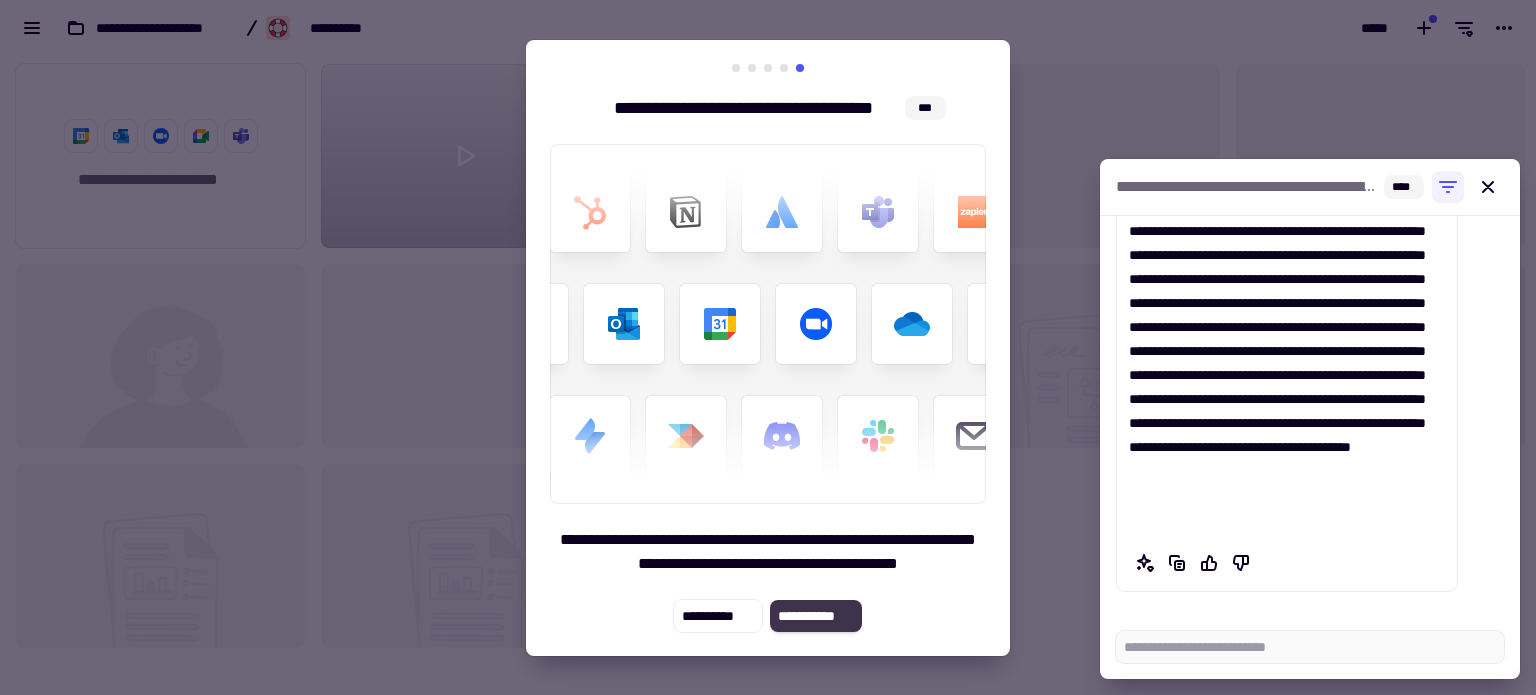 click on "**********" 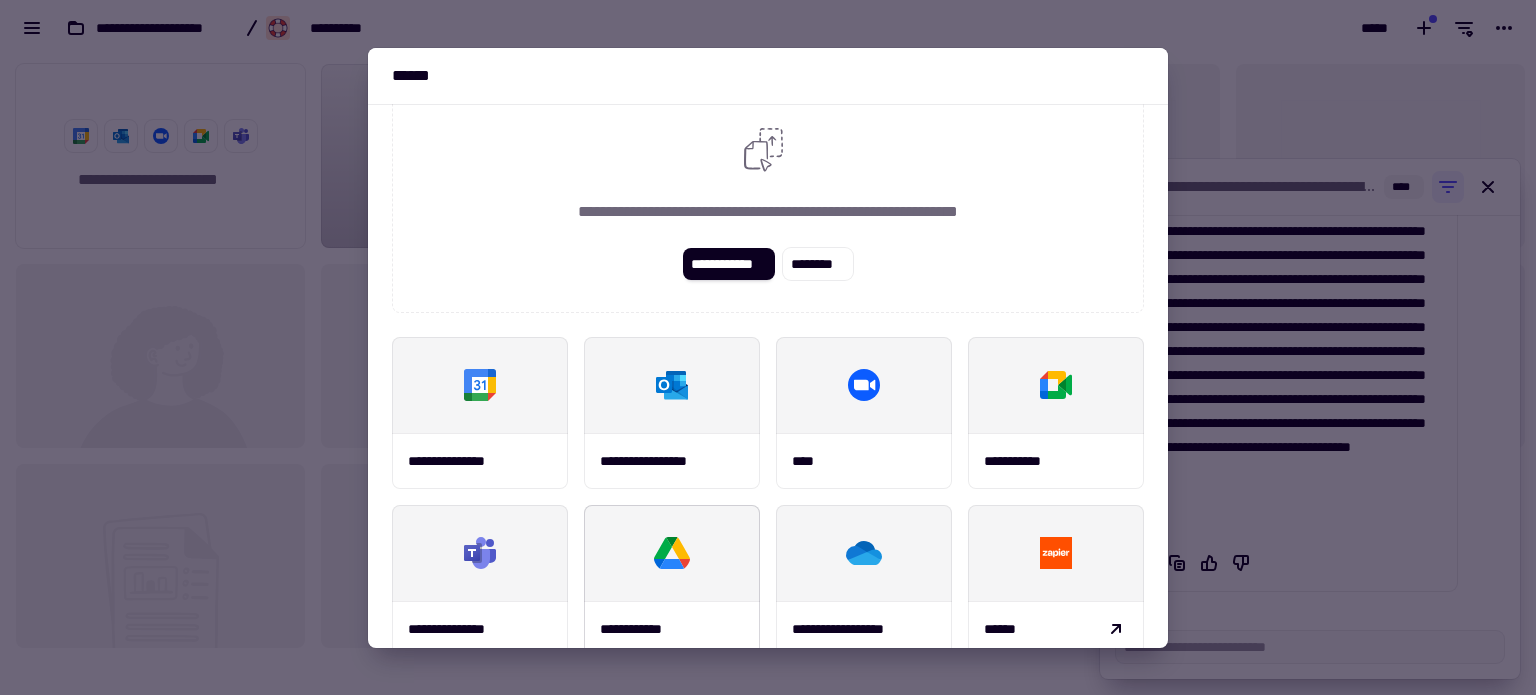 scroll, scrollTop: 0, scrollLeft: 0, axis: both 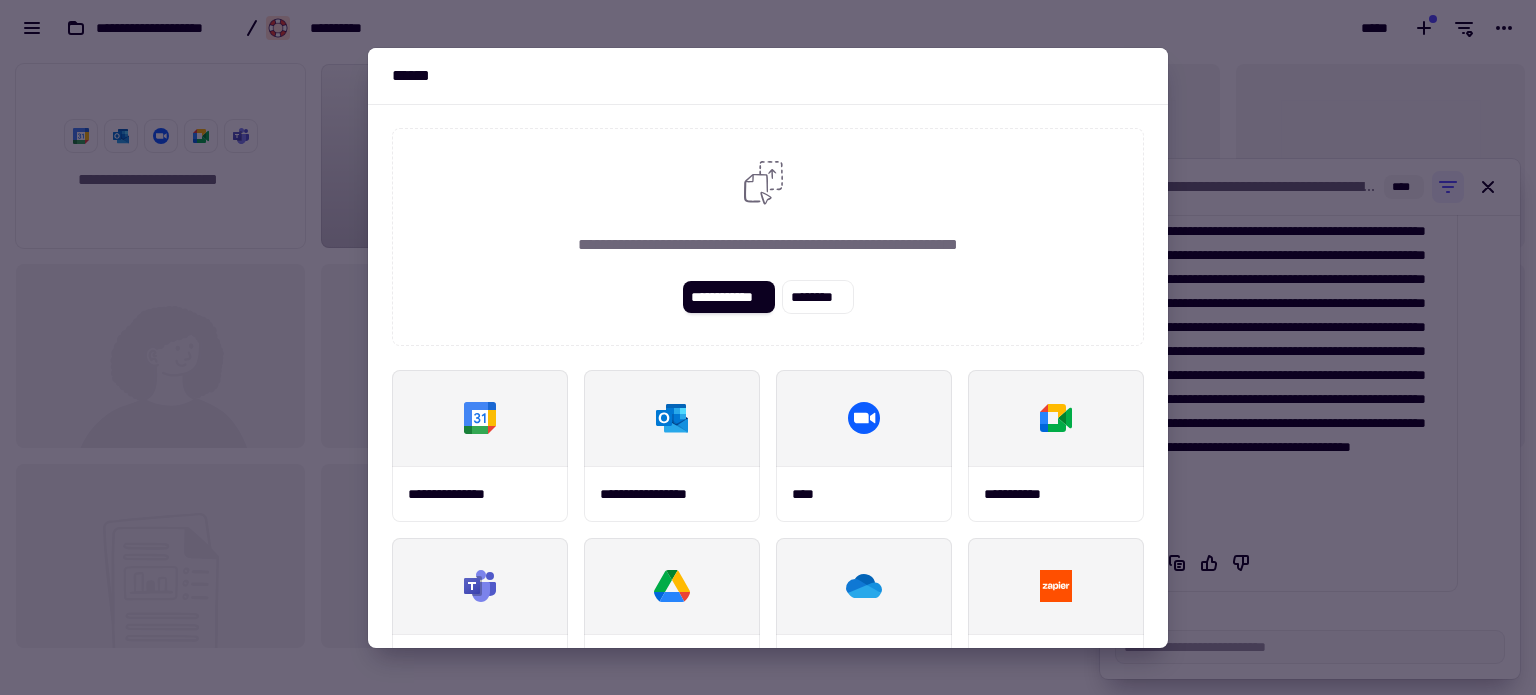 click on "**********" at bounding box center [768, 237] 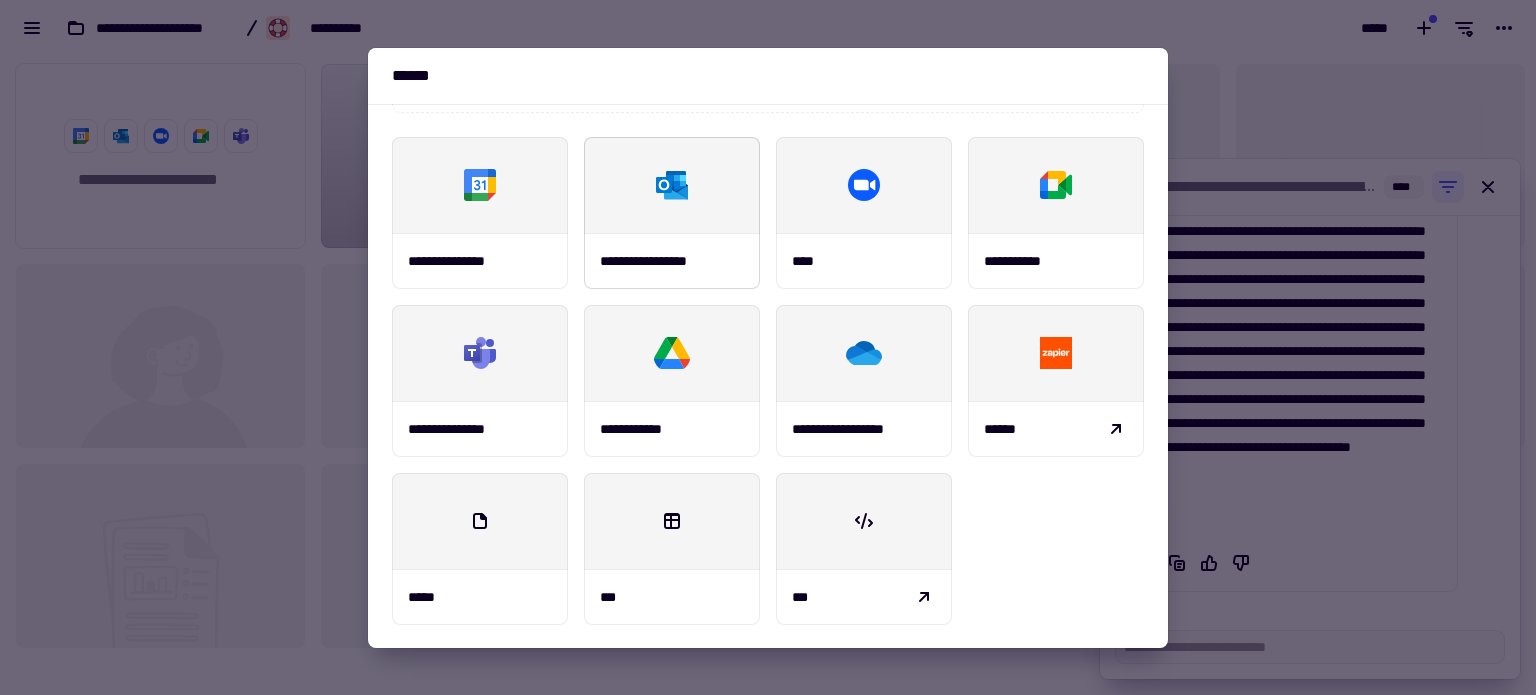 scroll, scrollTop: 0, scrollLeft: 0, axis: both 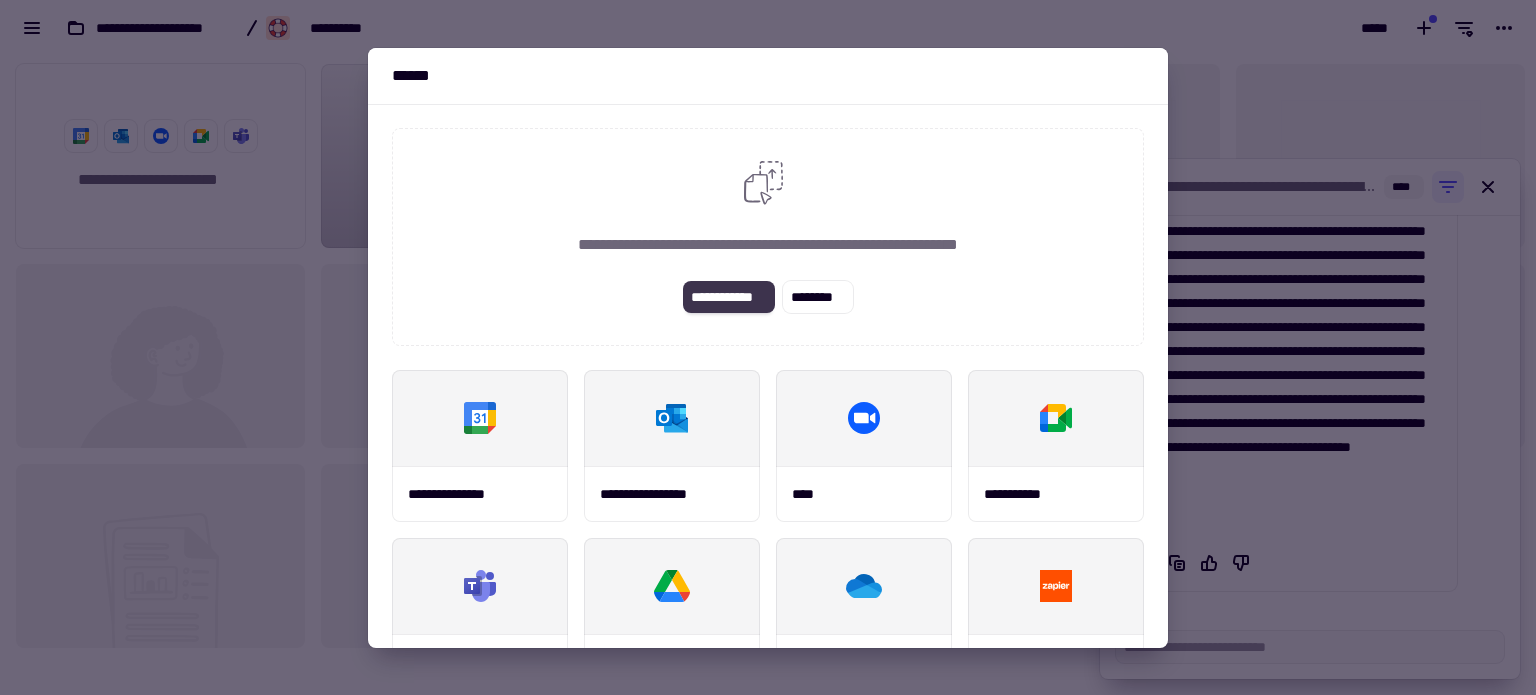 click on "**********" 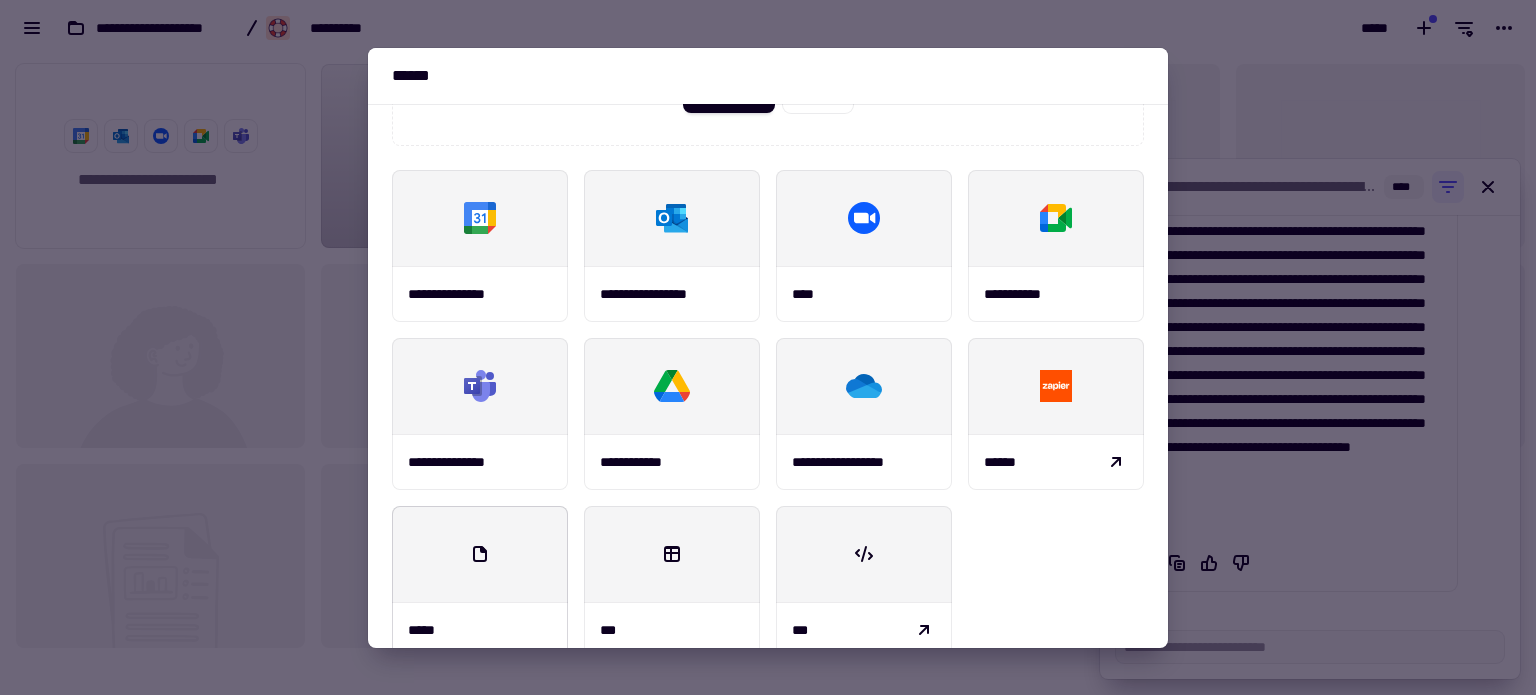 scroll, scrollTop: 233, scrollLeft: 0, axis: vertical 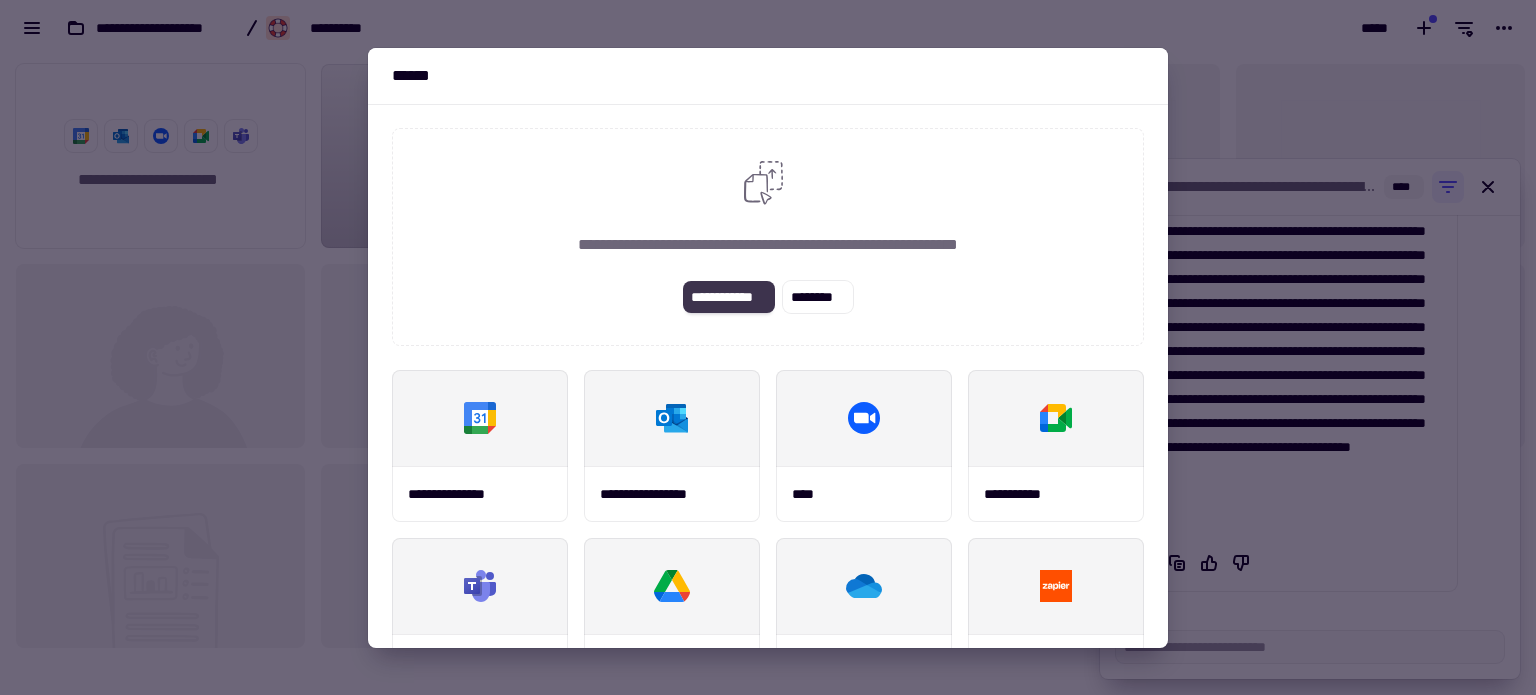 click on "**********" 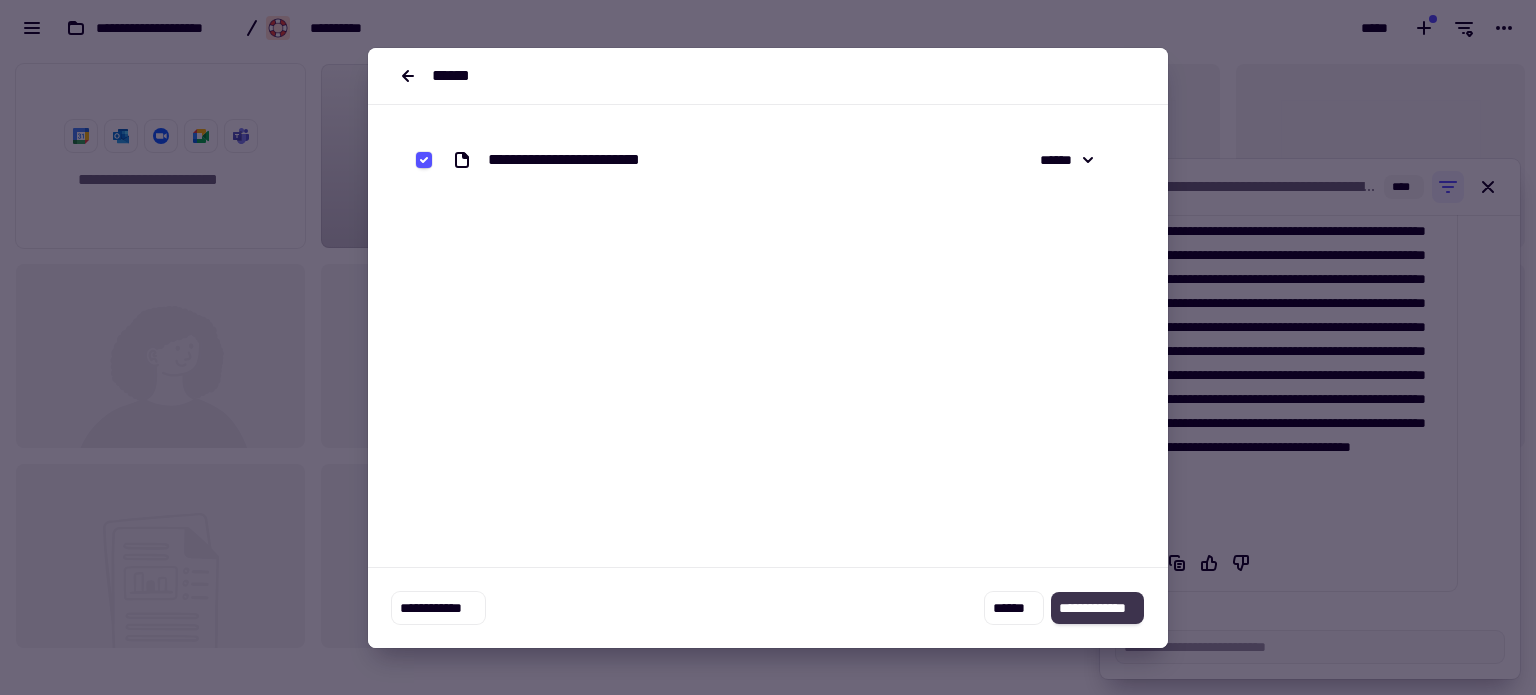 click on "**********" 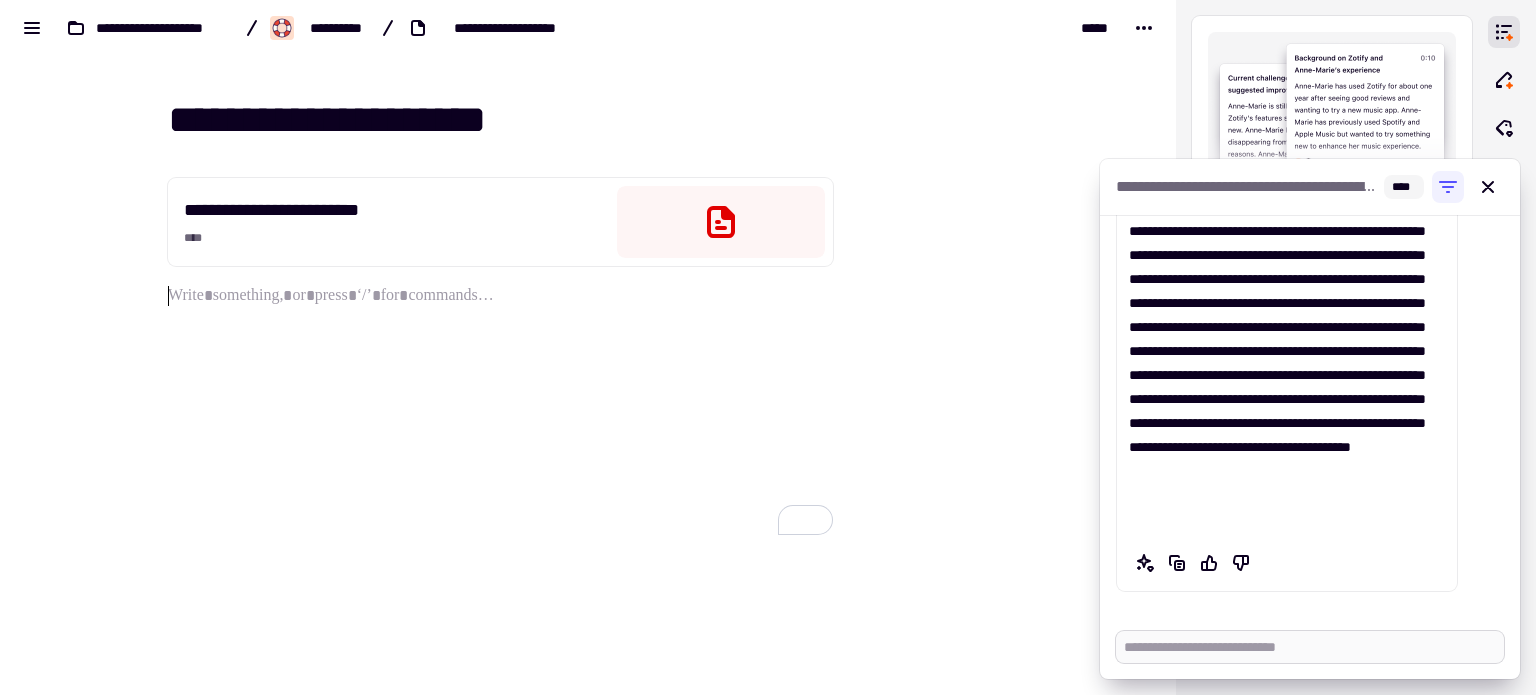 click at bounding box center (1310, 647) 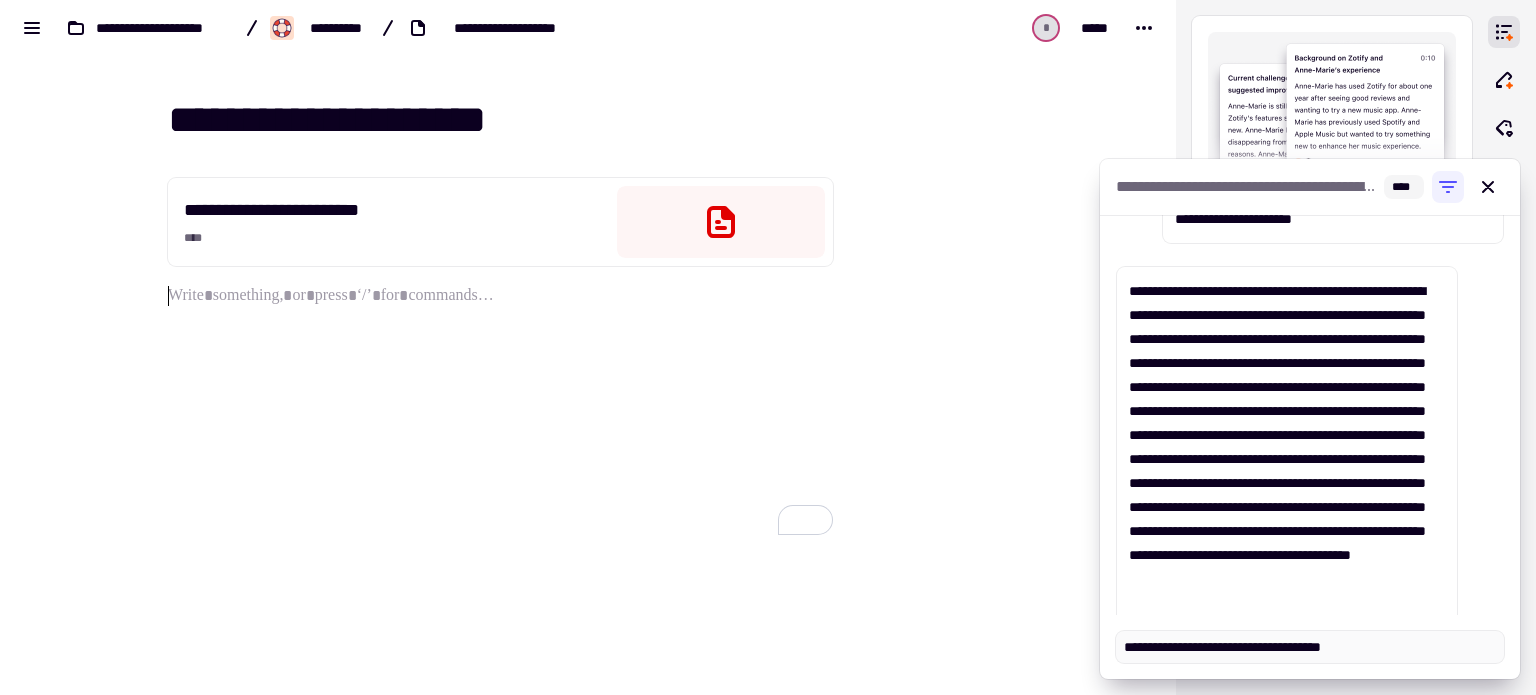 scroll, scrollTop: 18608, scrollLeft: 0, axis: vertical 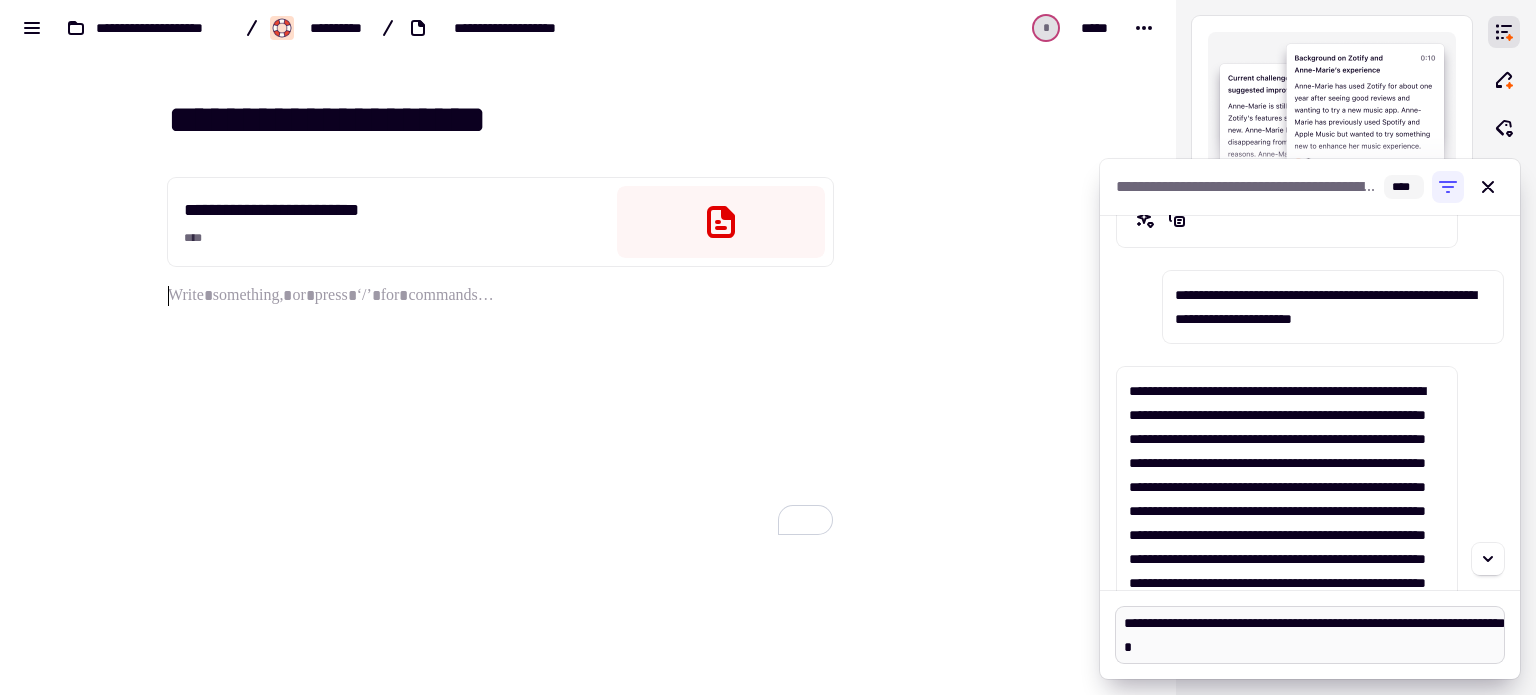 click on "**********" at bounding box center [1310, 635] 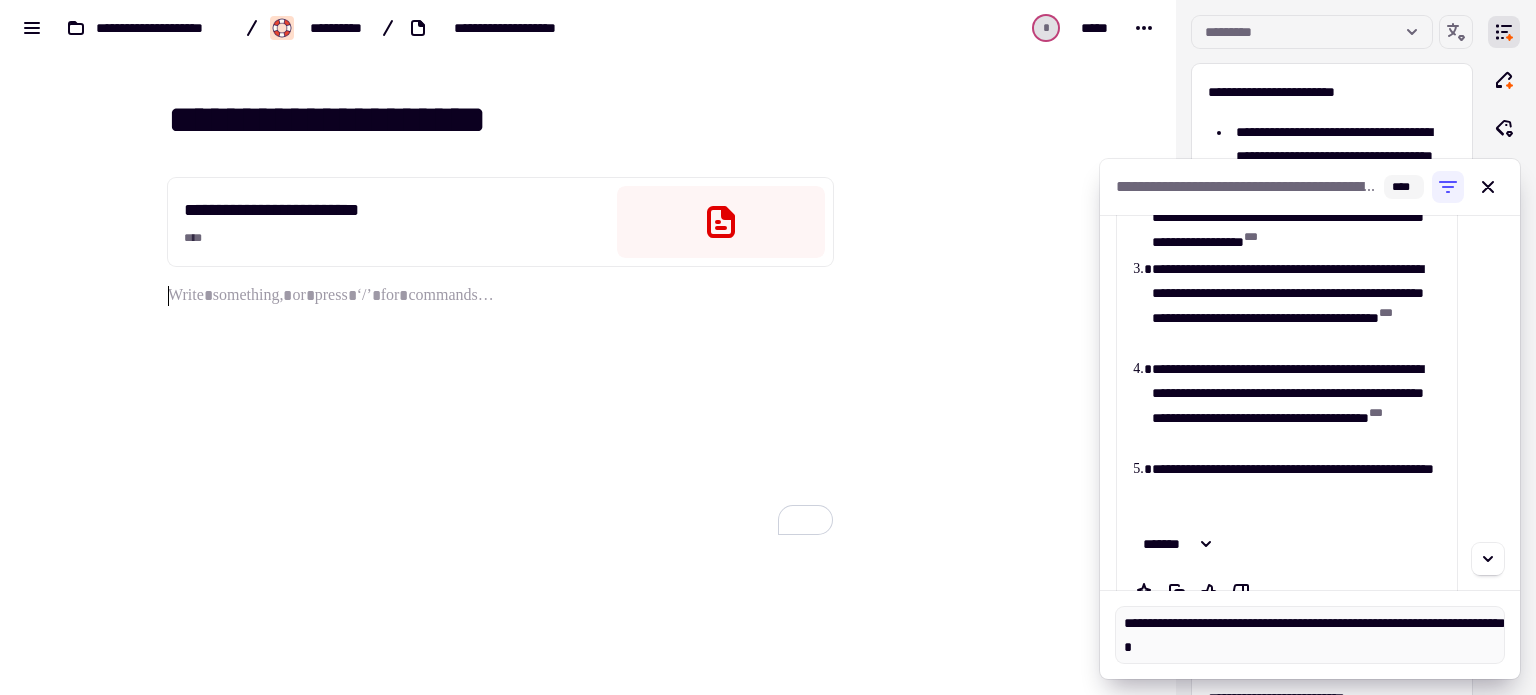 scroll, scrollTop: 20288, scrollLeft: 0, axis: vertical 